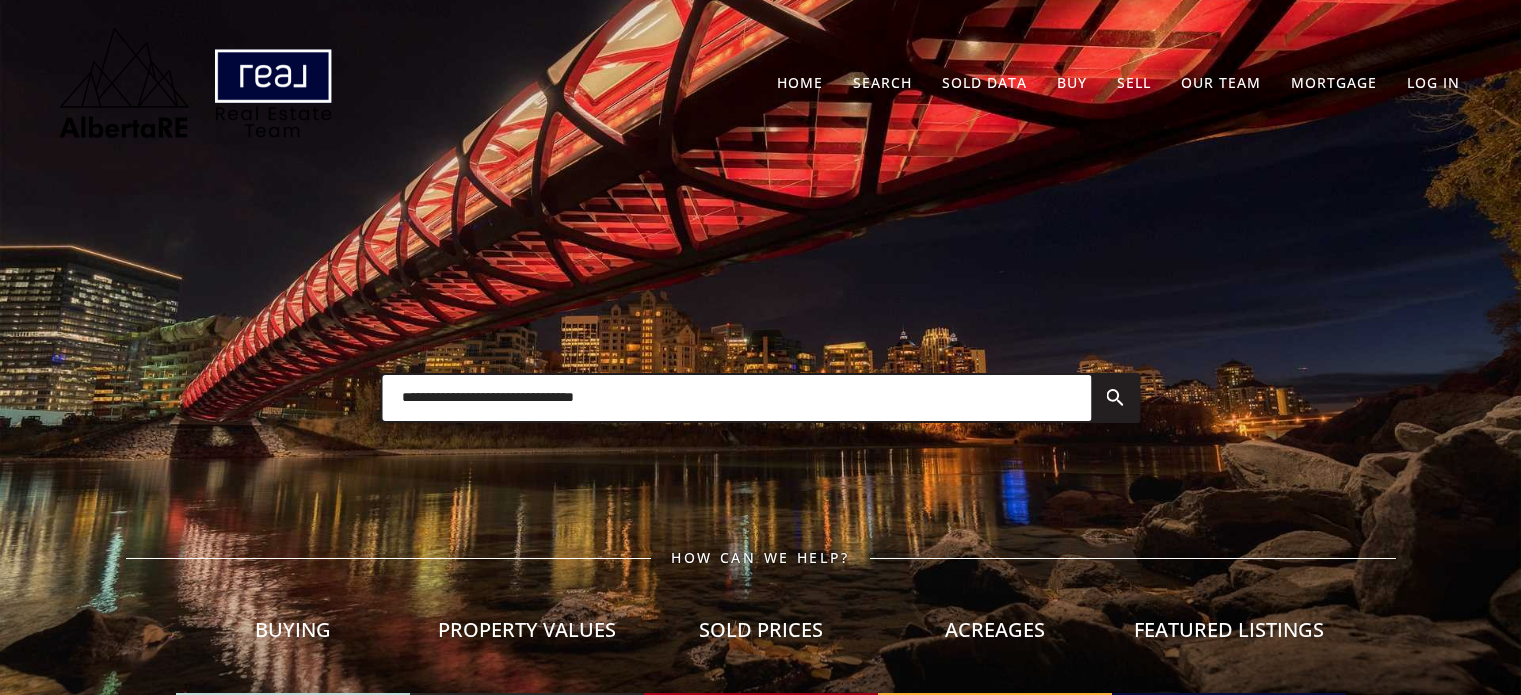 scroll, scrollTop: 0, scrollLeft: 0, axis: both 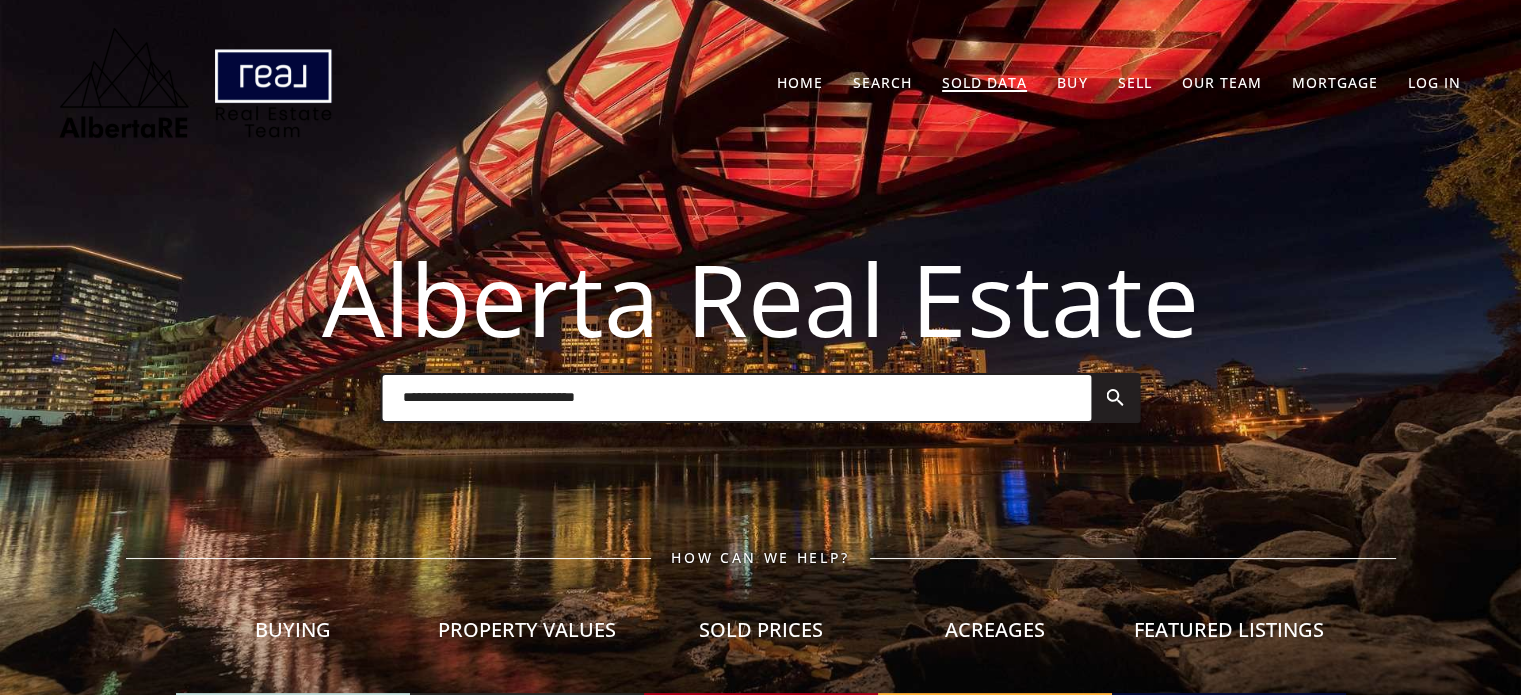 click on "Sold Data" at bounding box center [984, 82] 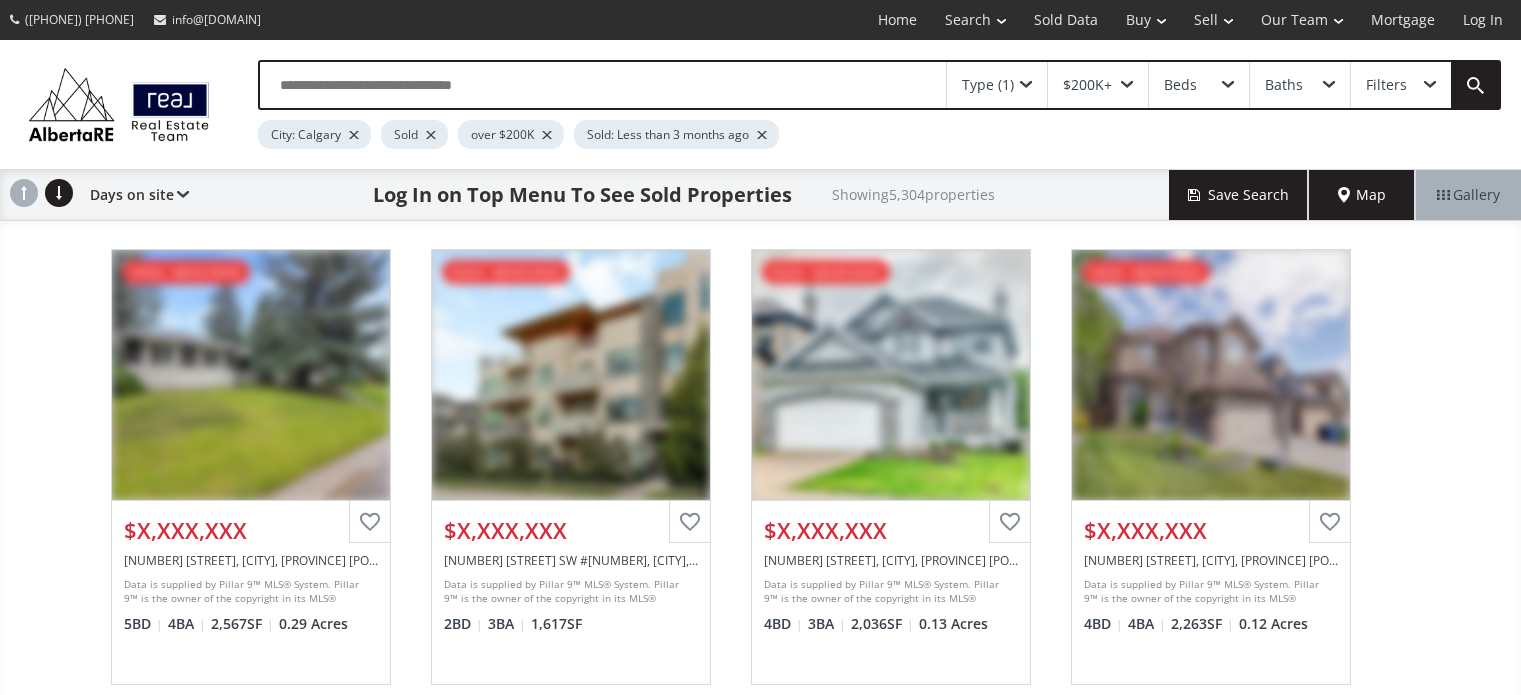 scroll, scrollTop: 0, scrollLeft: 0, axis: both 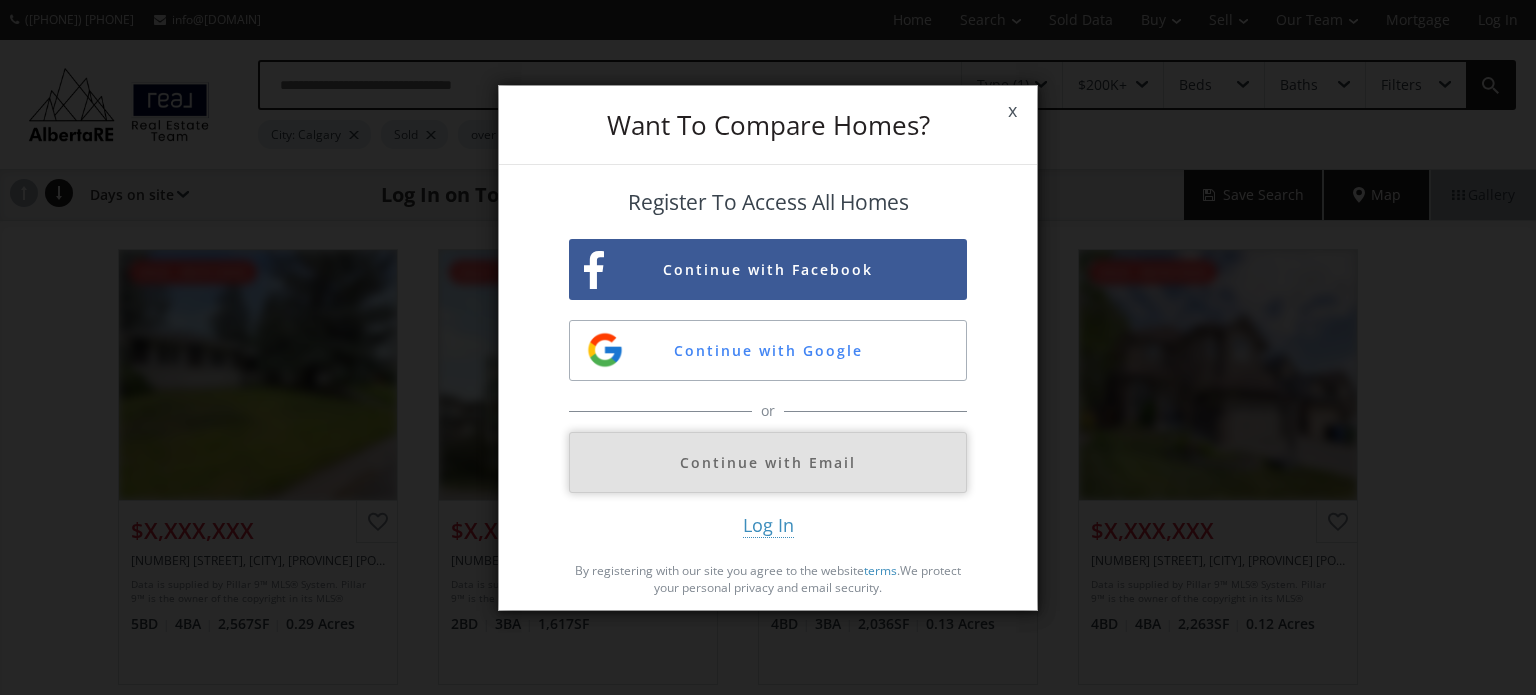 click on "Continue with Email" at bounding box center (768, 462) 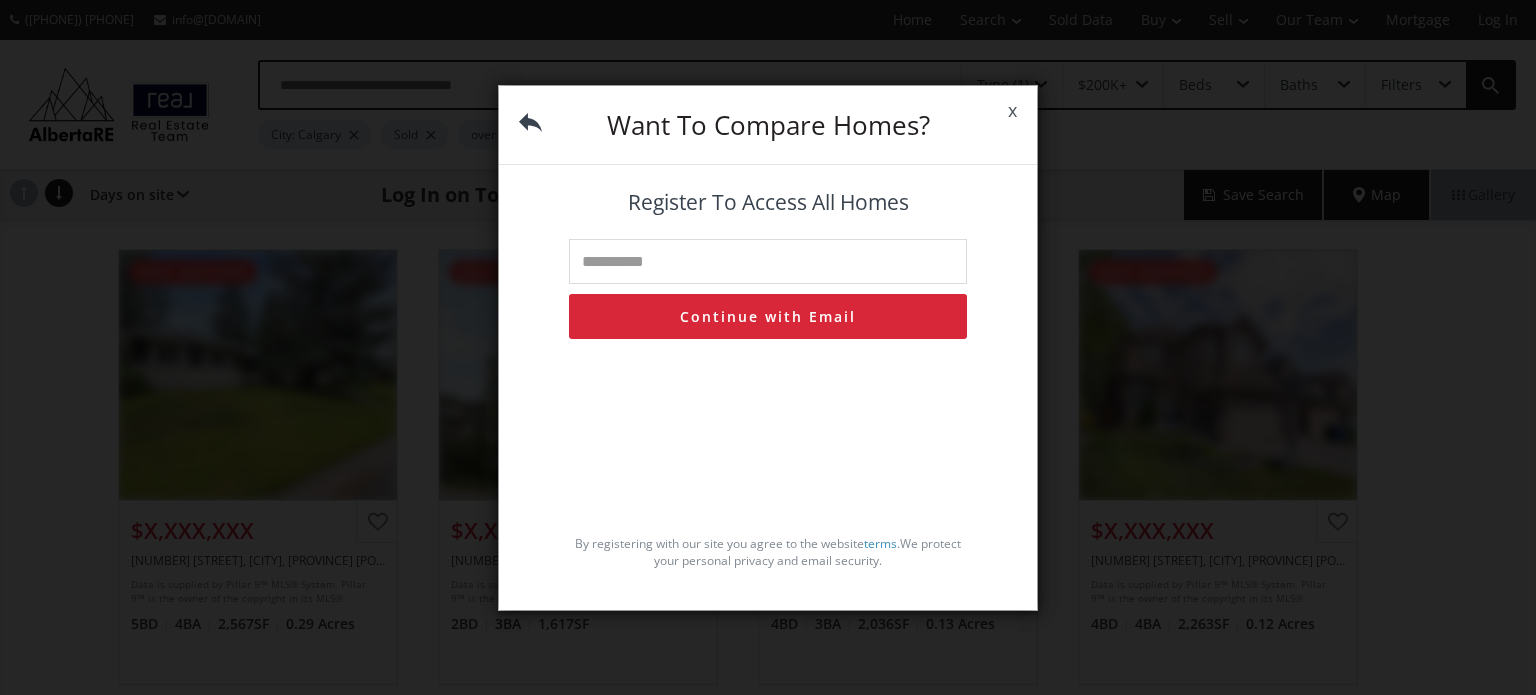 click at bounding box center [768, 261] 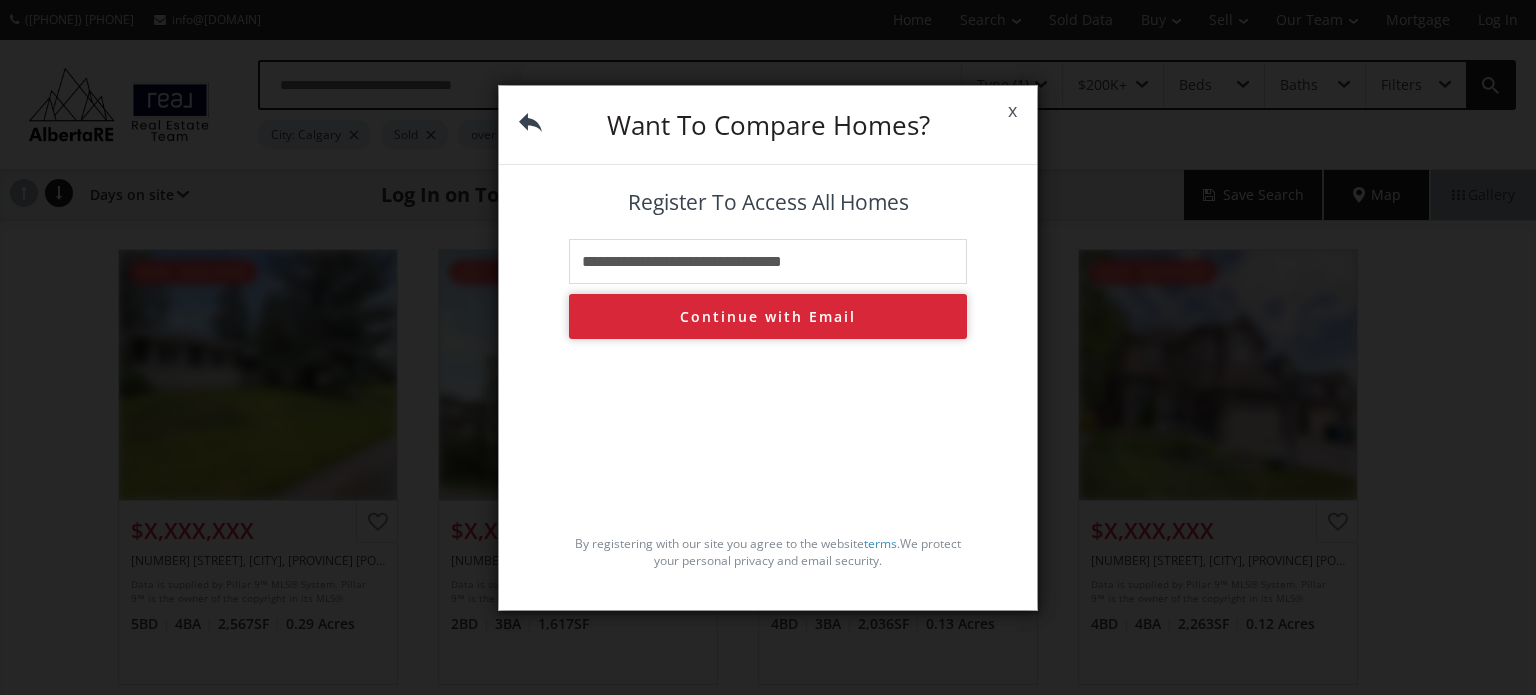 click on "Continue with Email" at bounding box center [768, 316] 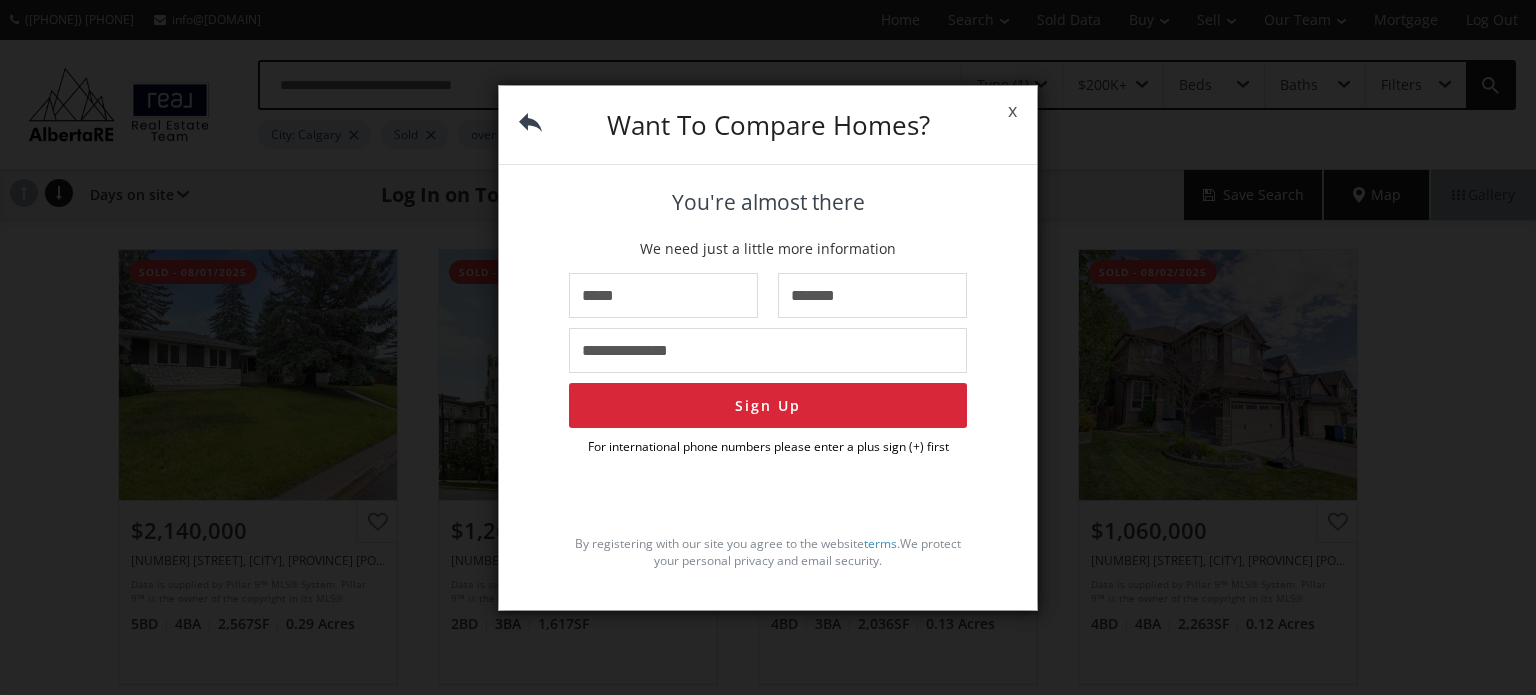 click on "x" at bounding box center (1012, 111) 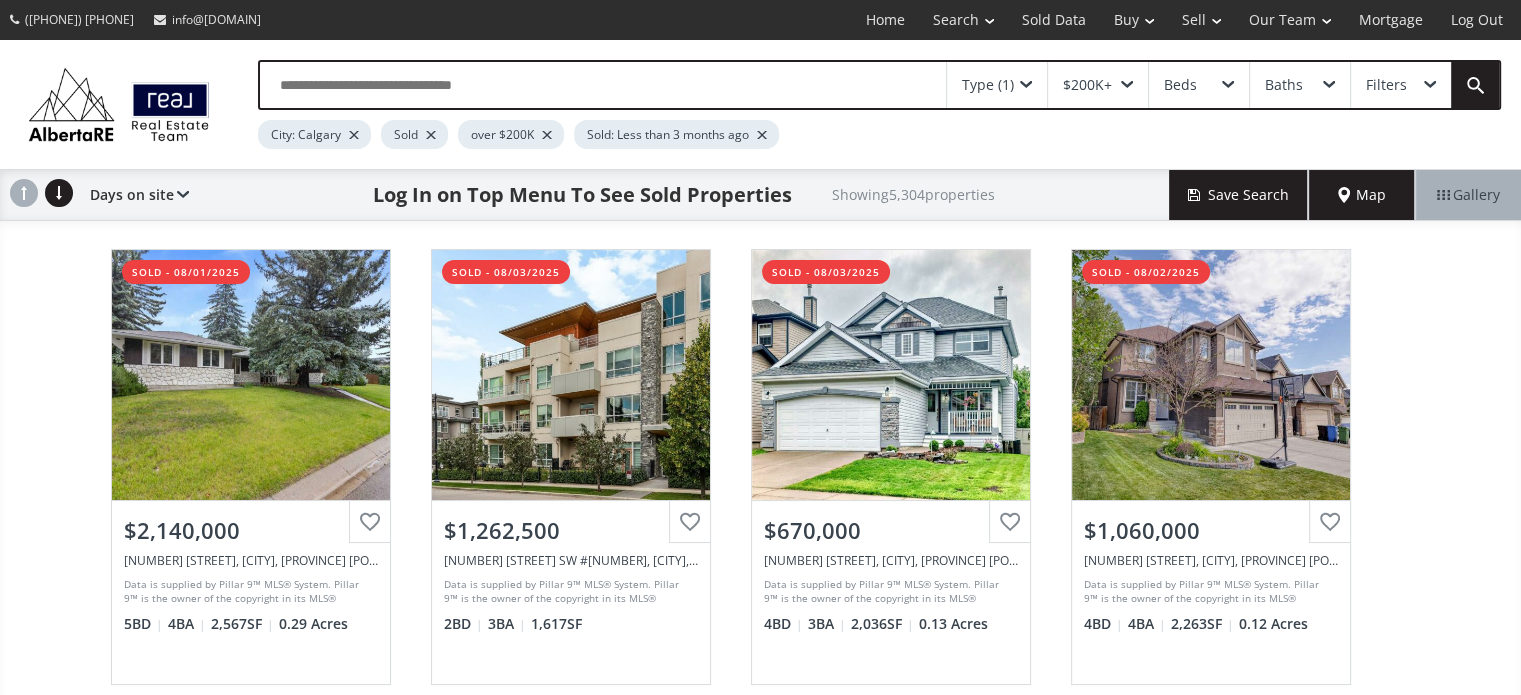 click at bounding box center (603, 85) 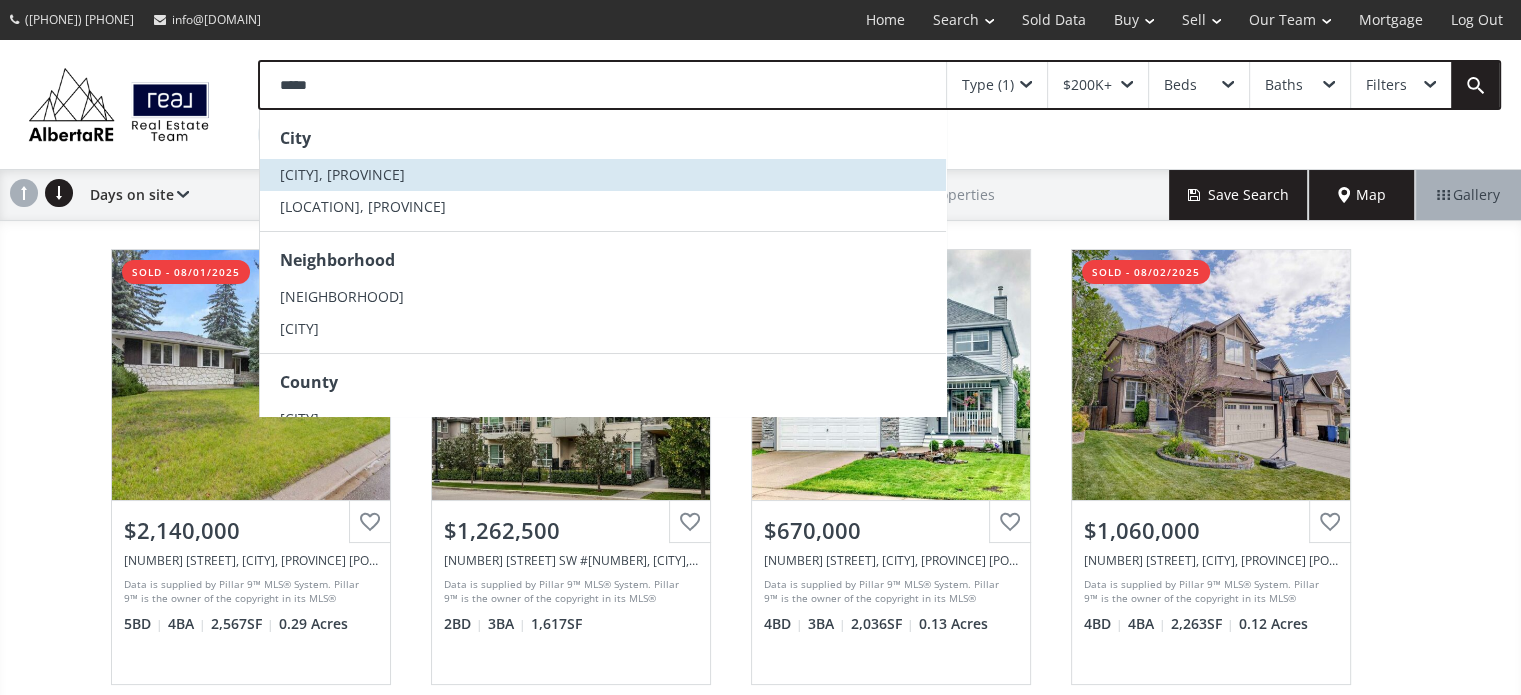 type on "*****" 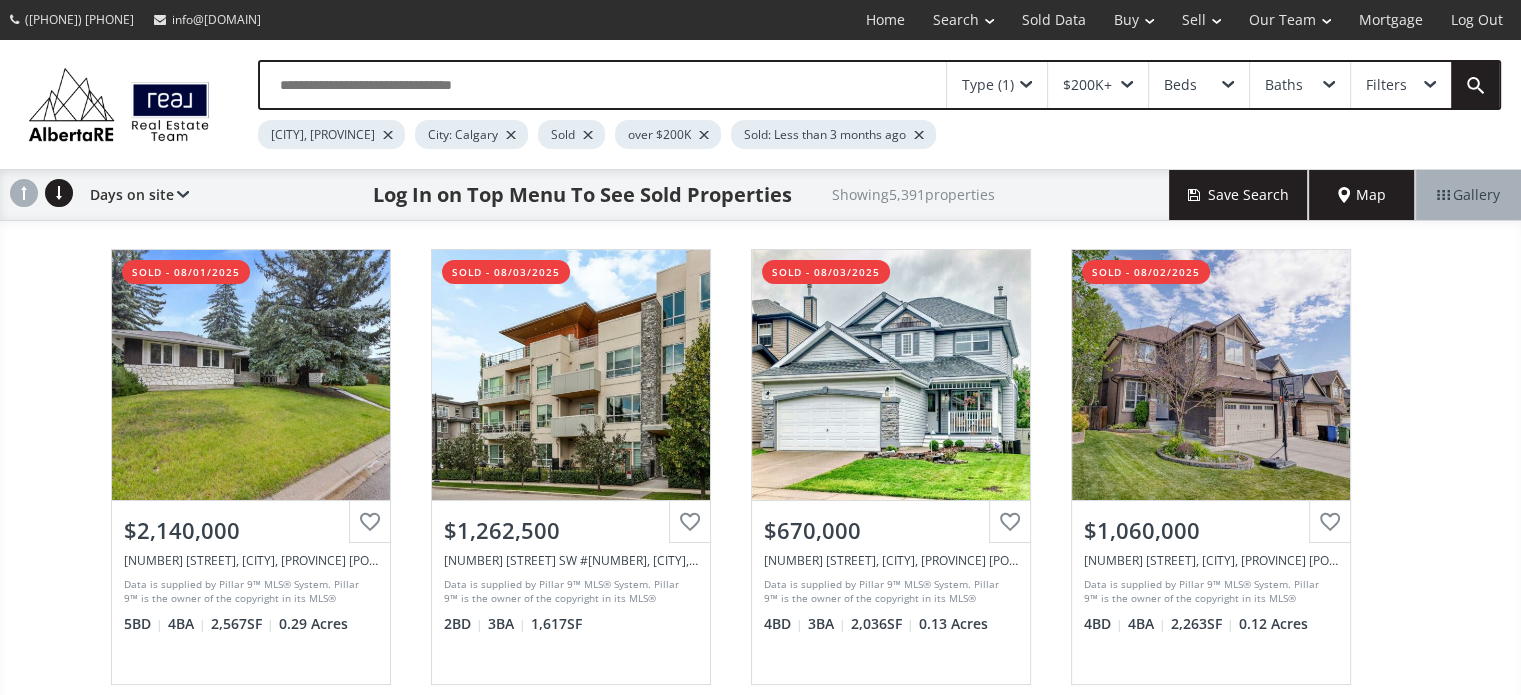 click at bounding box center (511, 135) 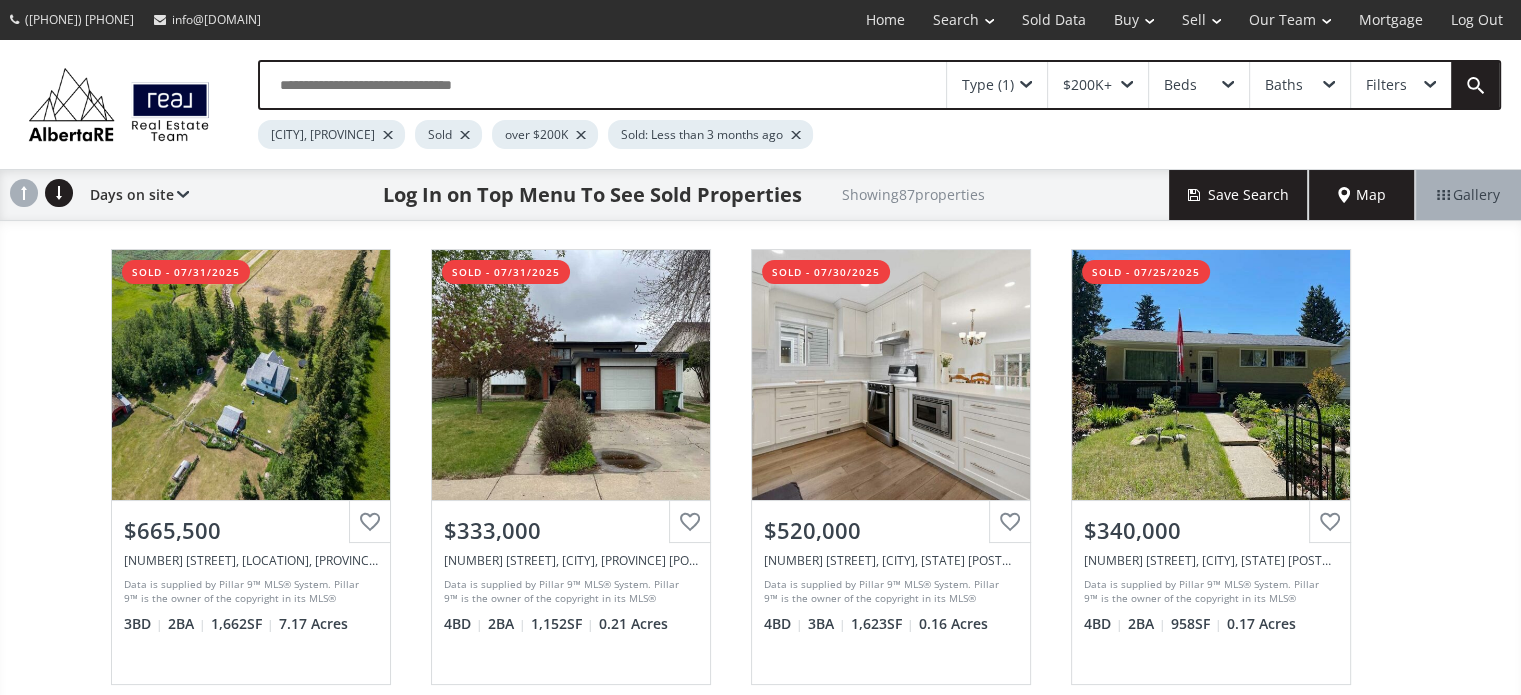 click at bounding box center (581, 135) 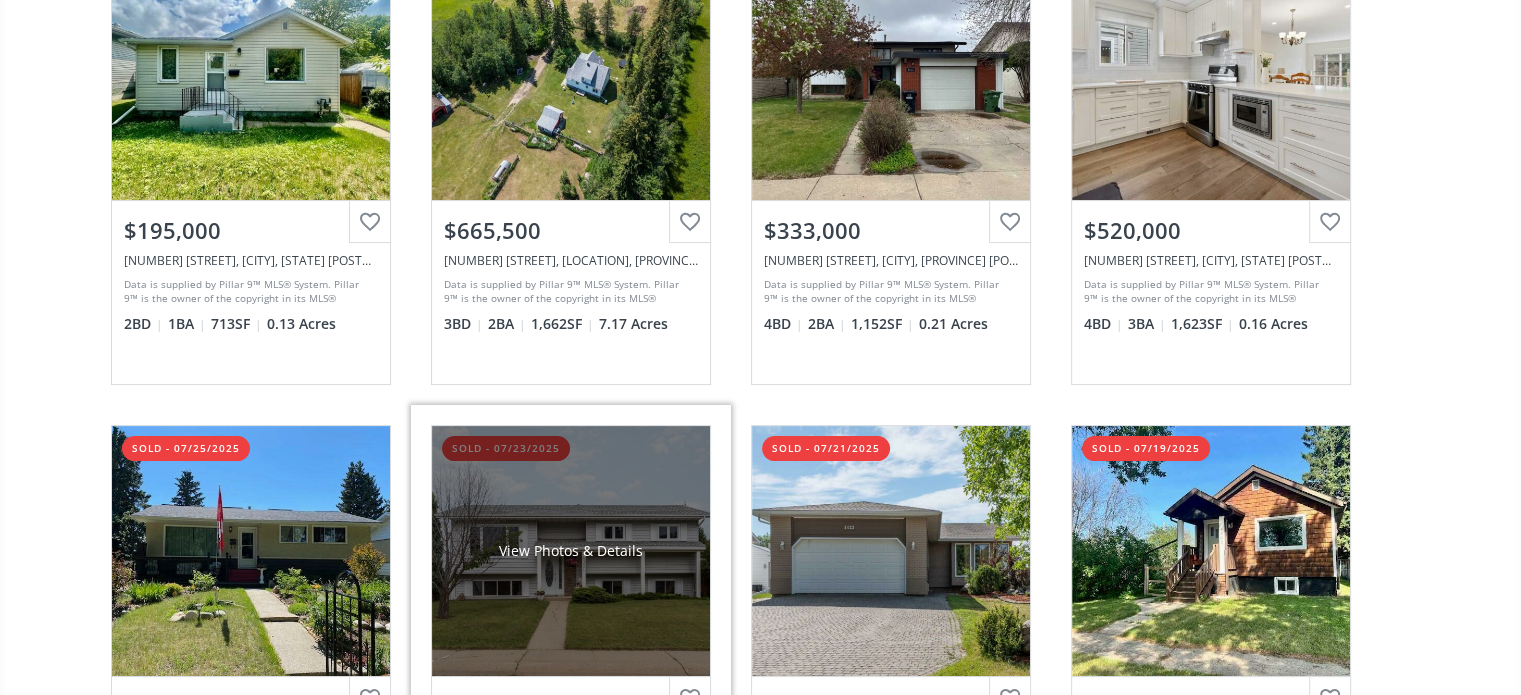 scroll, scrollTop: 0, scrollLeft: 0, axis: both 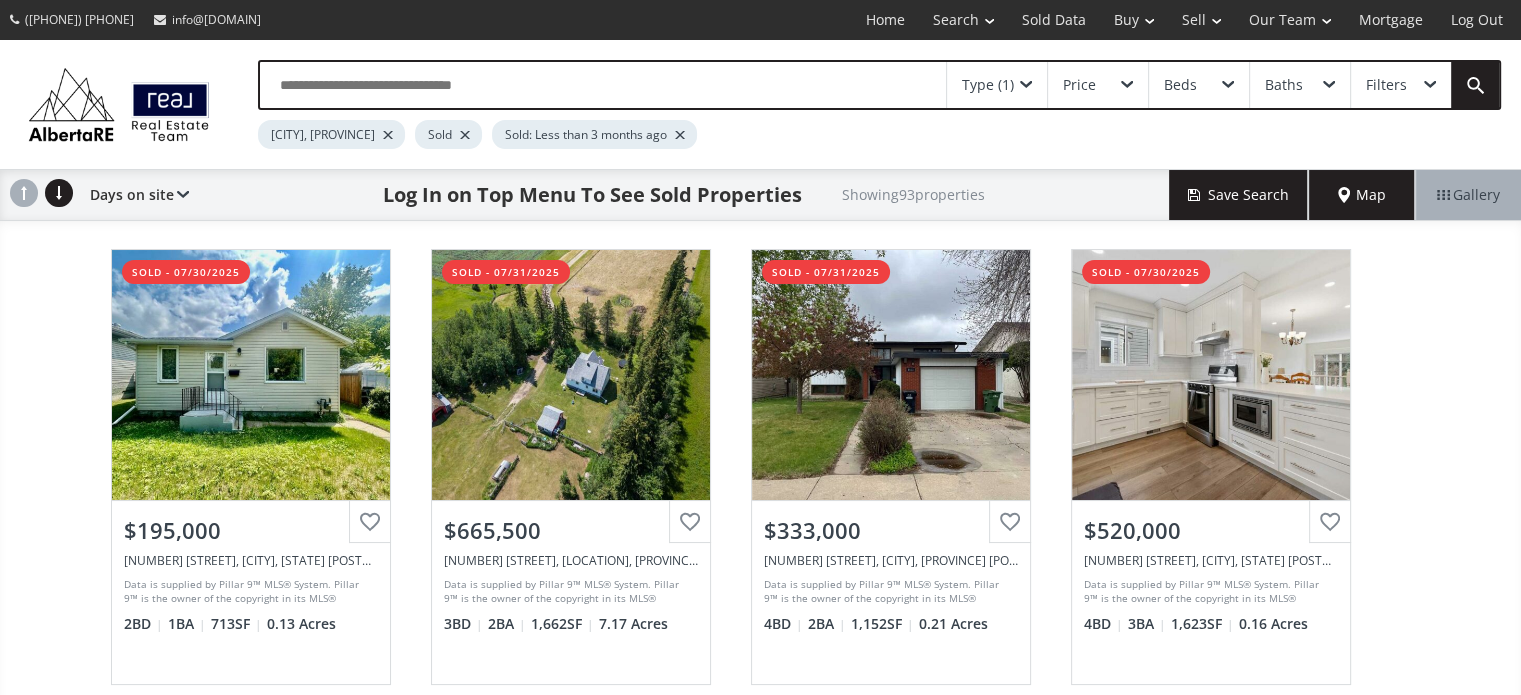 click on "Type   (1)" at bounding box center (997, 85) 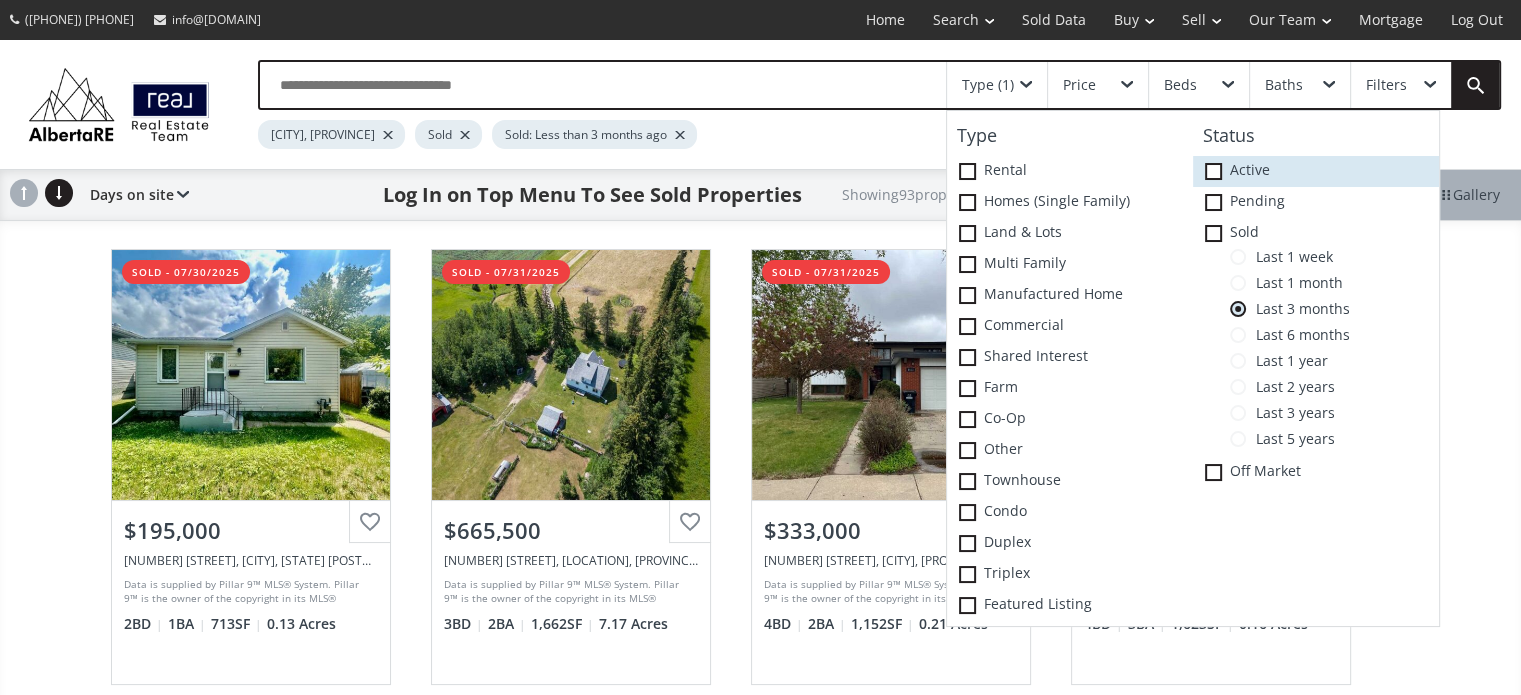 click at bounding box center [1213, 171] 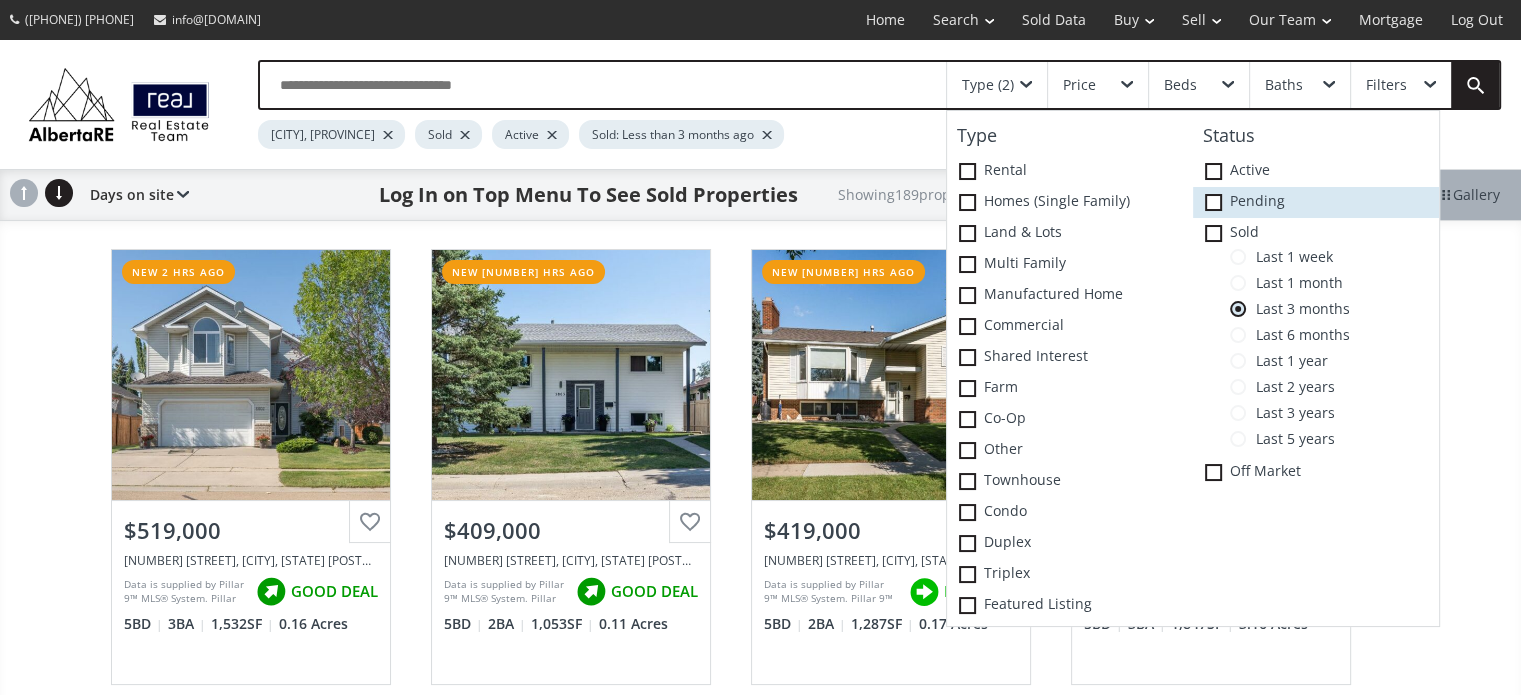 click at bounding box center (1213, 202) 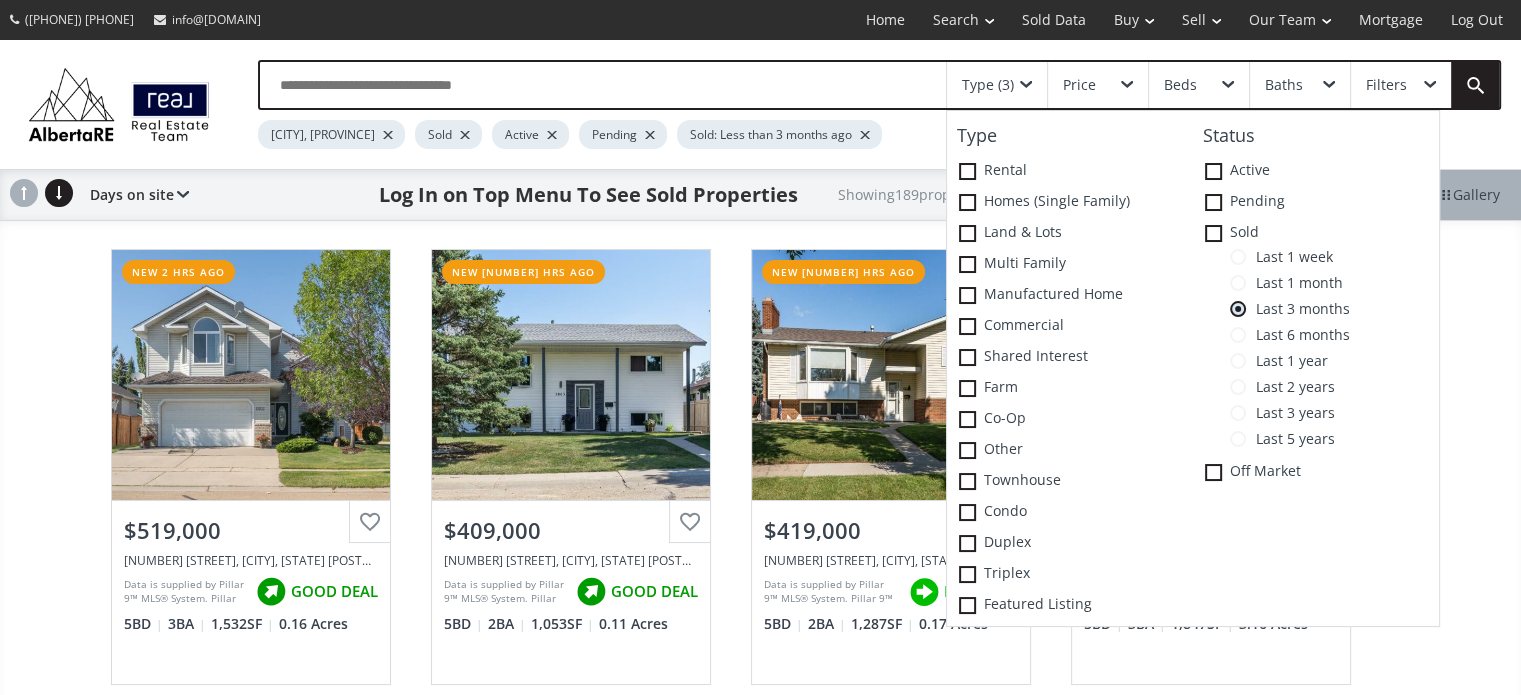 click on "[CITY], [STATE] Sold Active Pending Sold: Less than 3 months ago" at bounding box center [804, 129] 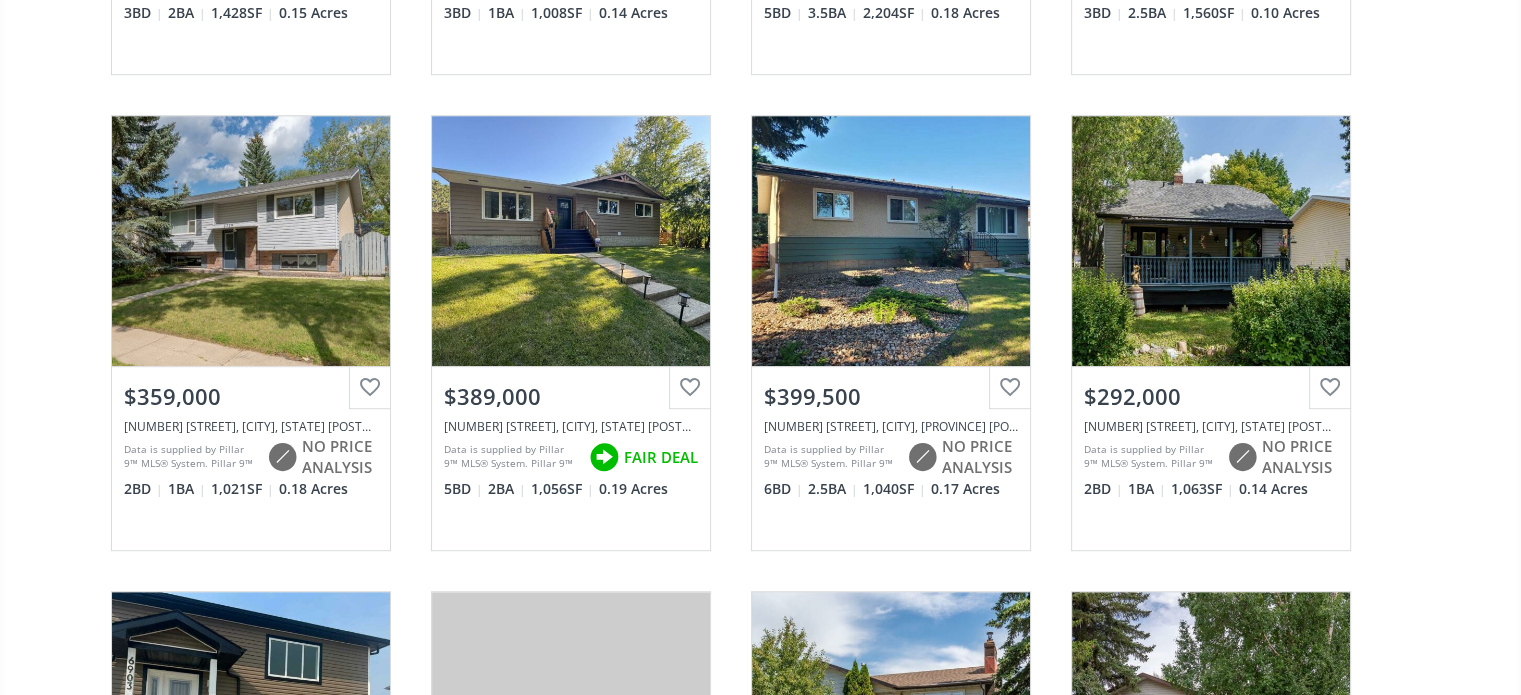 scroll, scrollTop: 1100, scrollLeft: 0, axis: vertical 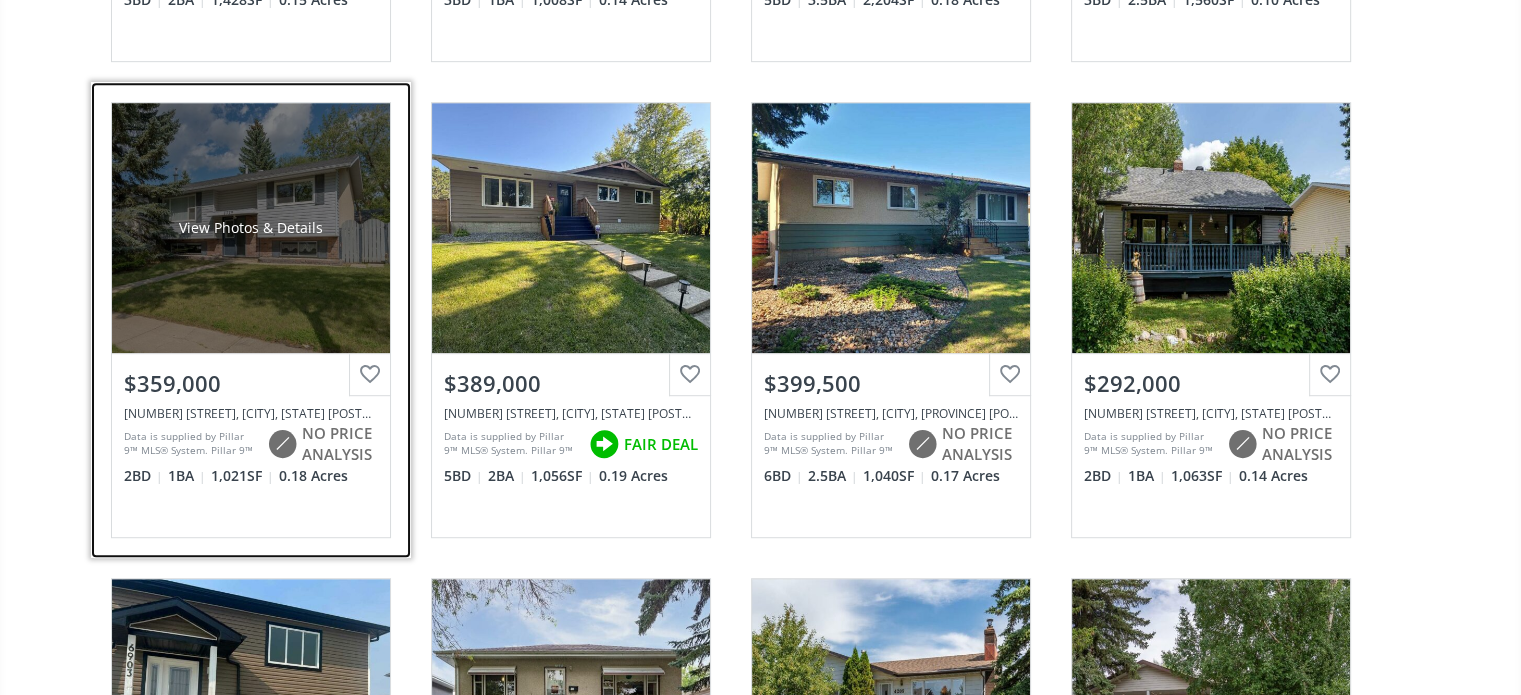 click on "View Photos & Details" at bounding box center [251, 228] 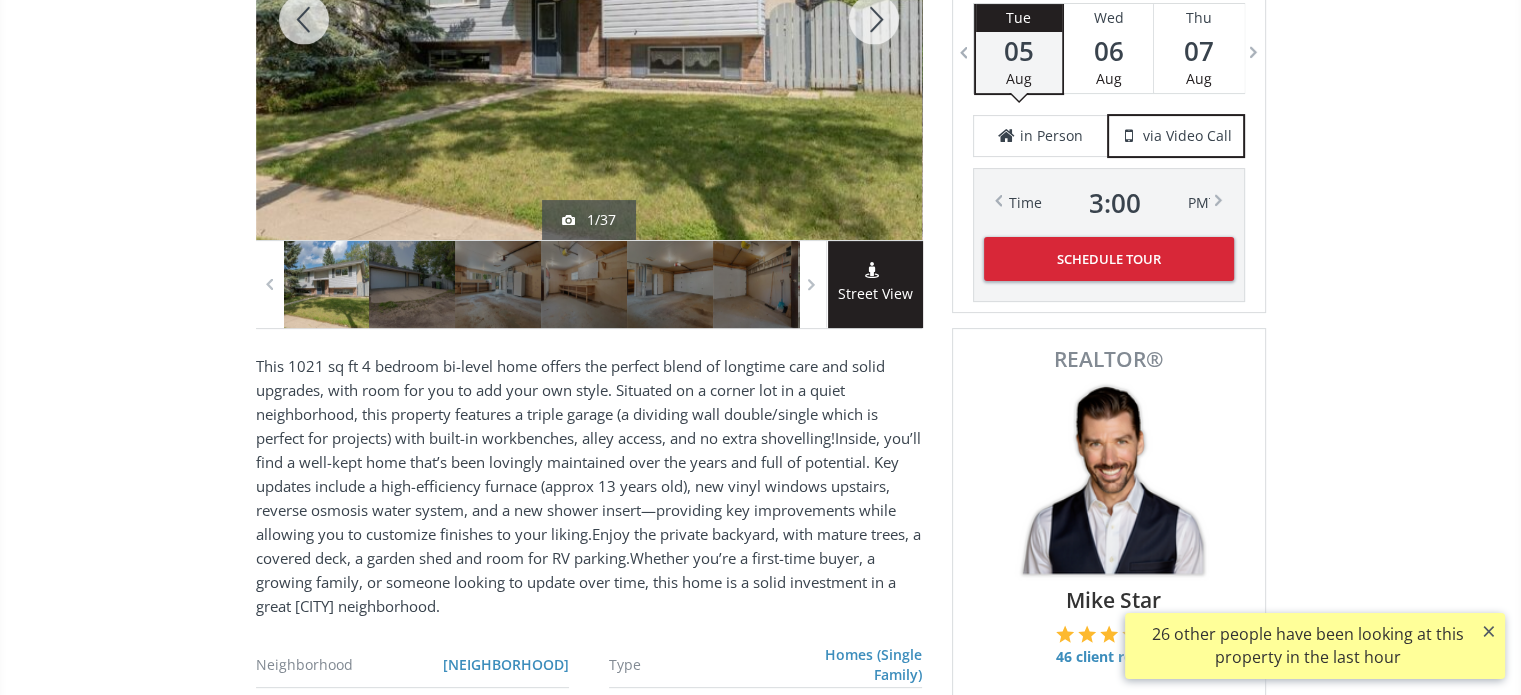 scroll, scrollTop: 300, scrollLeft: 0, axis: vertical 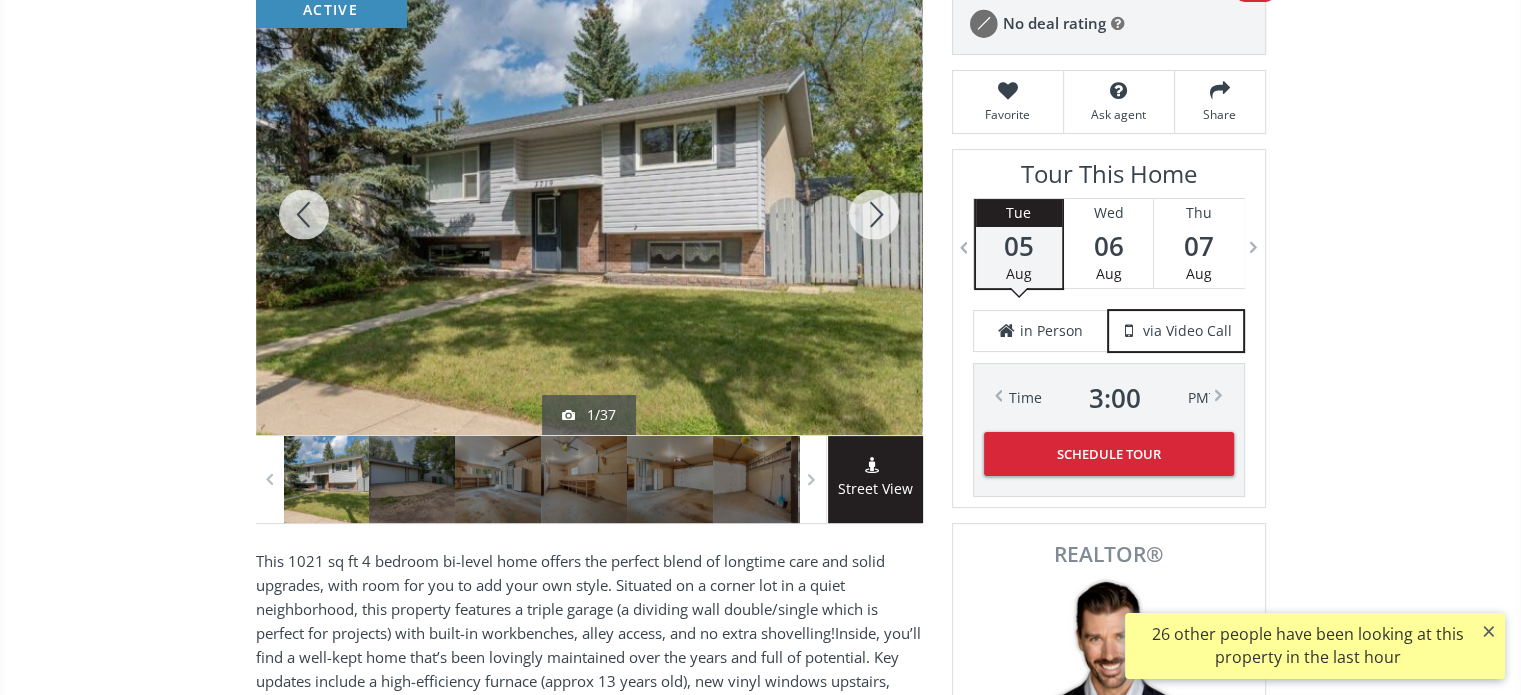click at bounding box center [874, 214] 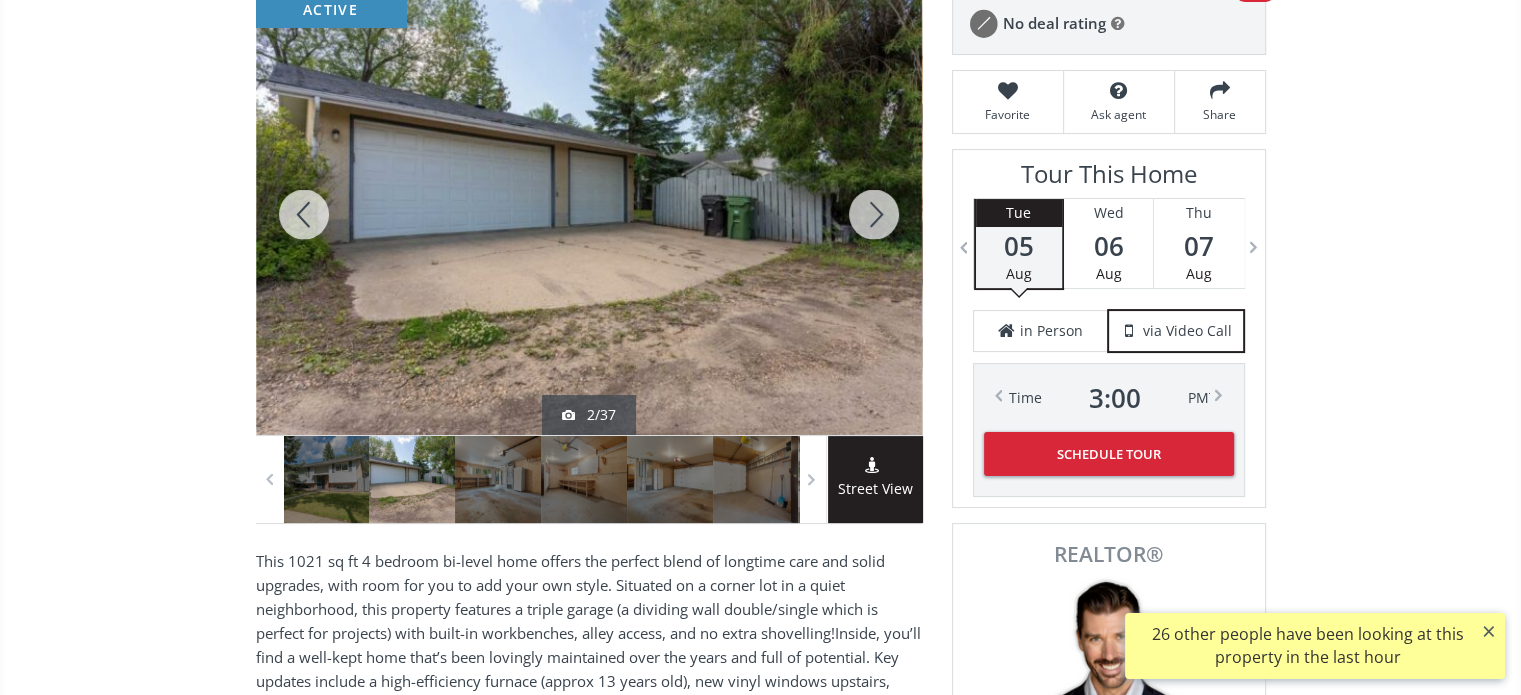 click at bounding box center (874, 214) 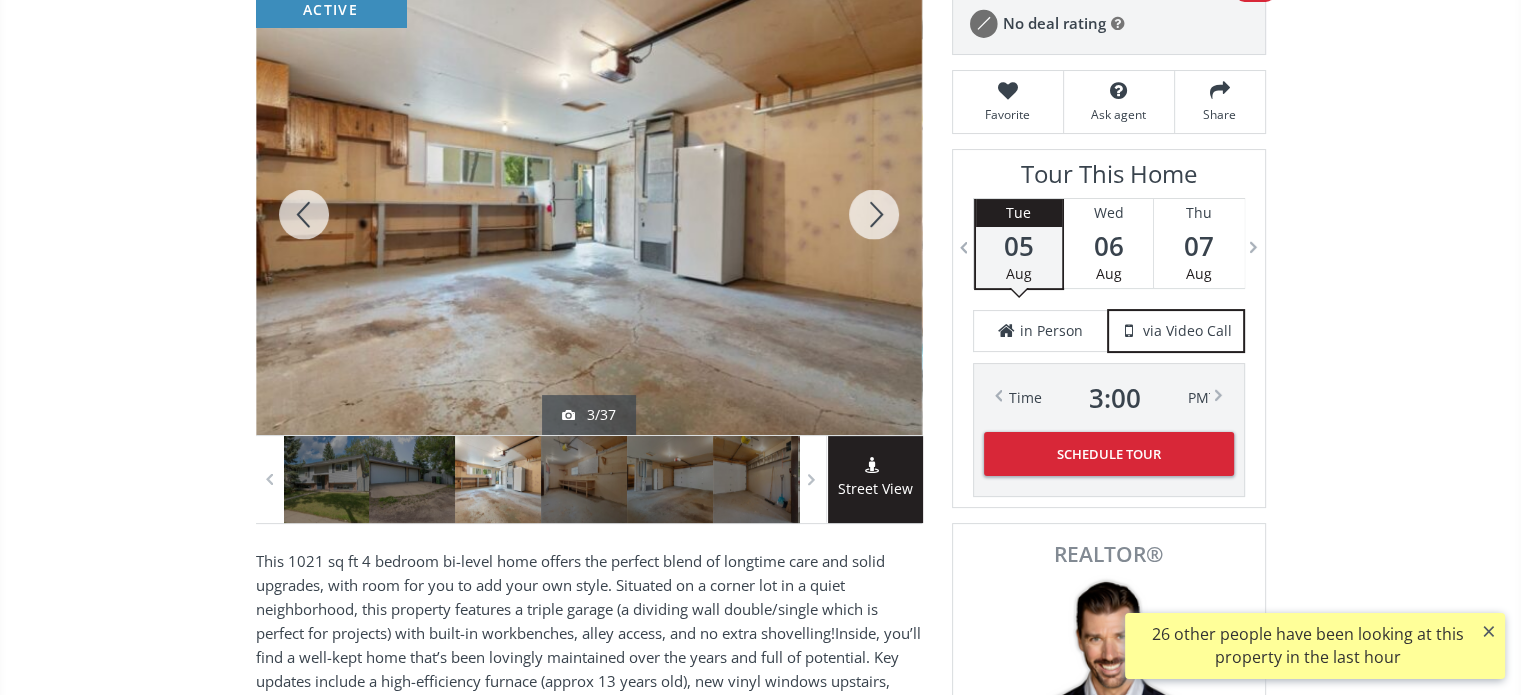click at bounding box center [874, 214] 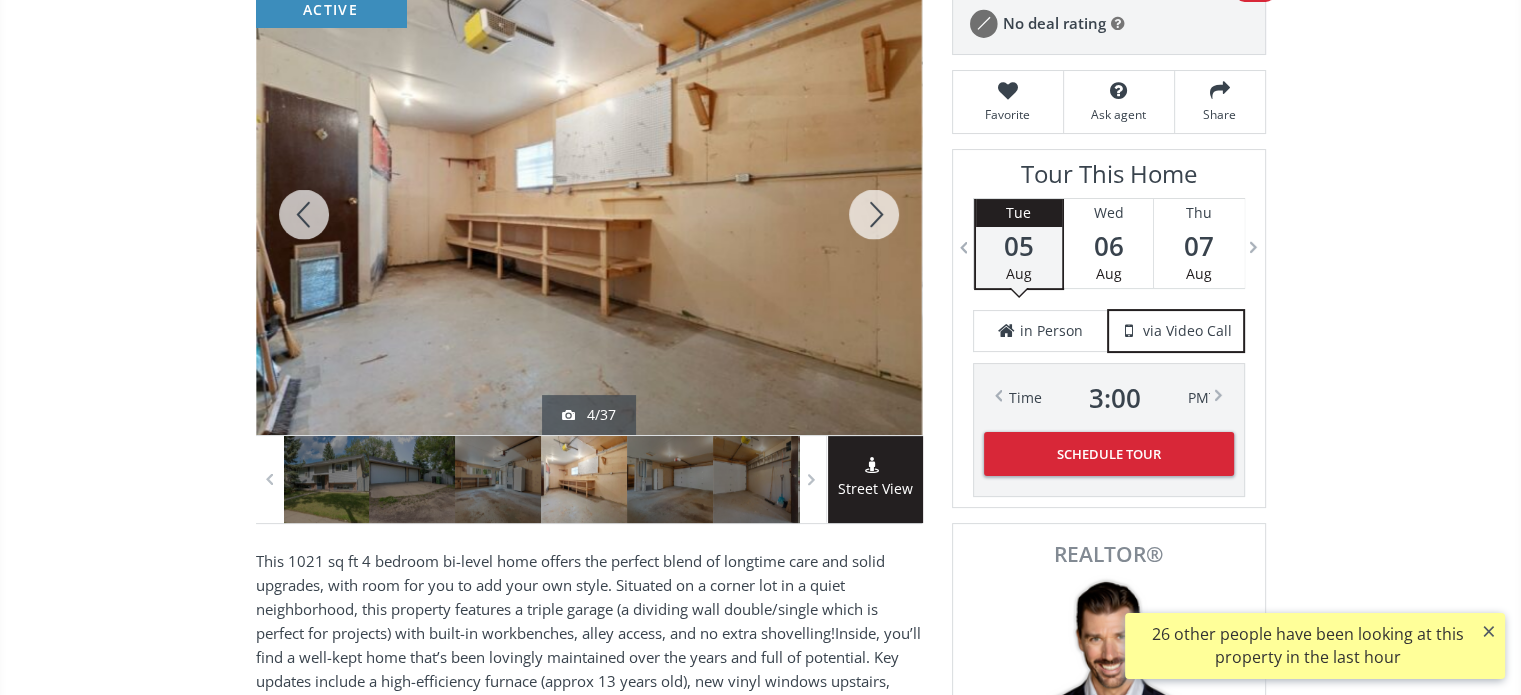click at bounding box center (874, 214) 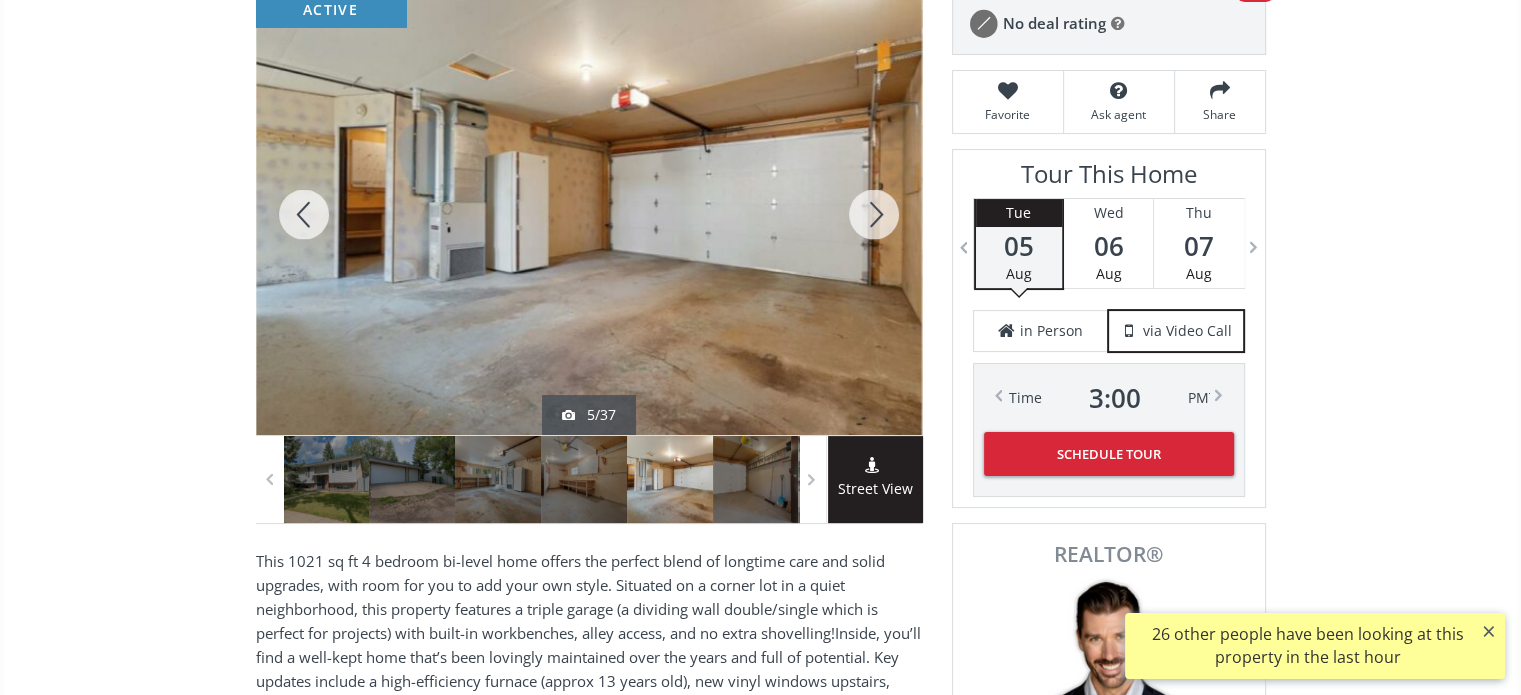 click at bounding box center [874, 214] 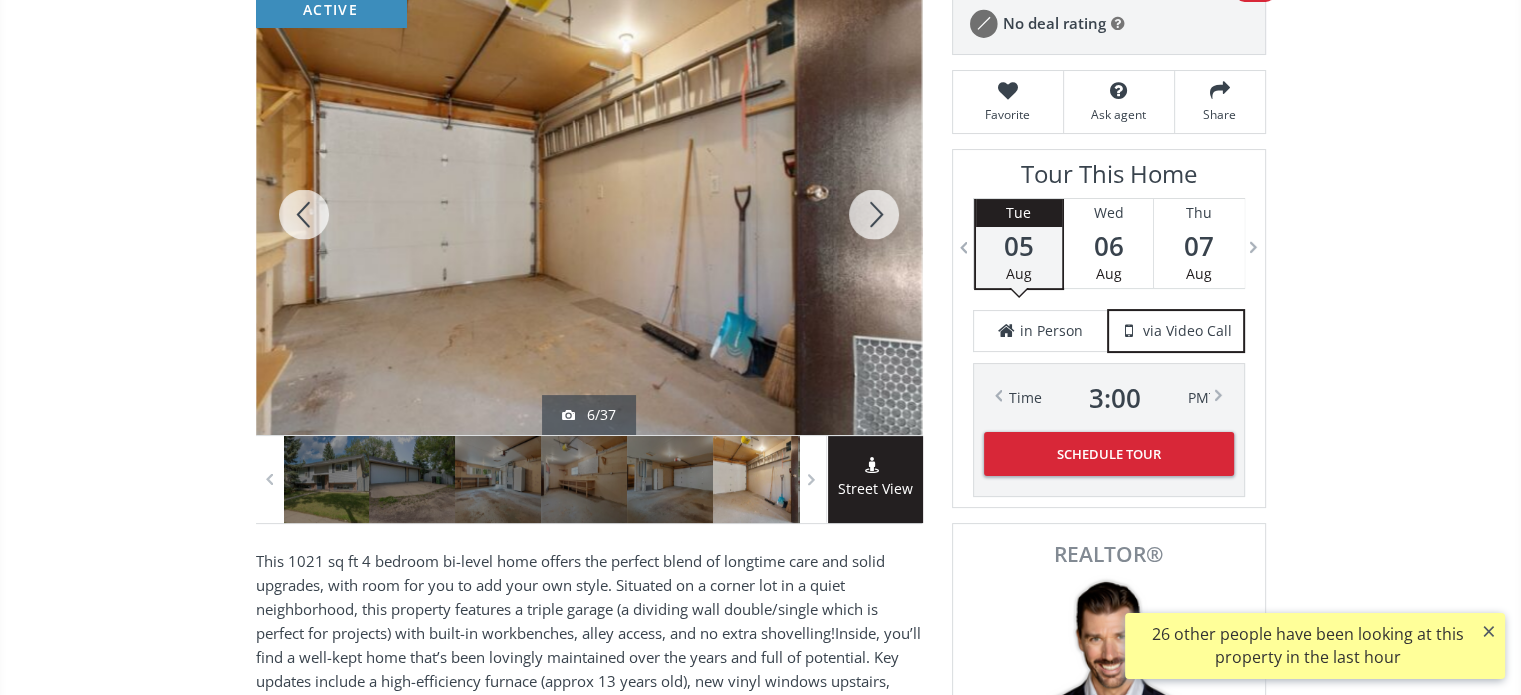 click at bounding box center [874, 214] 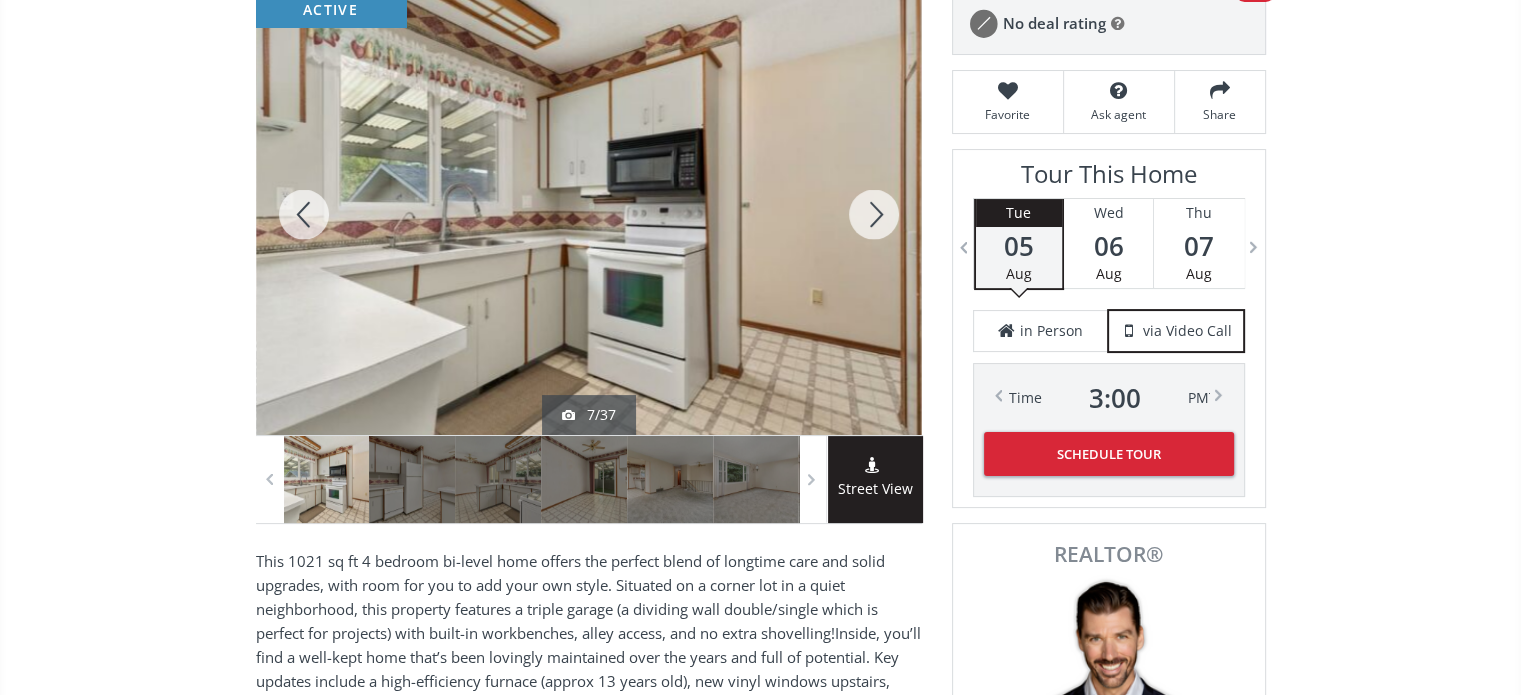 click at bounding box center (874, 214) 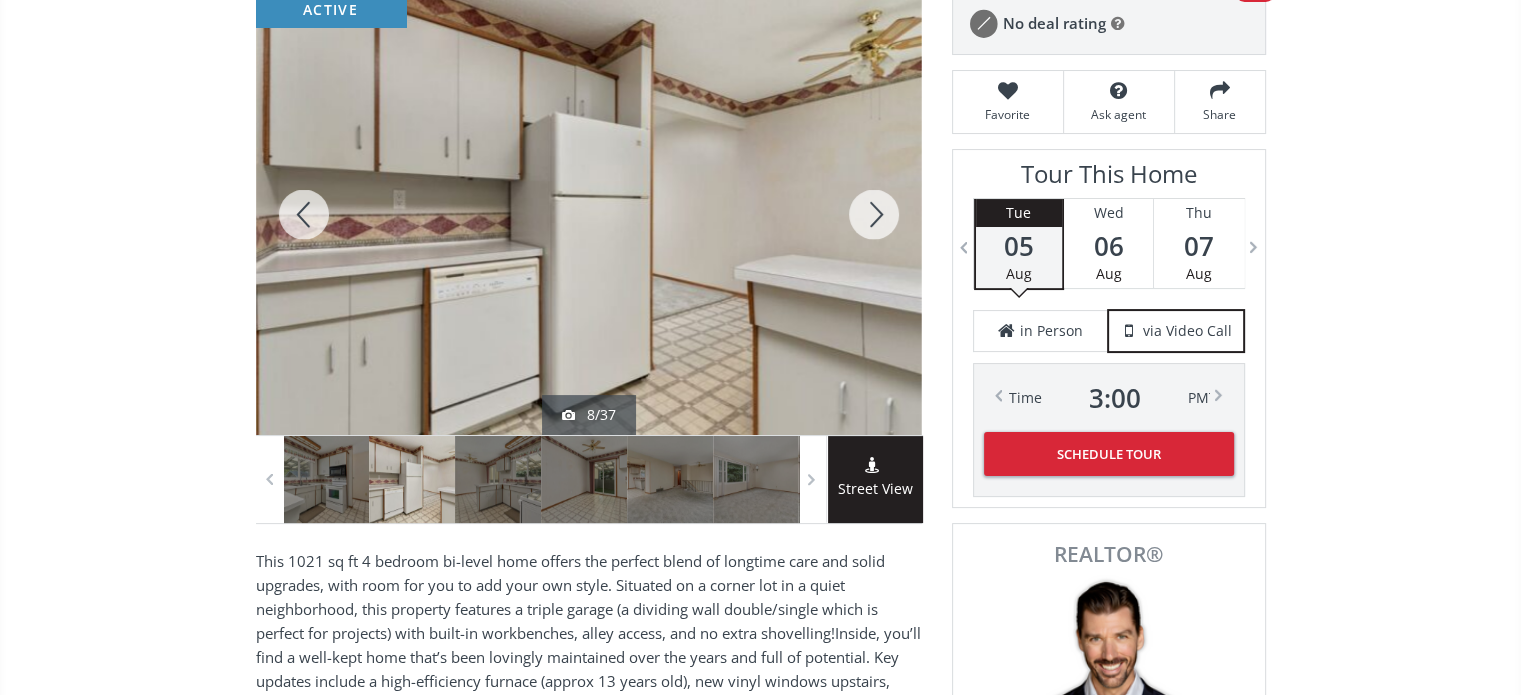 click at bounding box center [874, 214] 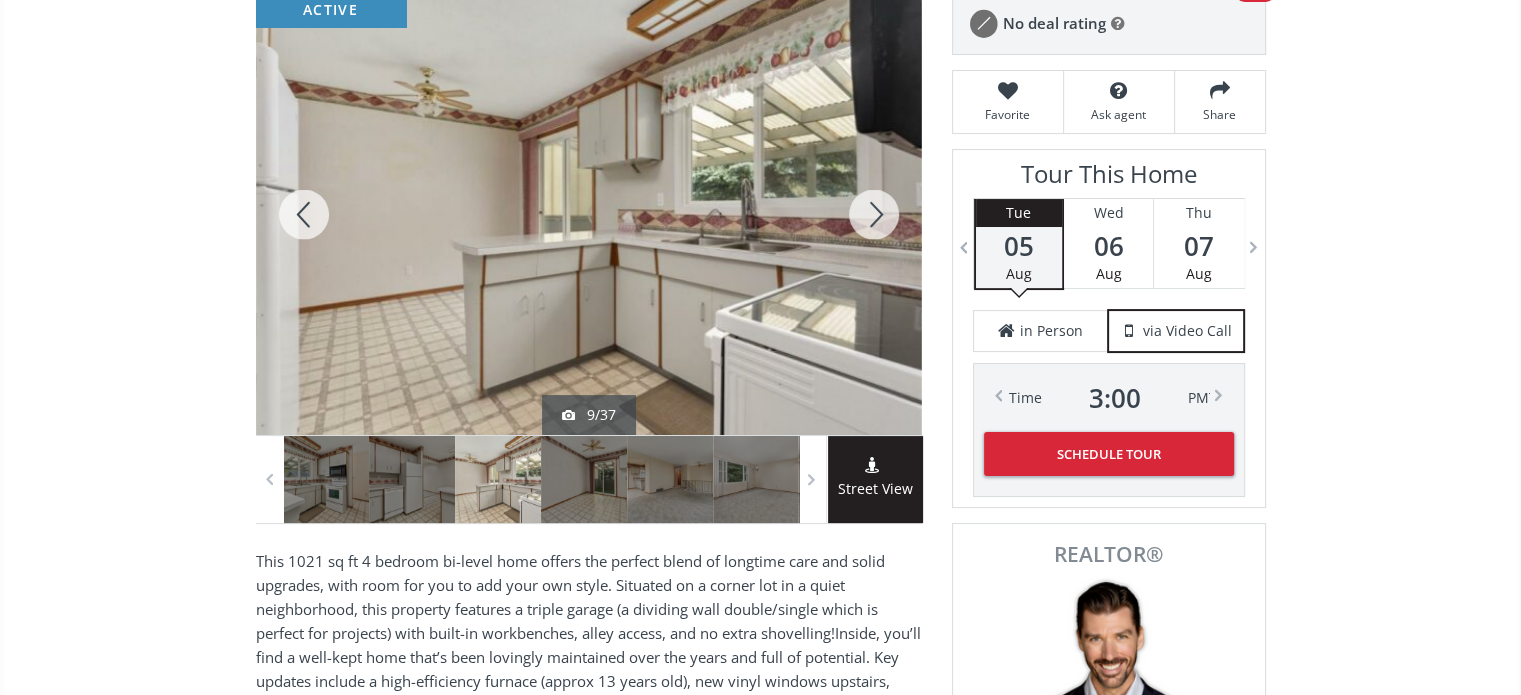 click at bounding box center (874, 214) 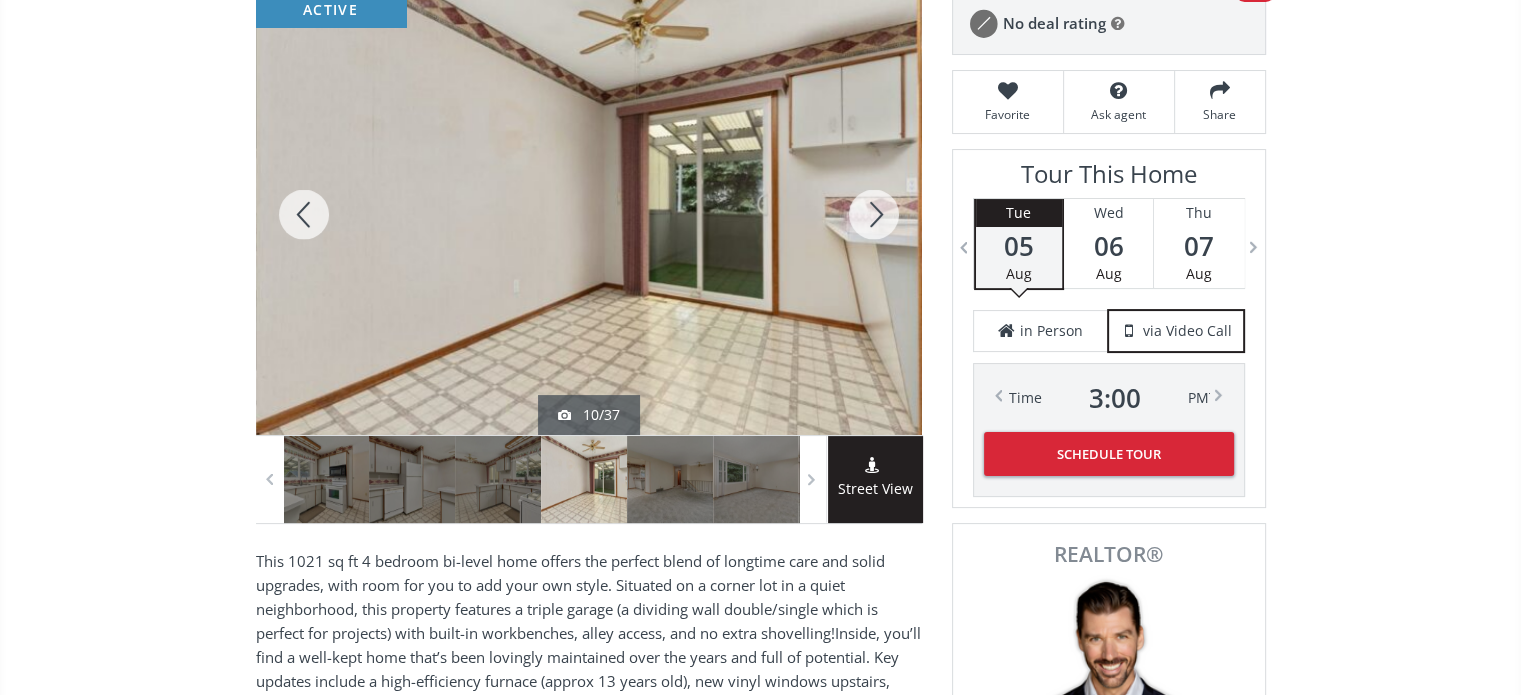 click at bounding box center [874, 214] 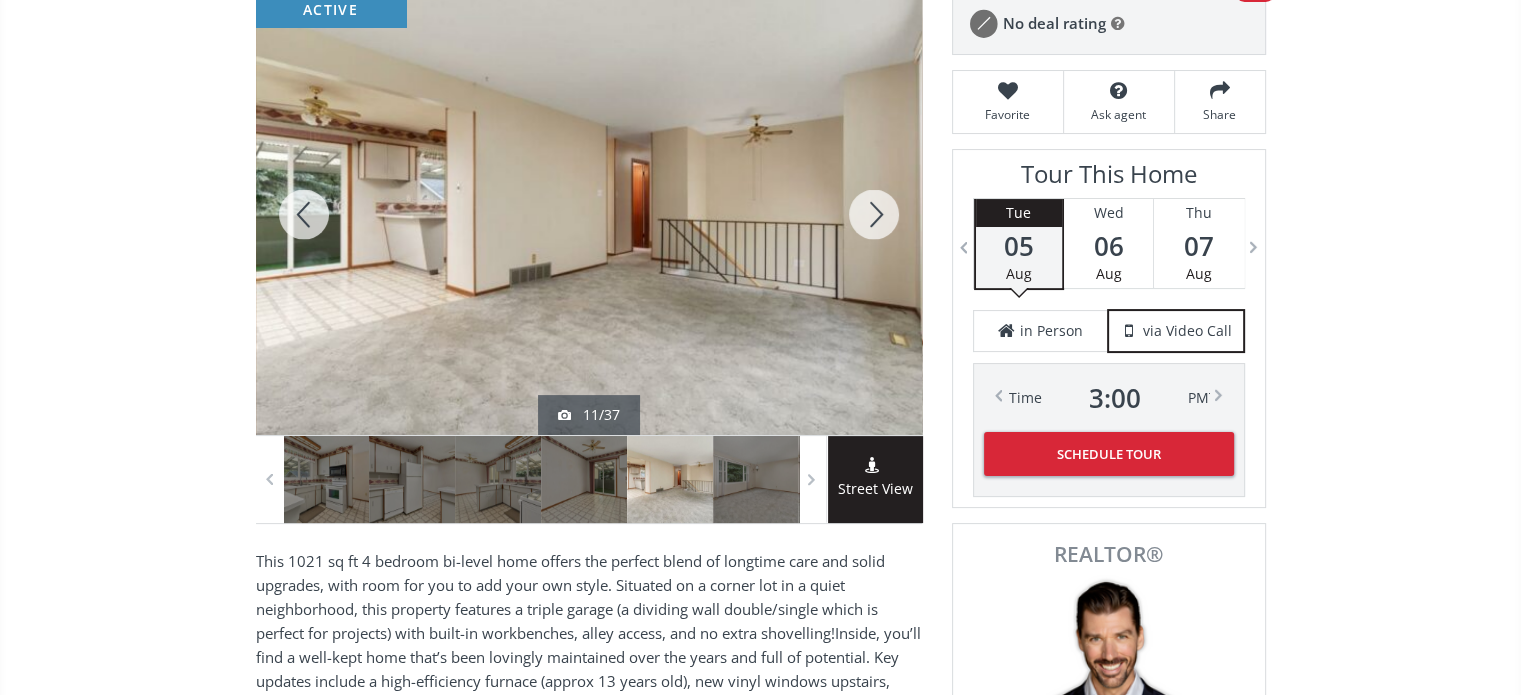 click at bounding box center [874, 214] 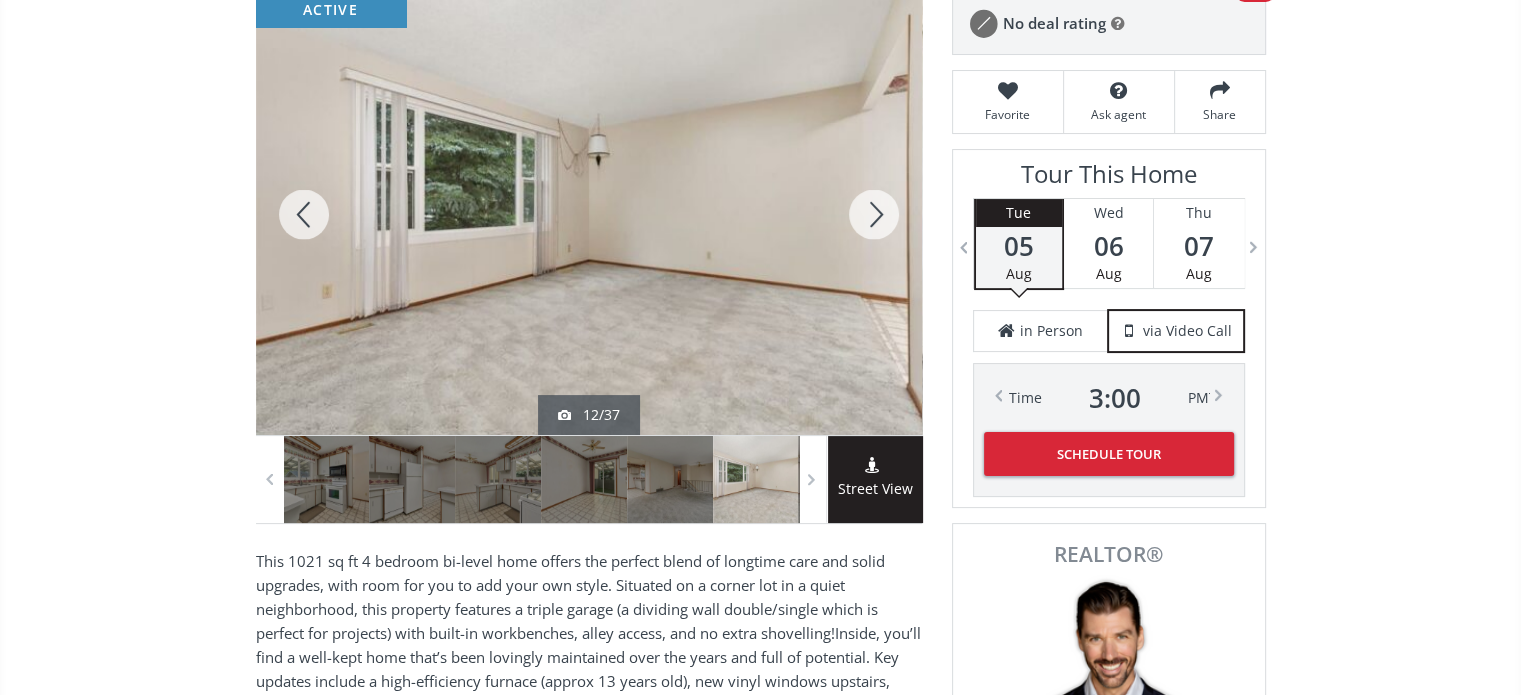 click at bounding box center (874, 214) 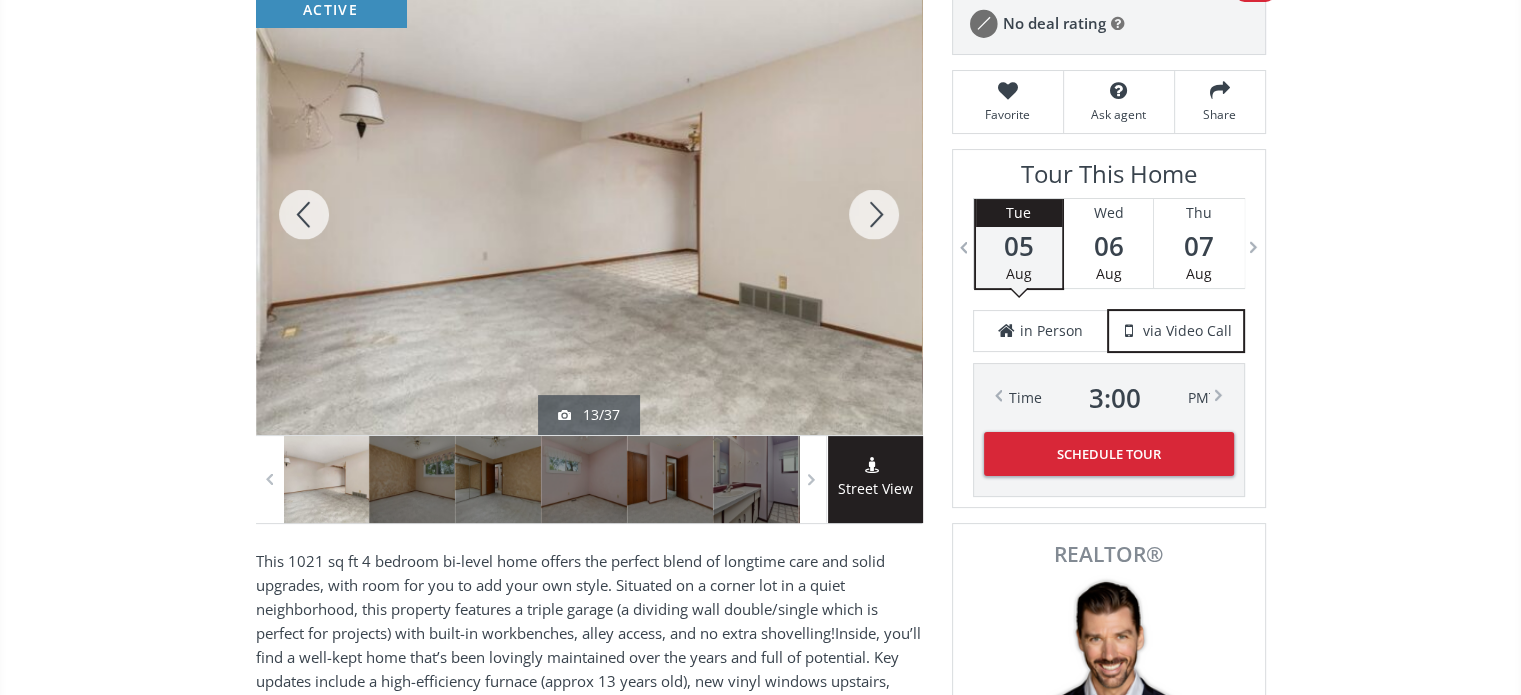 click at bounding box center (874, 214) 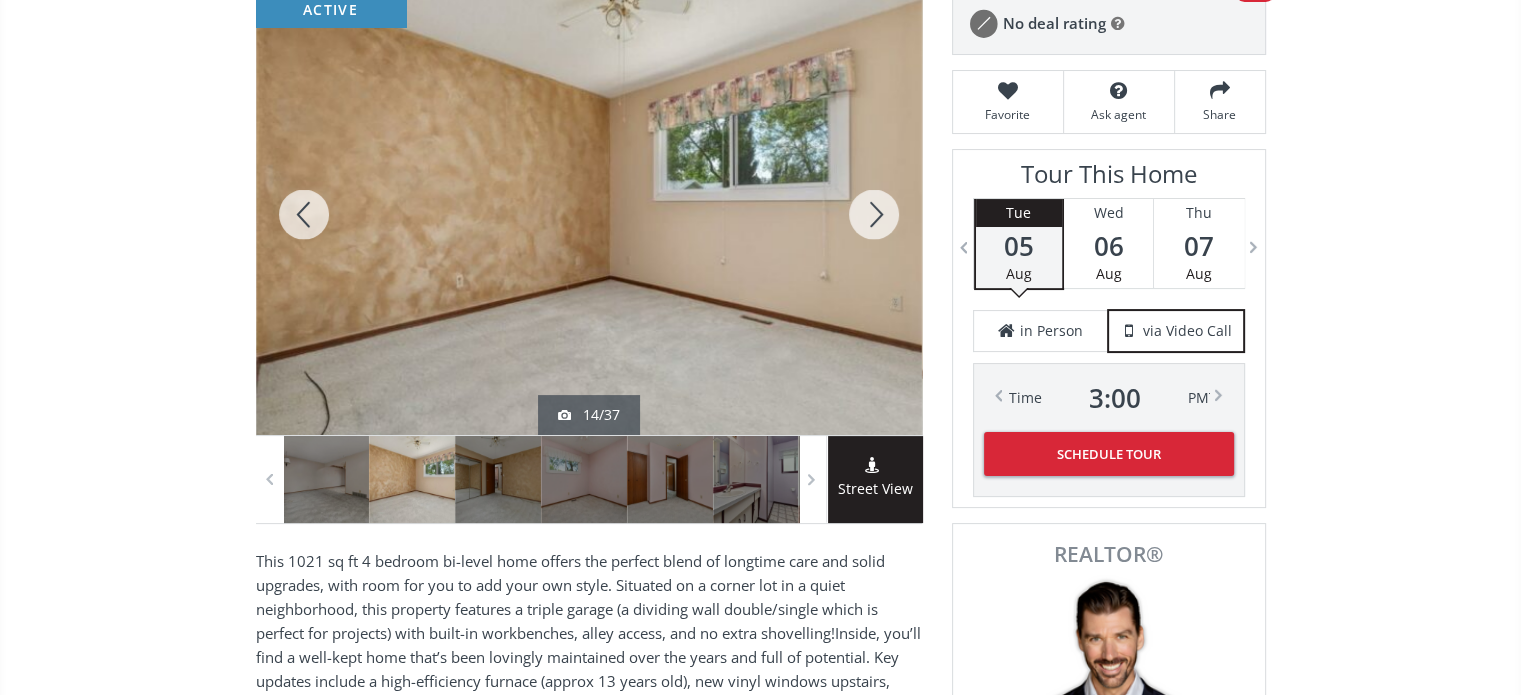 click at bounding box center [874, 214] 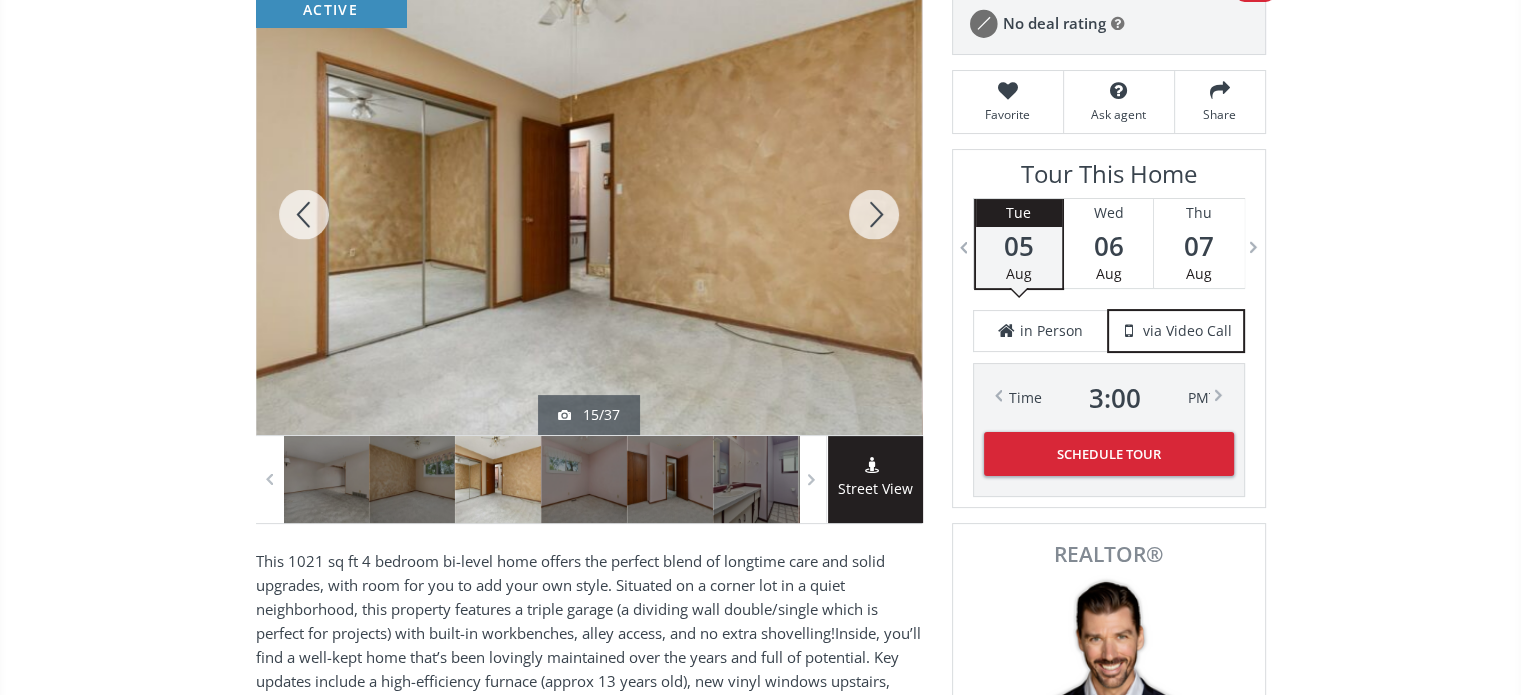 click at bounding box center (874, 214) 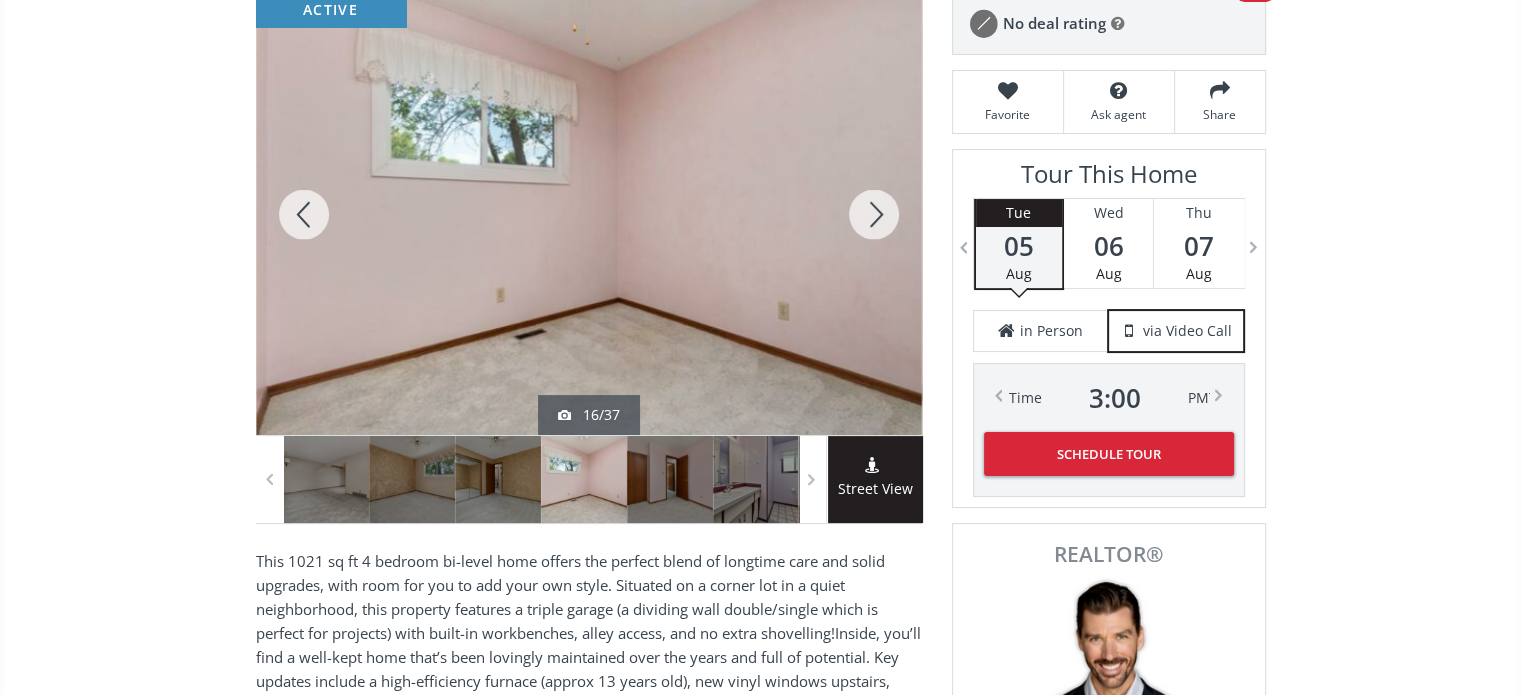 click at bounding box center [874, 214] 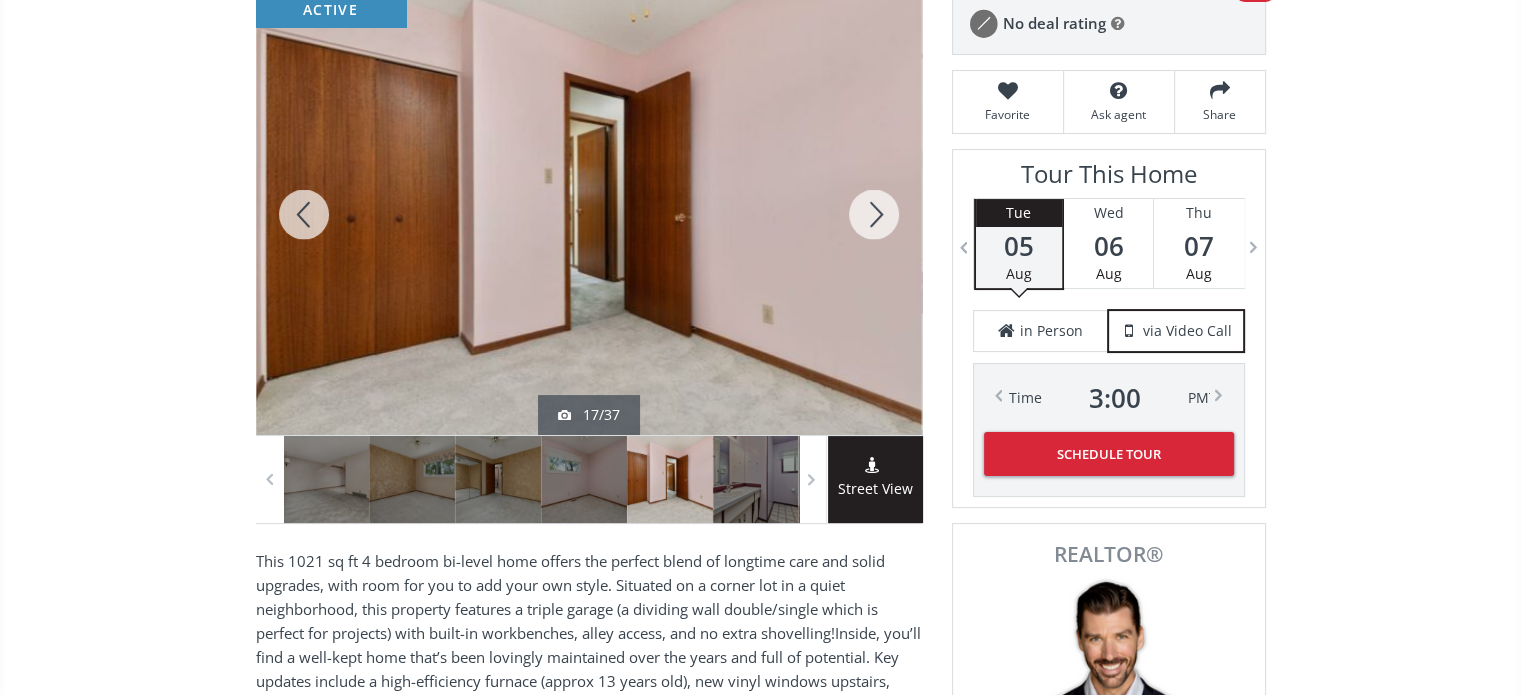 click at bounding box center [874, 214] 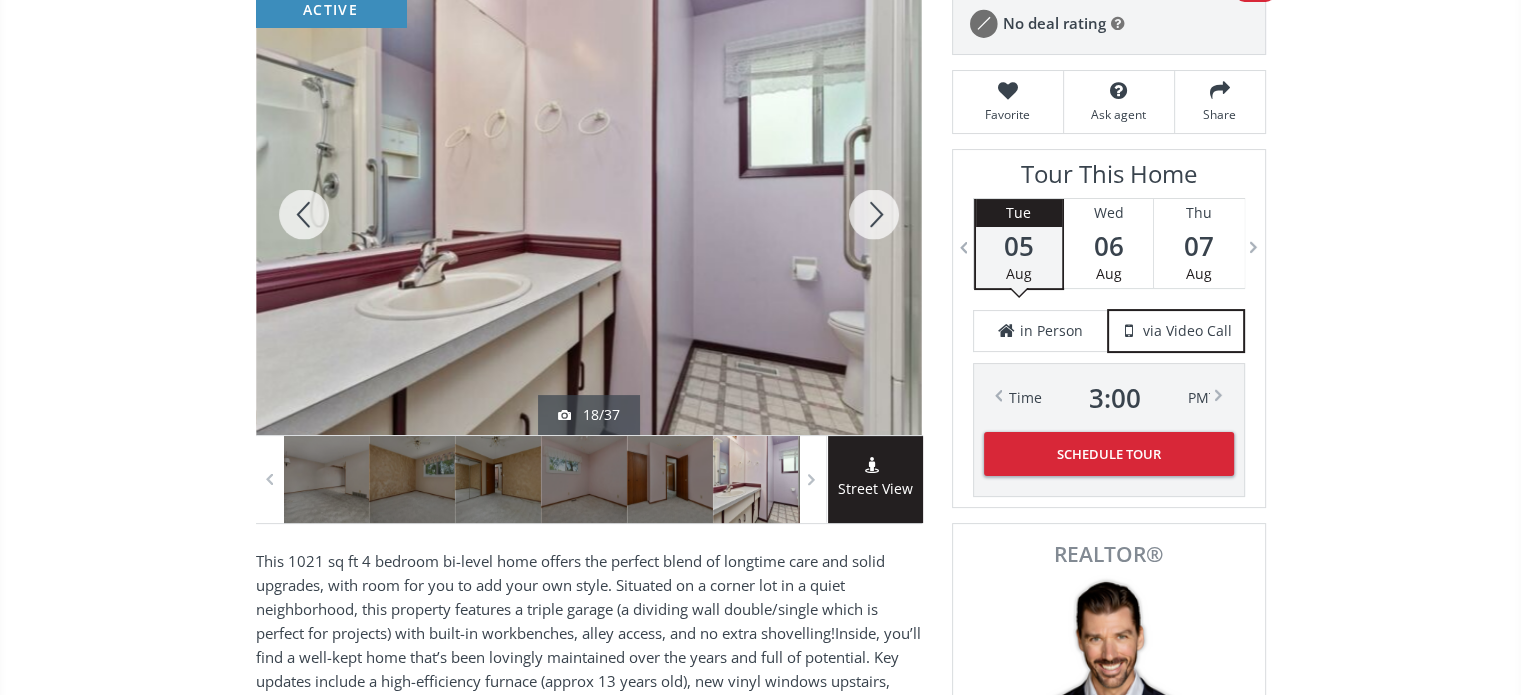 click at bounding box center (874, 214) 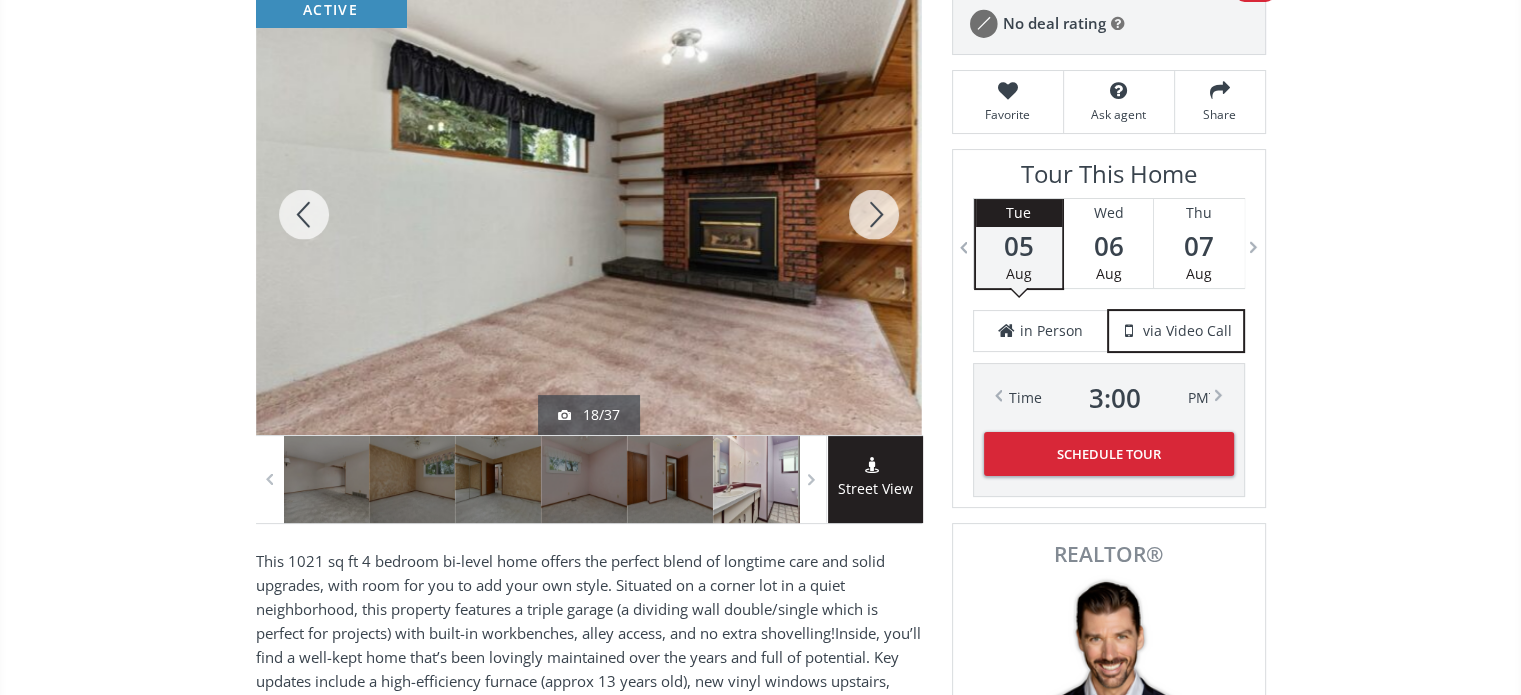 click at bounding box center [874, 214] 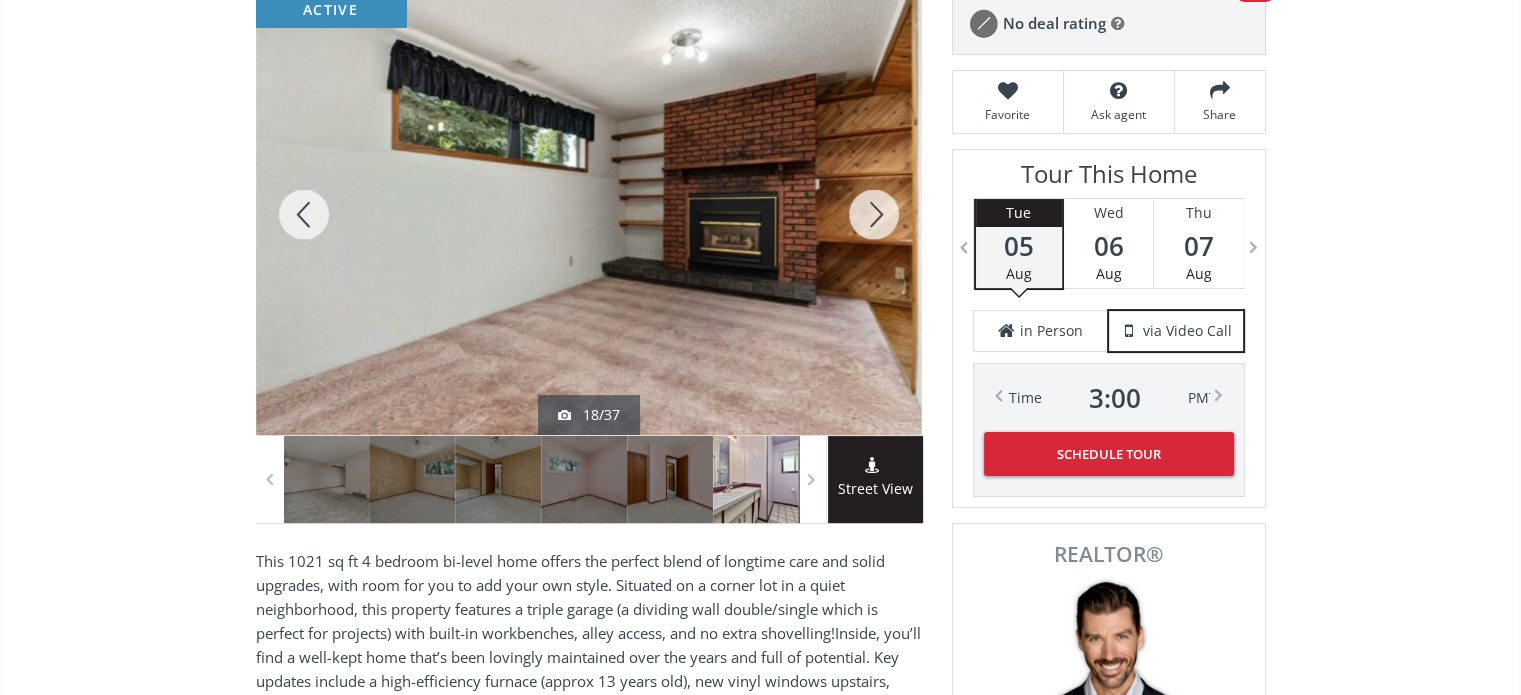 click at bounding box center (874, 214) 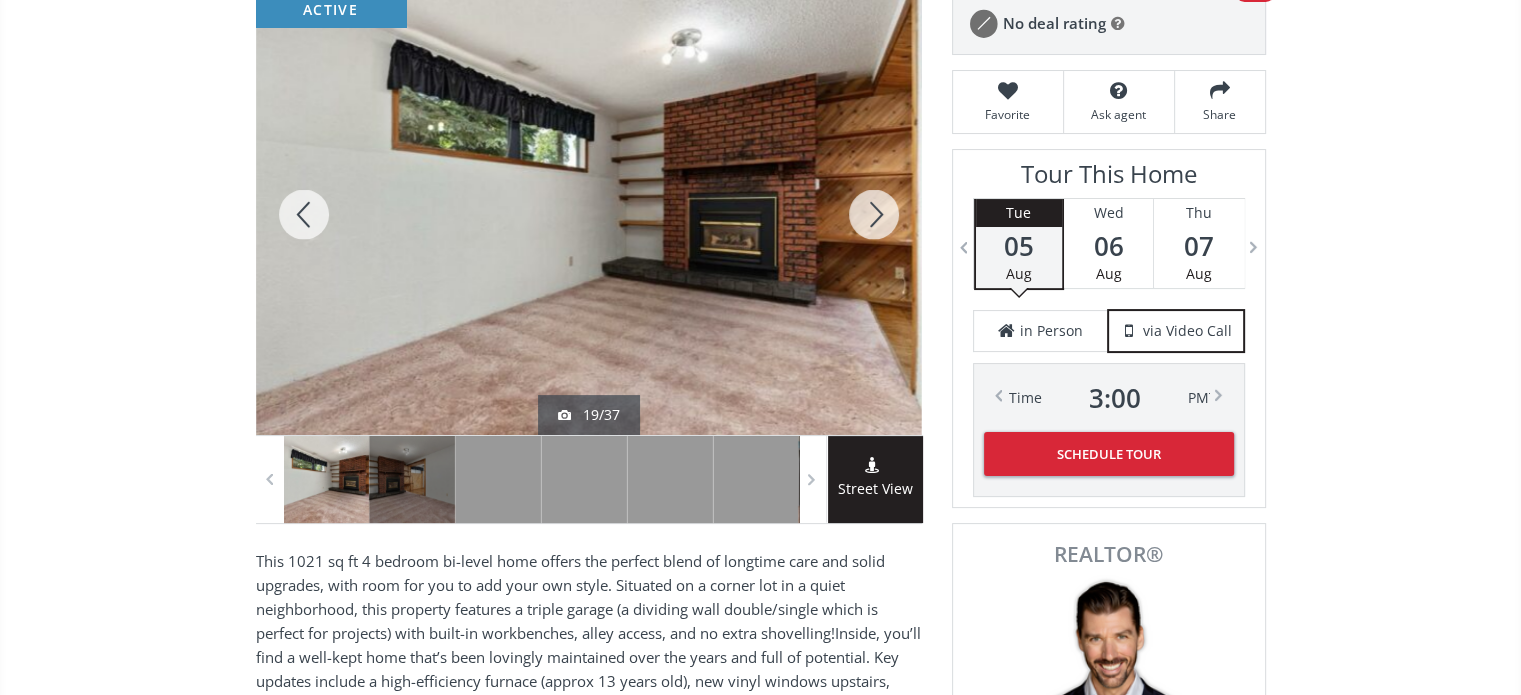 click at bounding box center [874, 214] 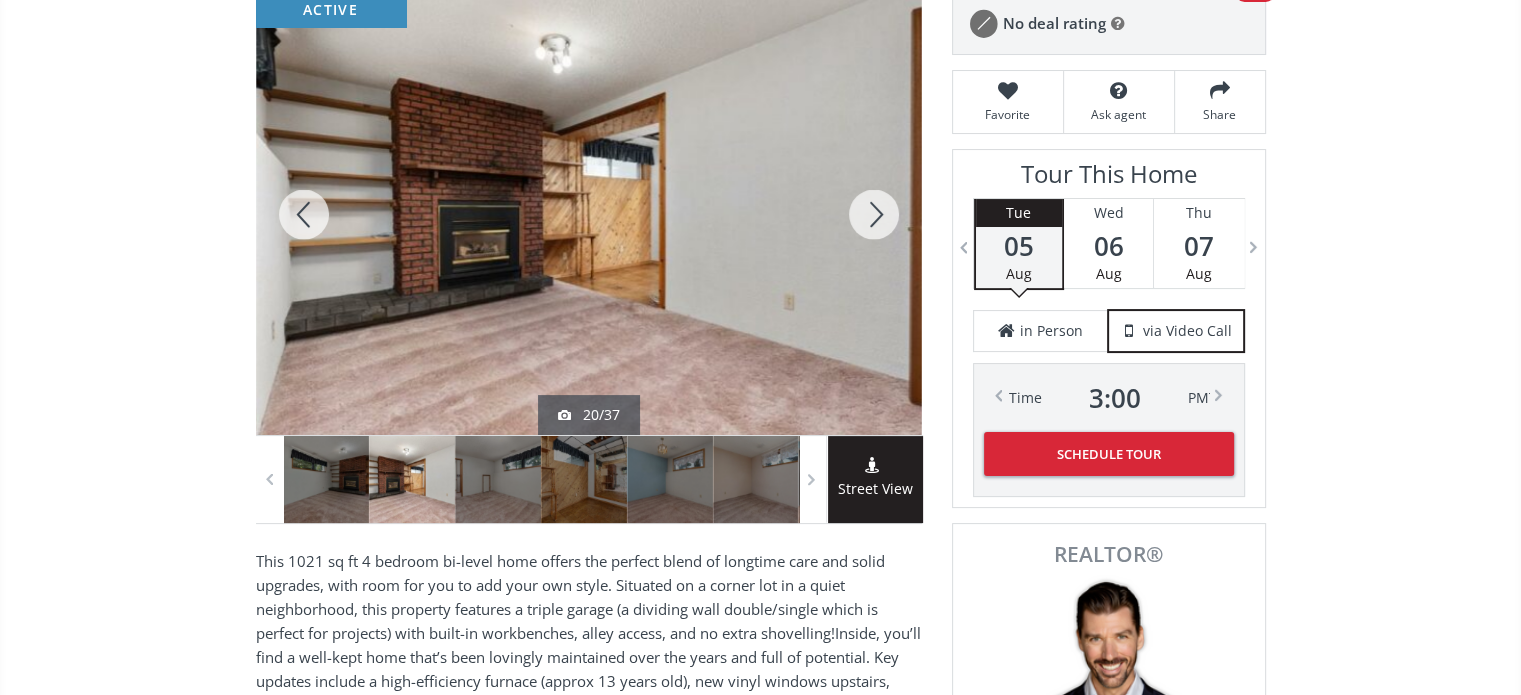 click at bounding box center [874, 214] 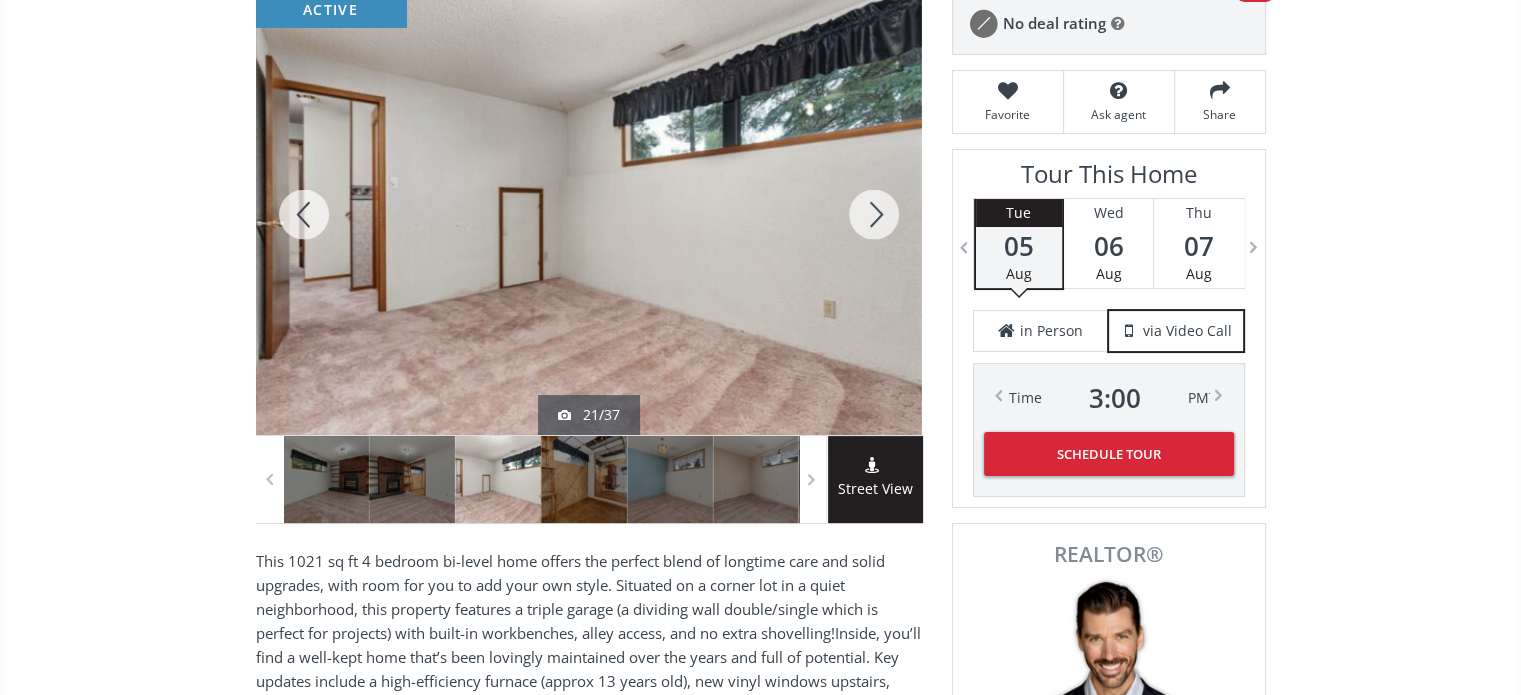 click at bounding box center (874, 214) 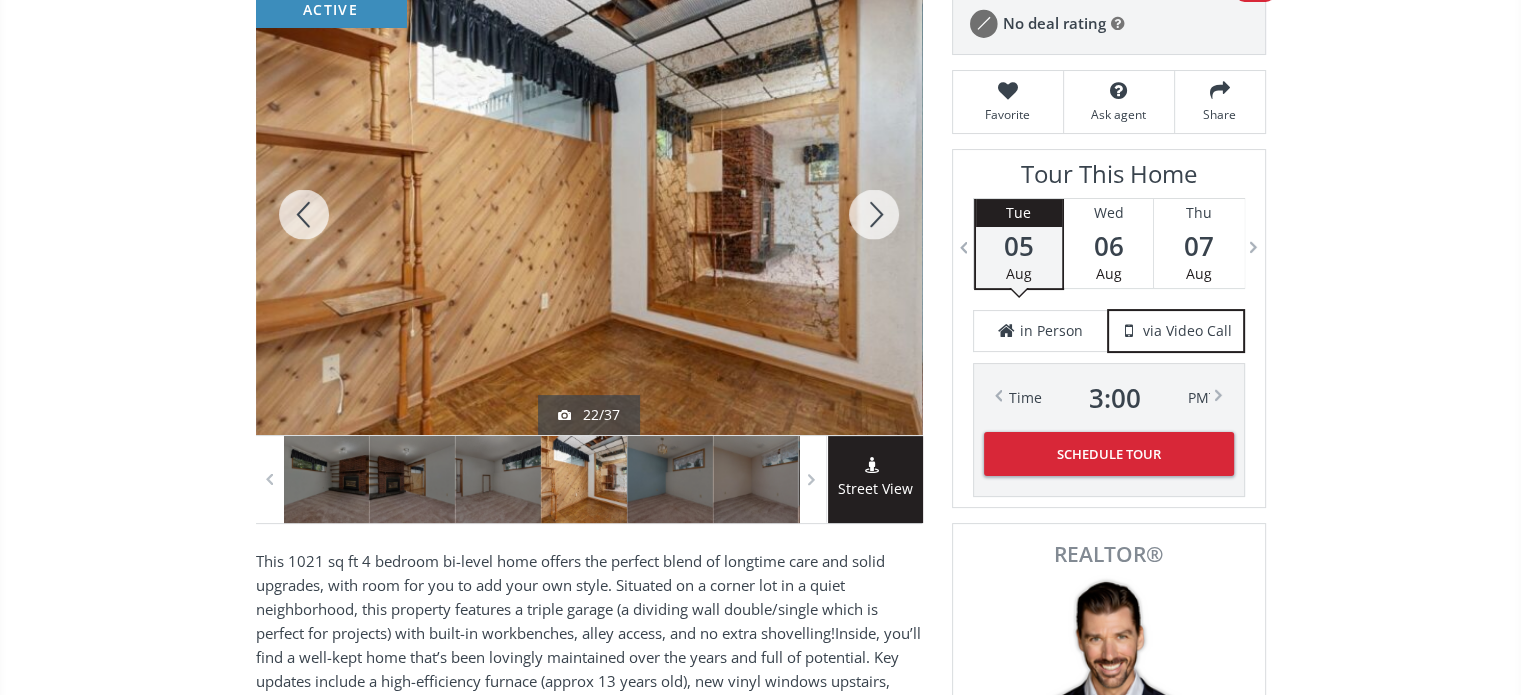click at bounding box center [874, 214] 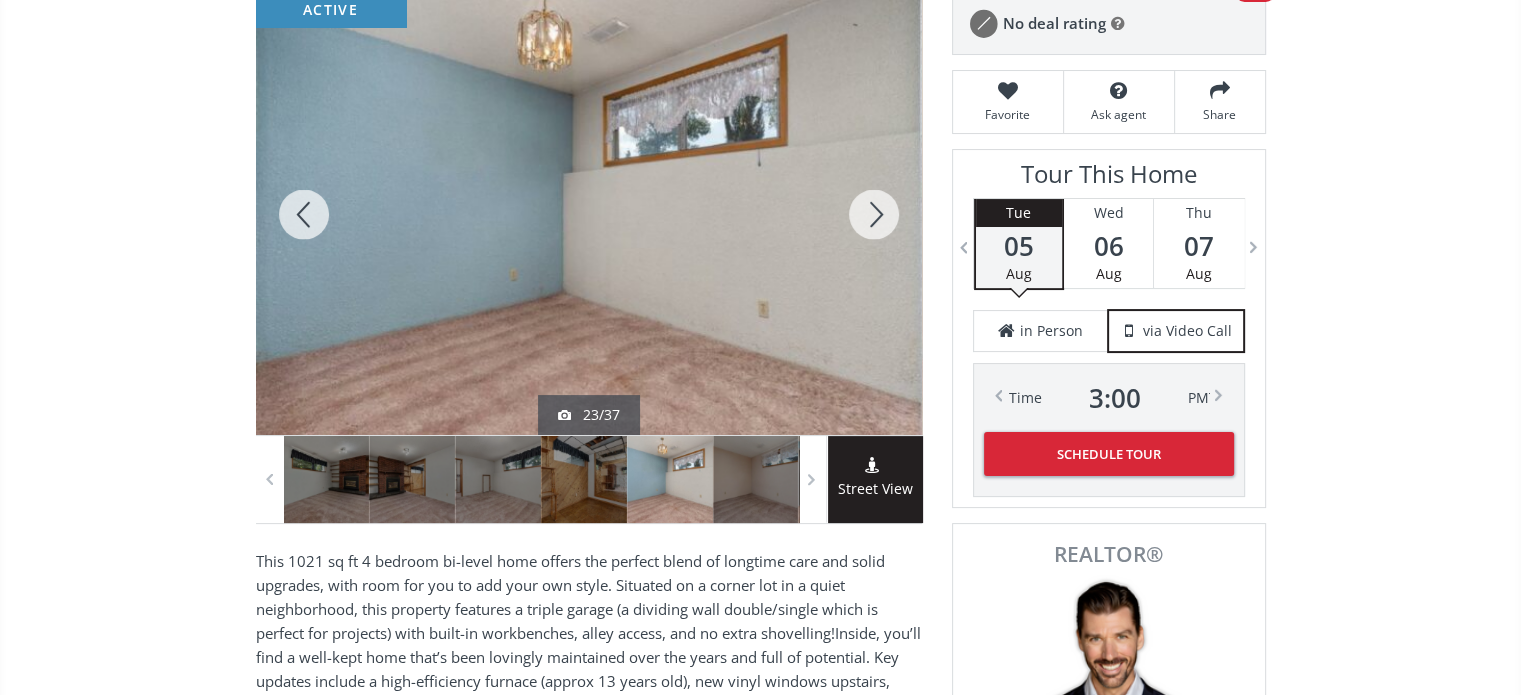 click at bounding box center (874, 214) 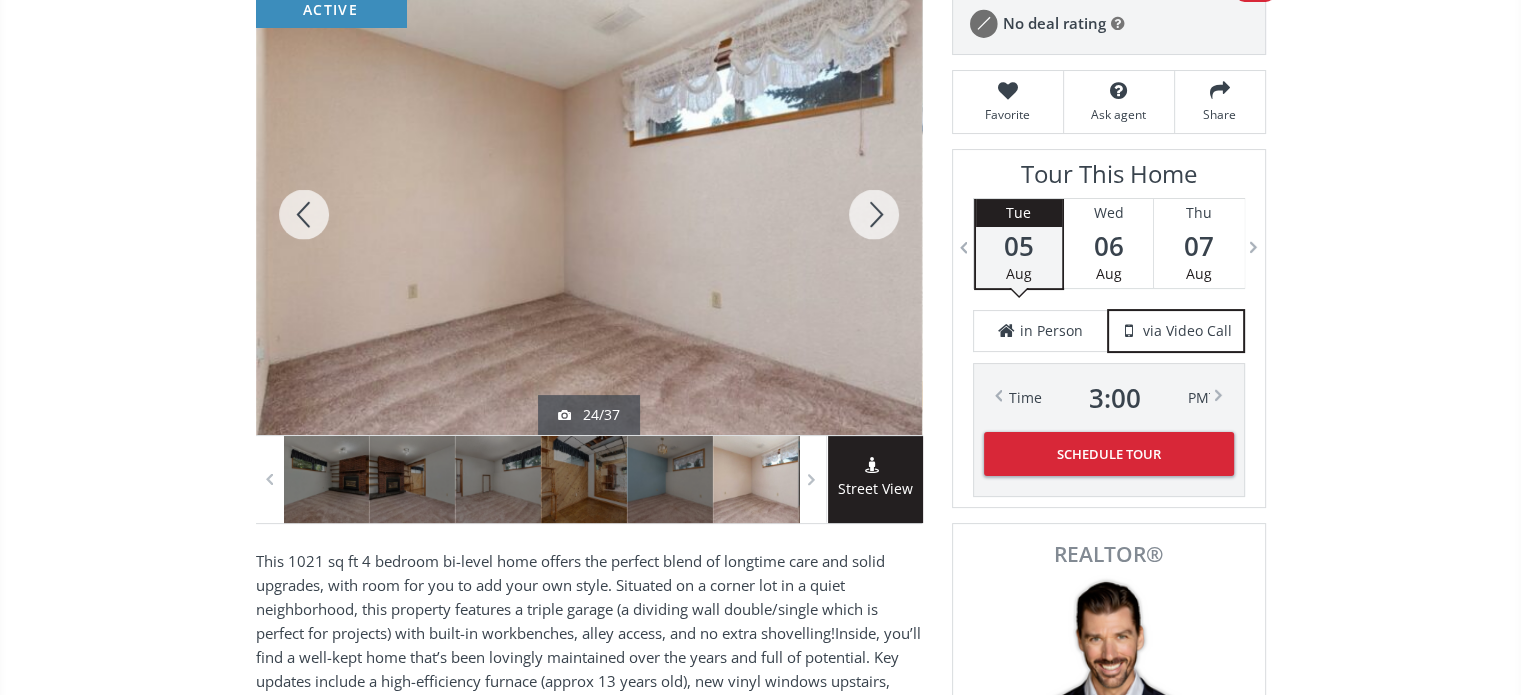 click at bounding box center (874, 214) 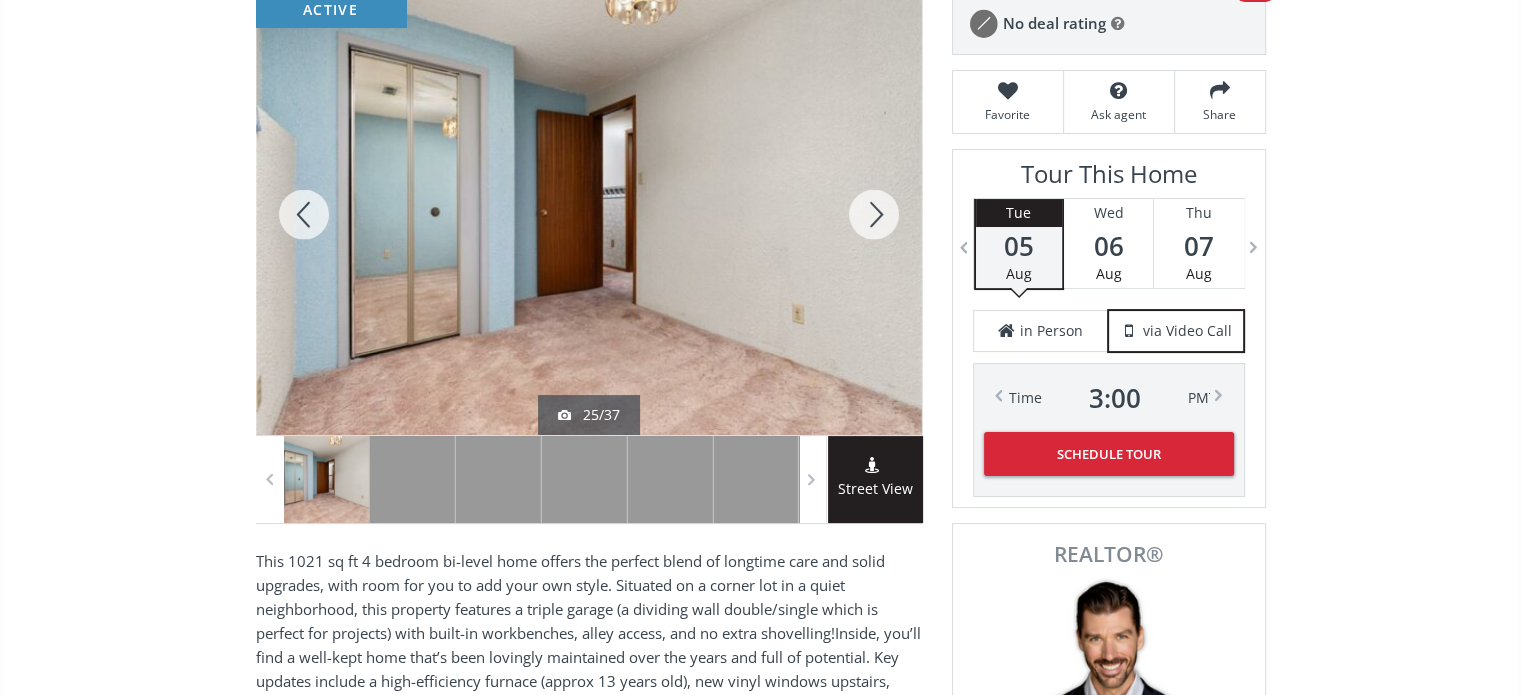 click at bounding box center (874, 214) 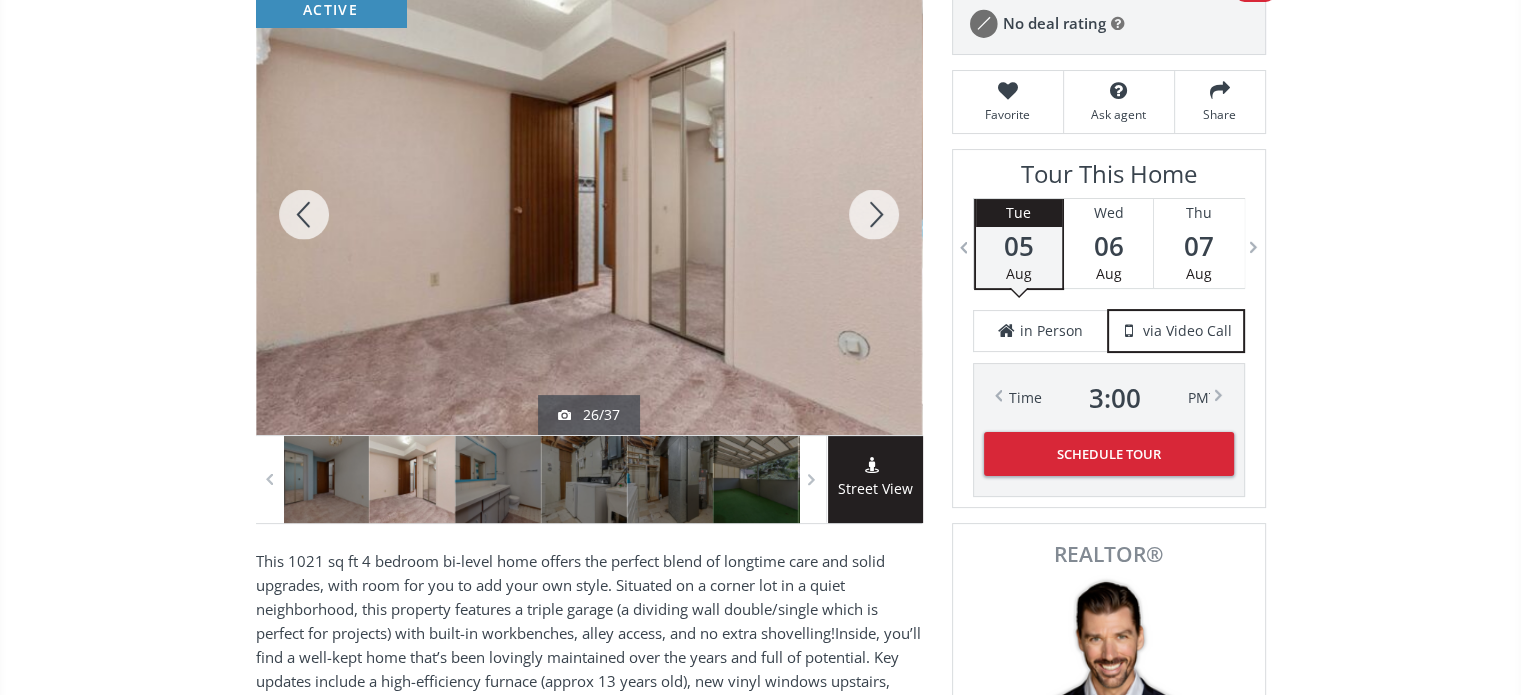 click at bounding box center (874, 214) 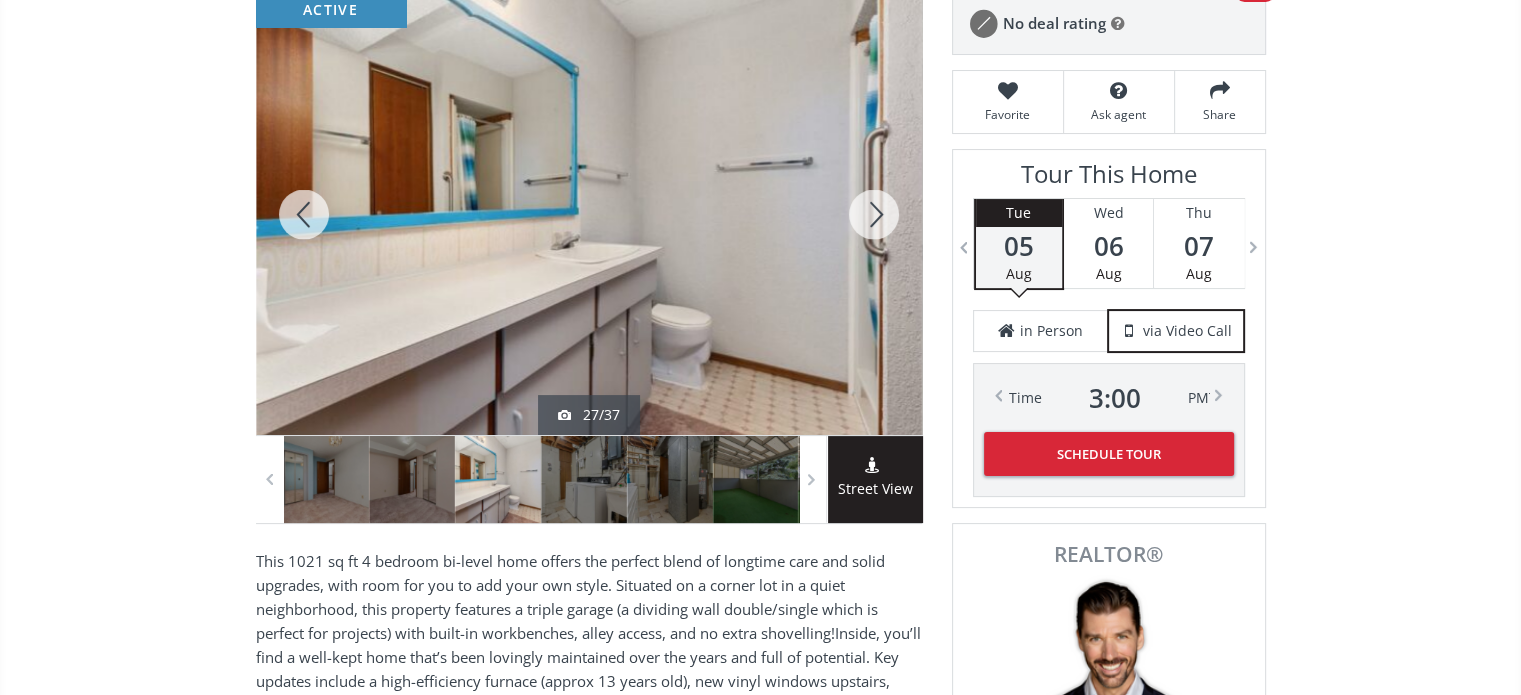 click at bounding box center [874, 214] 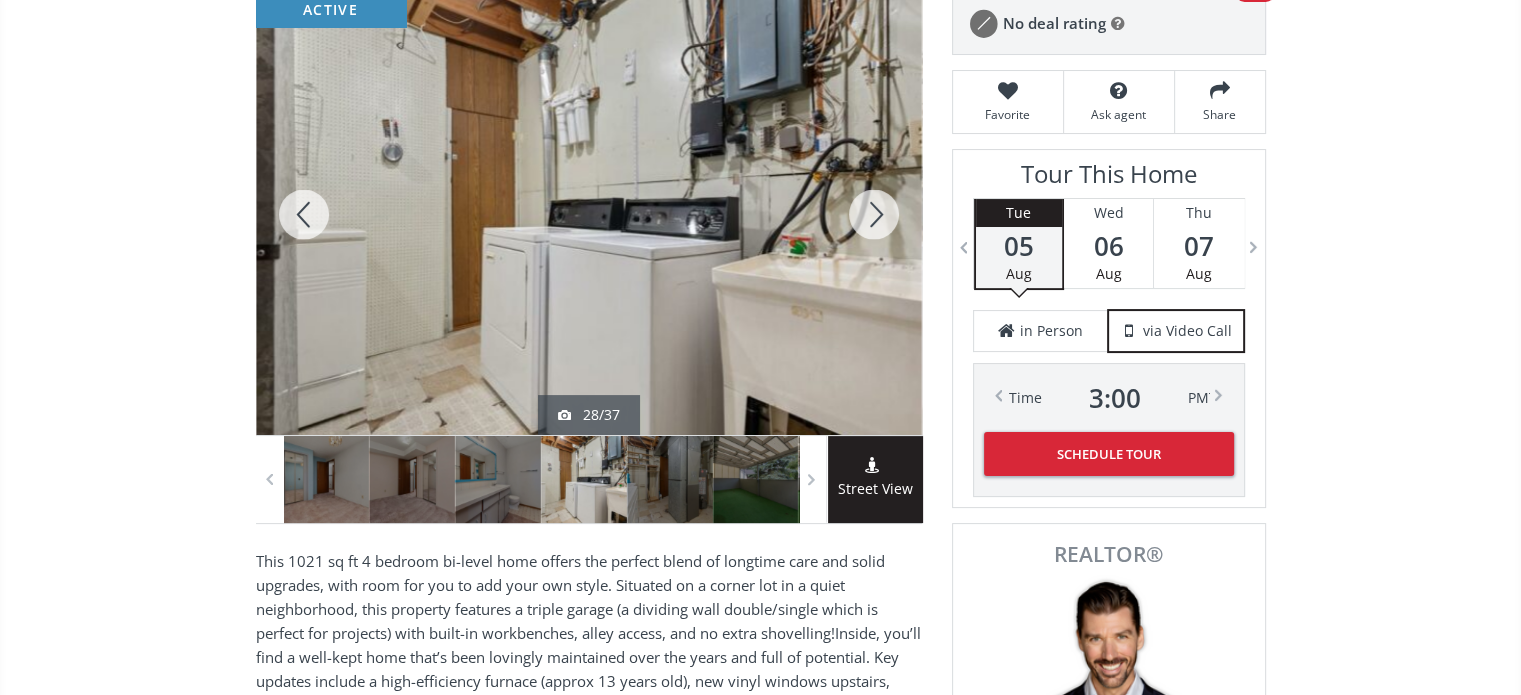 click at bounding box center [874, 214] 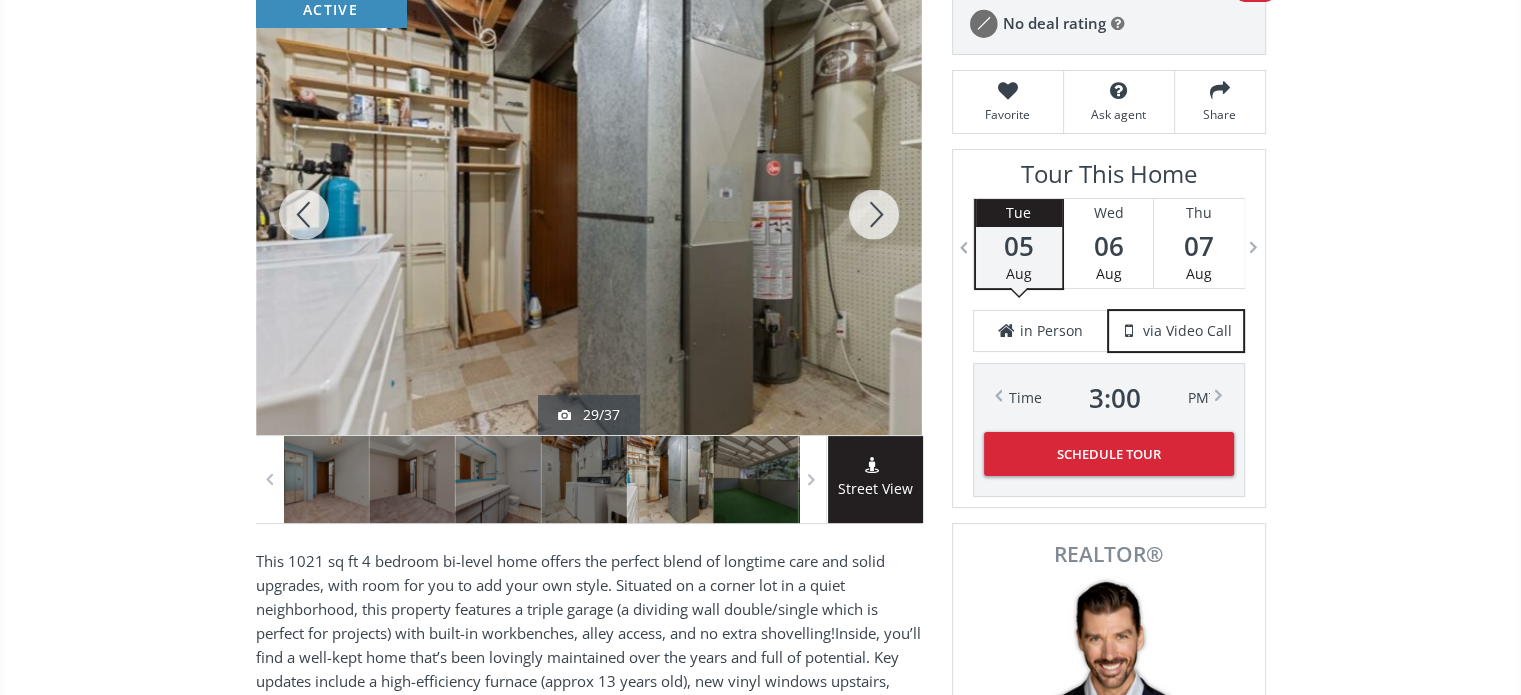 click at bounding box center (874, 214) 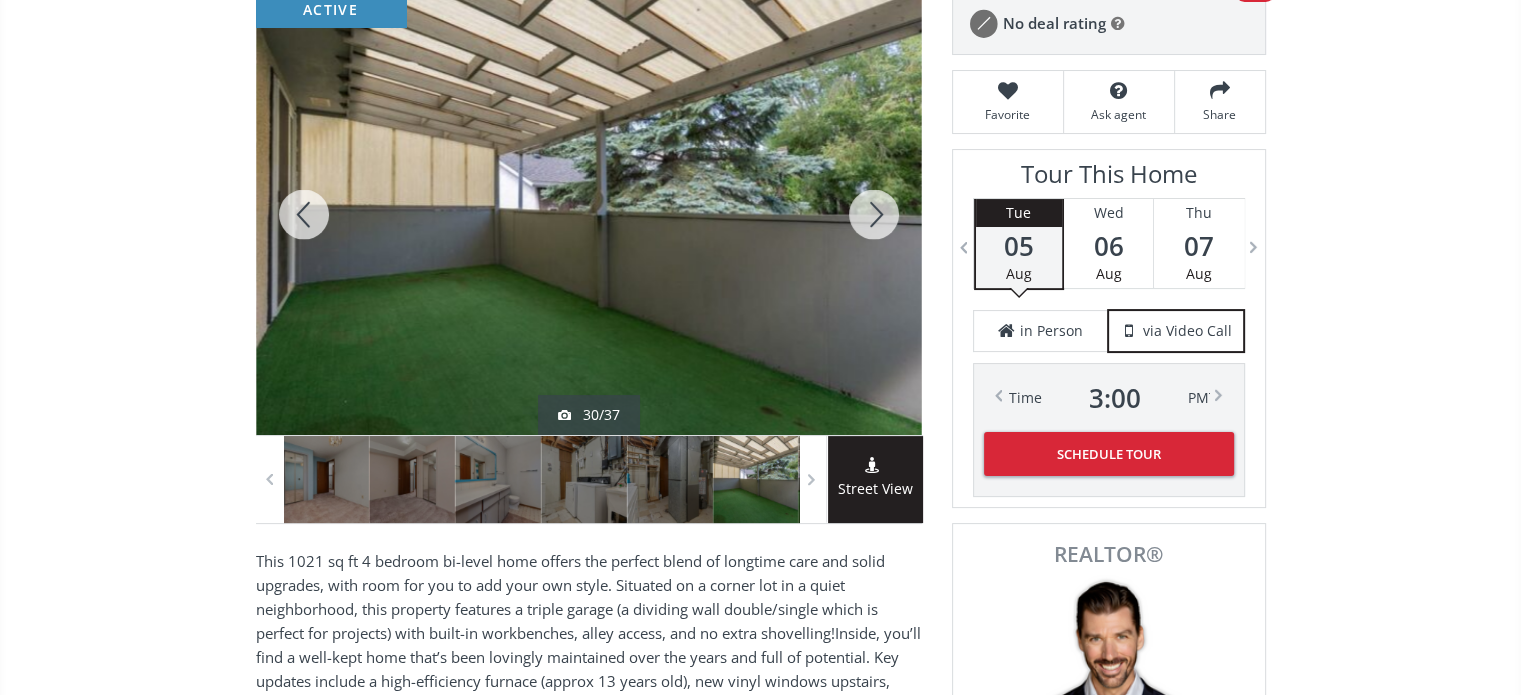 click at bounding box center [874, 214] 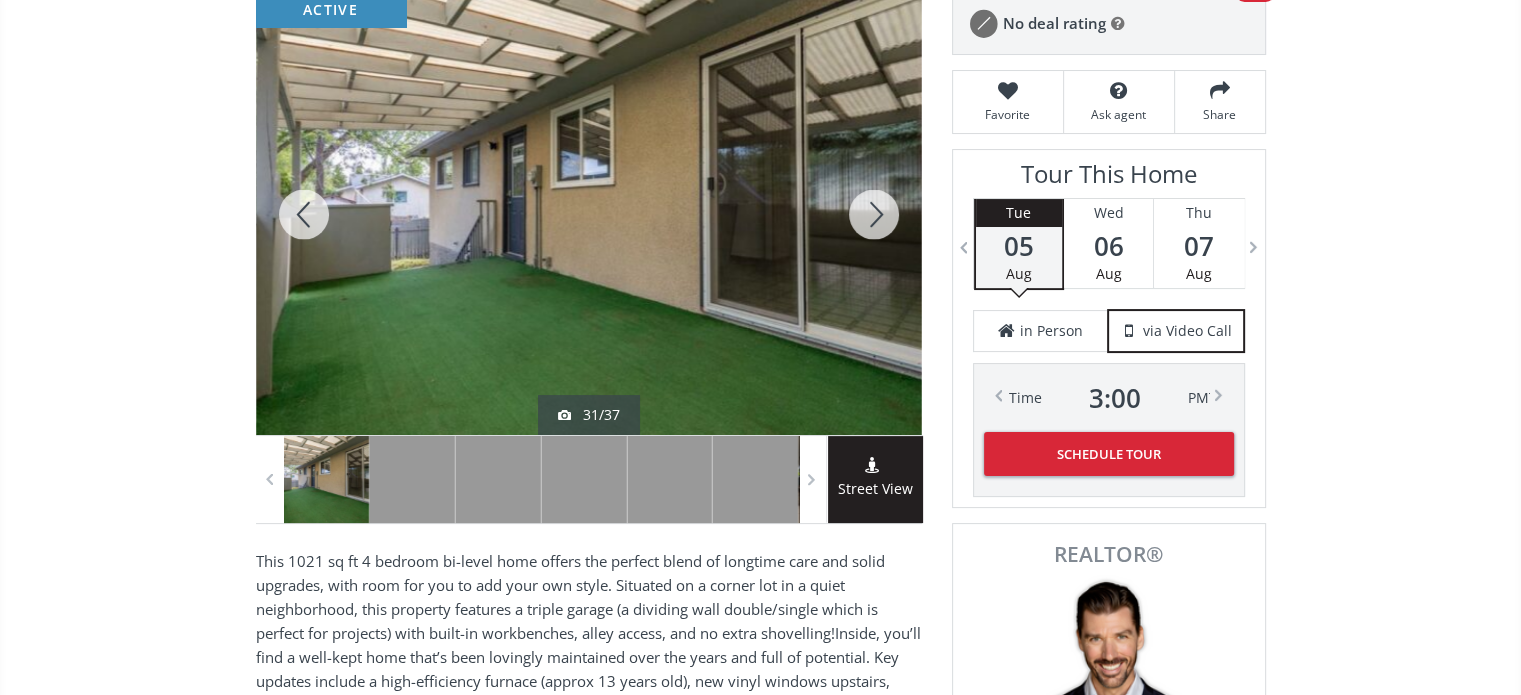 click at bounding box center [874, 214] 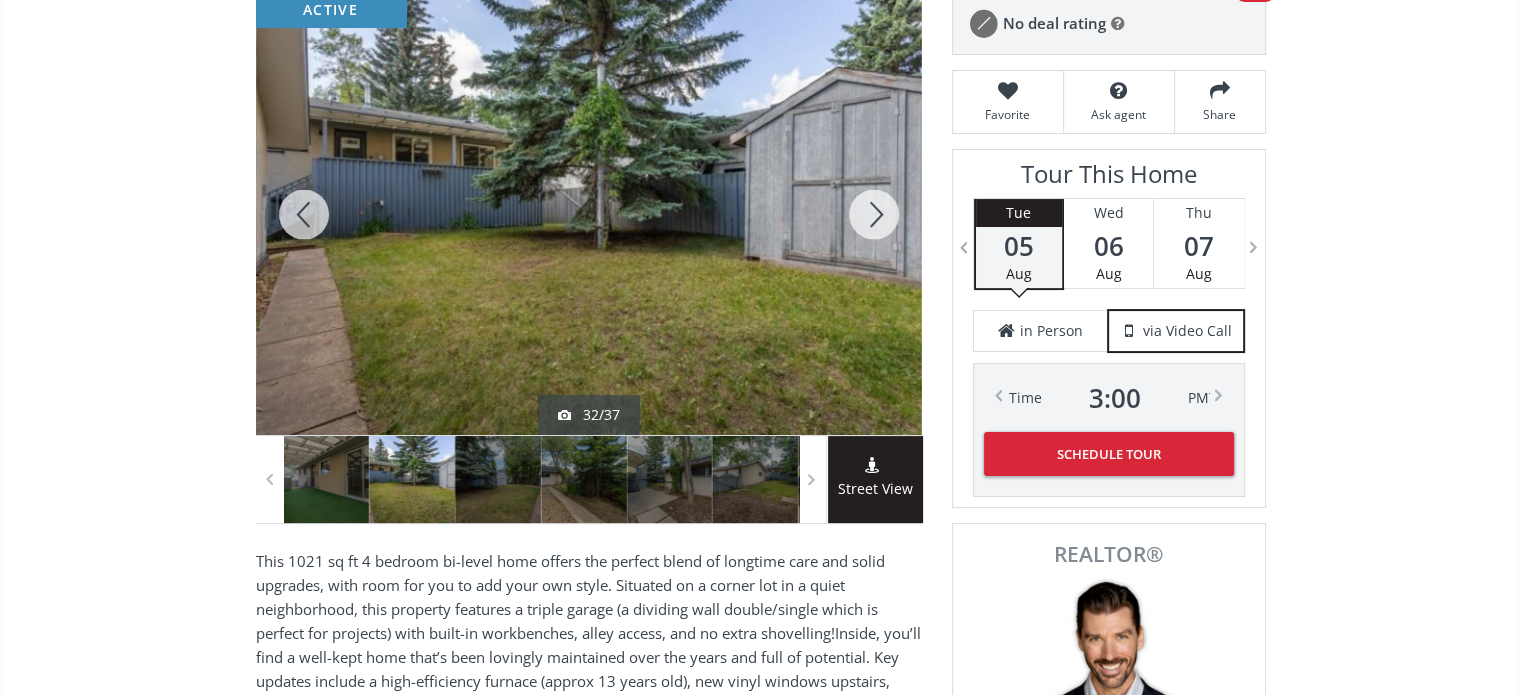 click at bounding box center (874, 214) 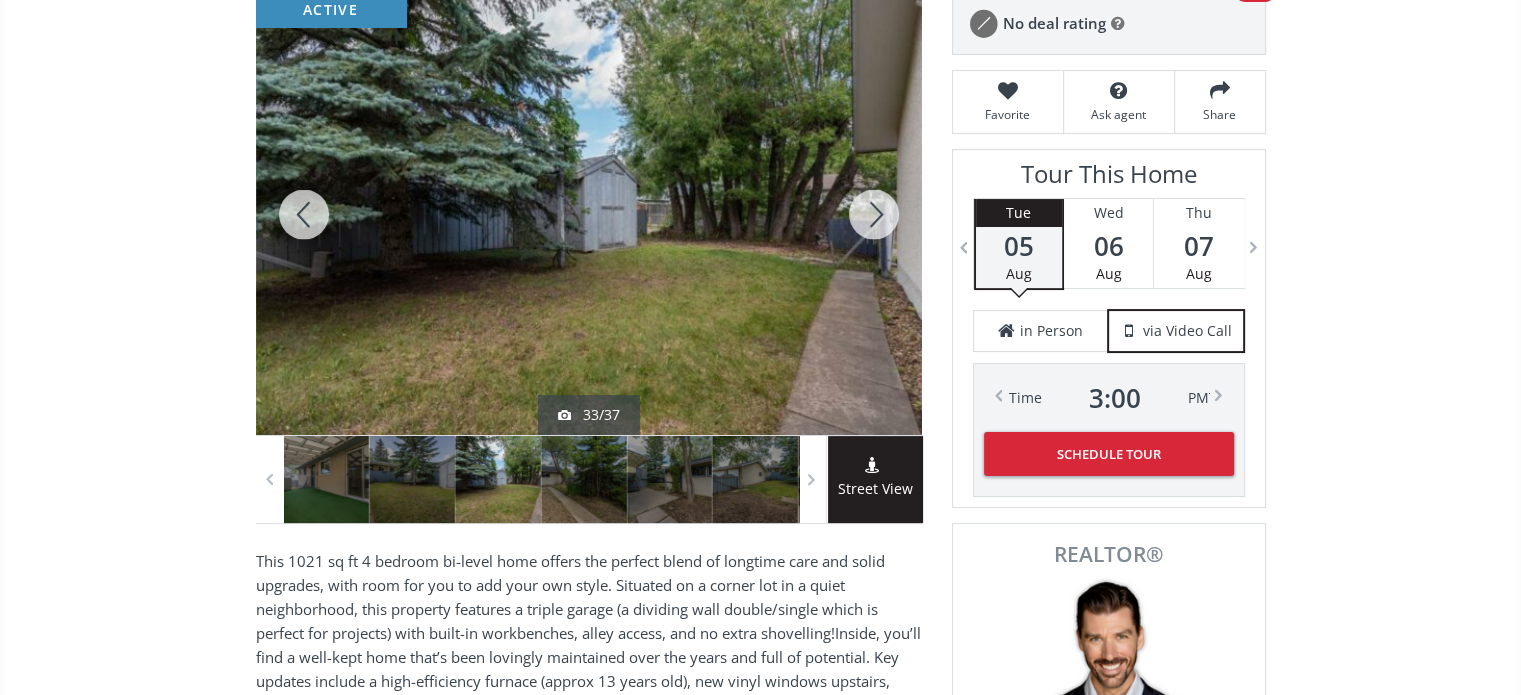 click at bounding box center [874, 214] 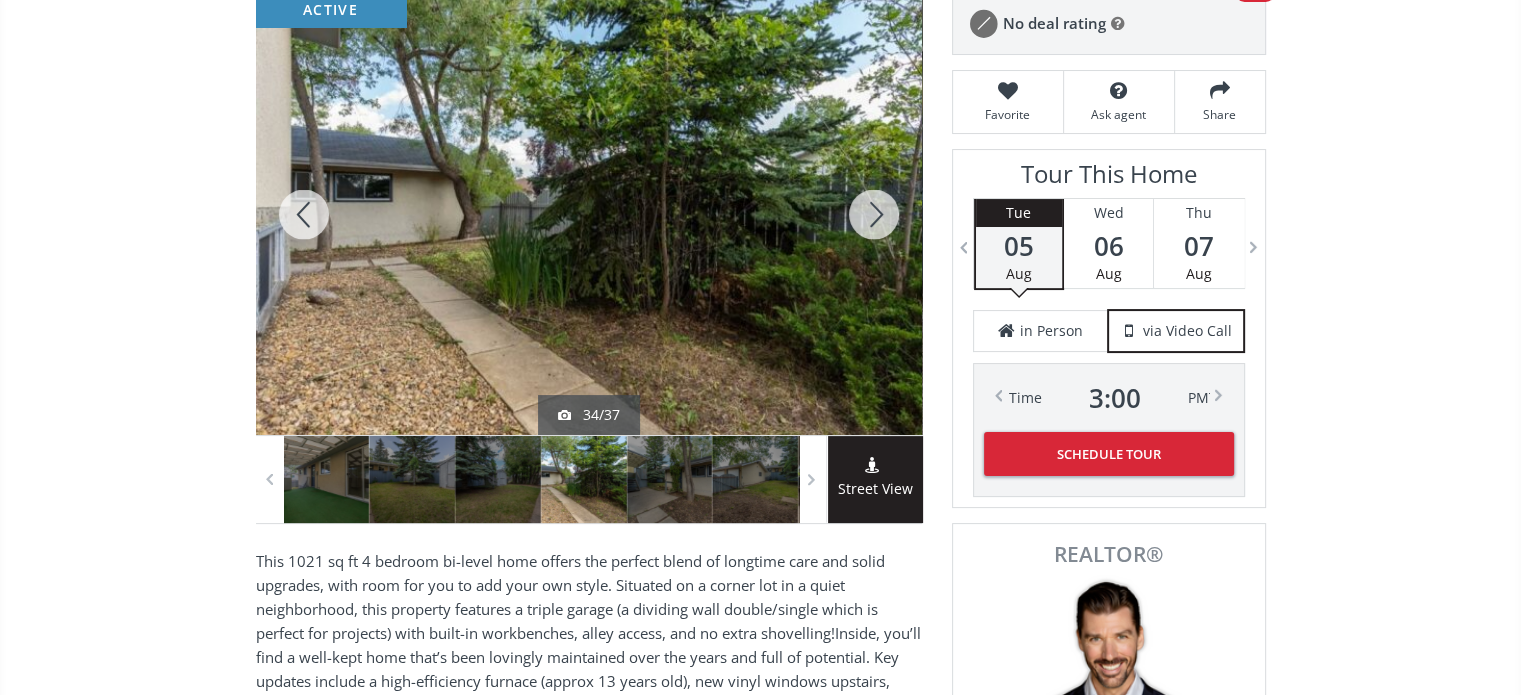 click at bounding box center (874, 214) 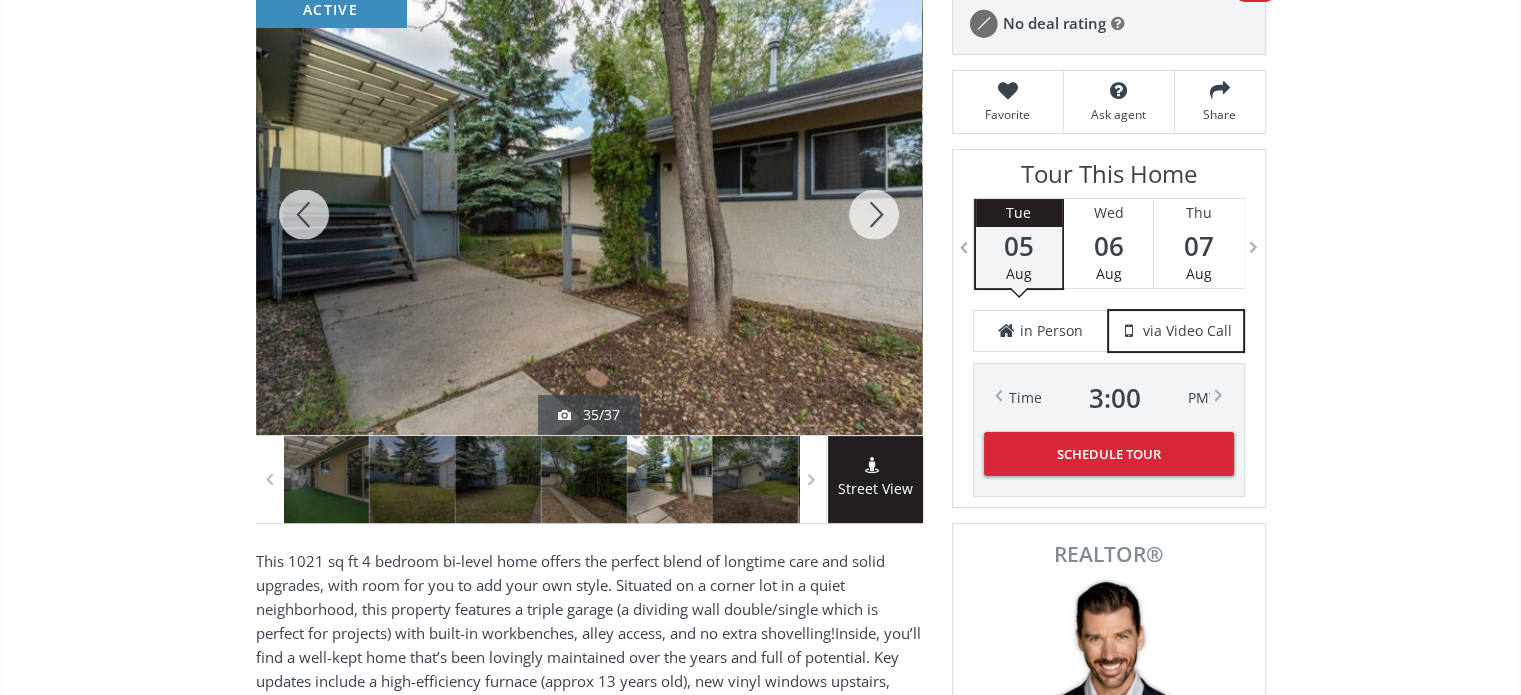 click at bounding box center [874, 214] 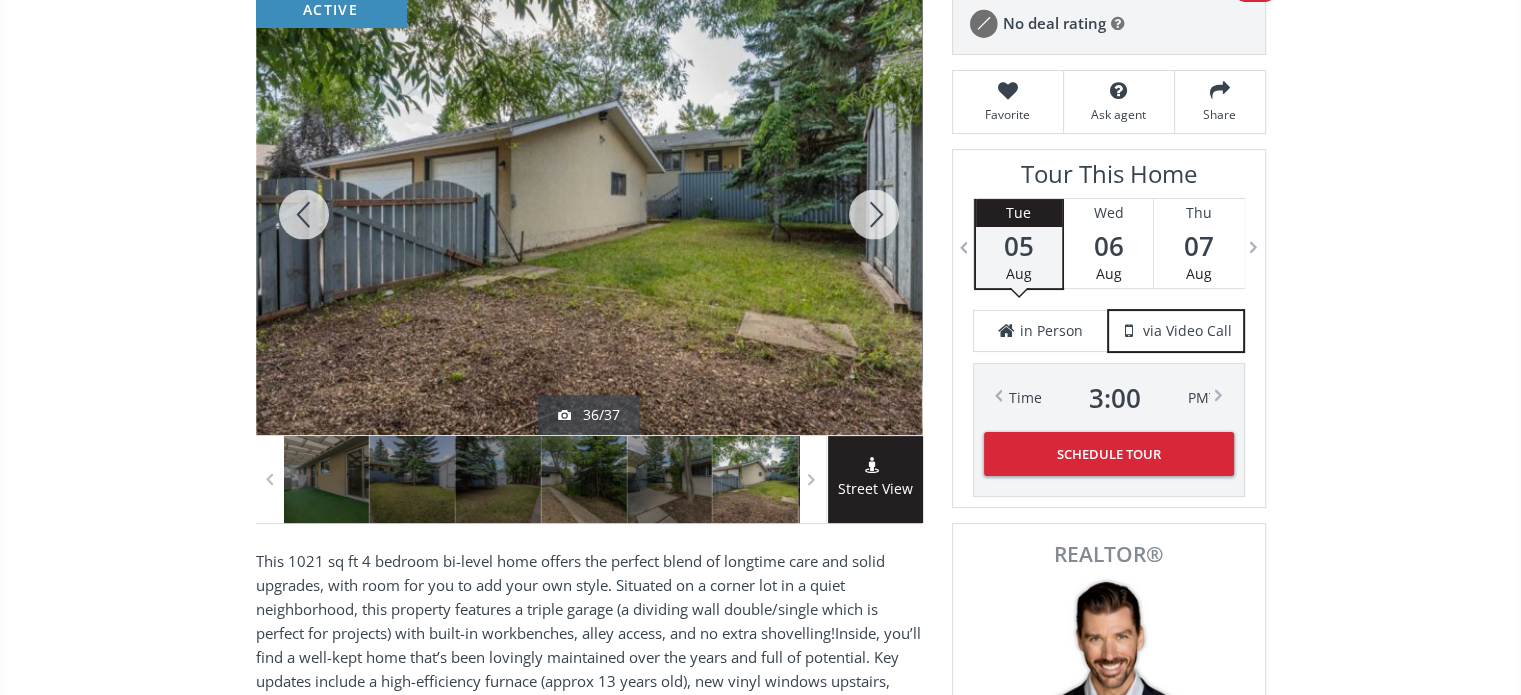click at bounding box center [874, 214] 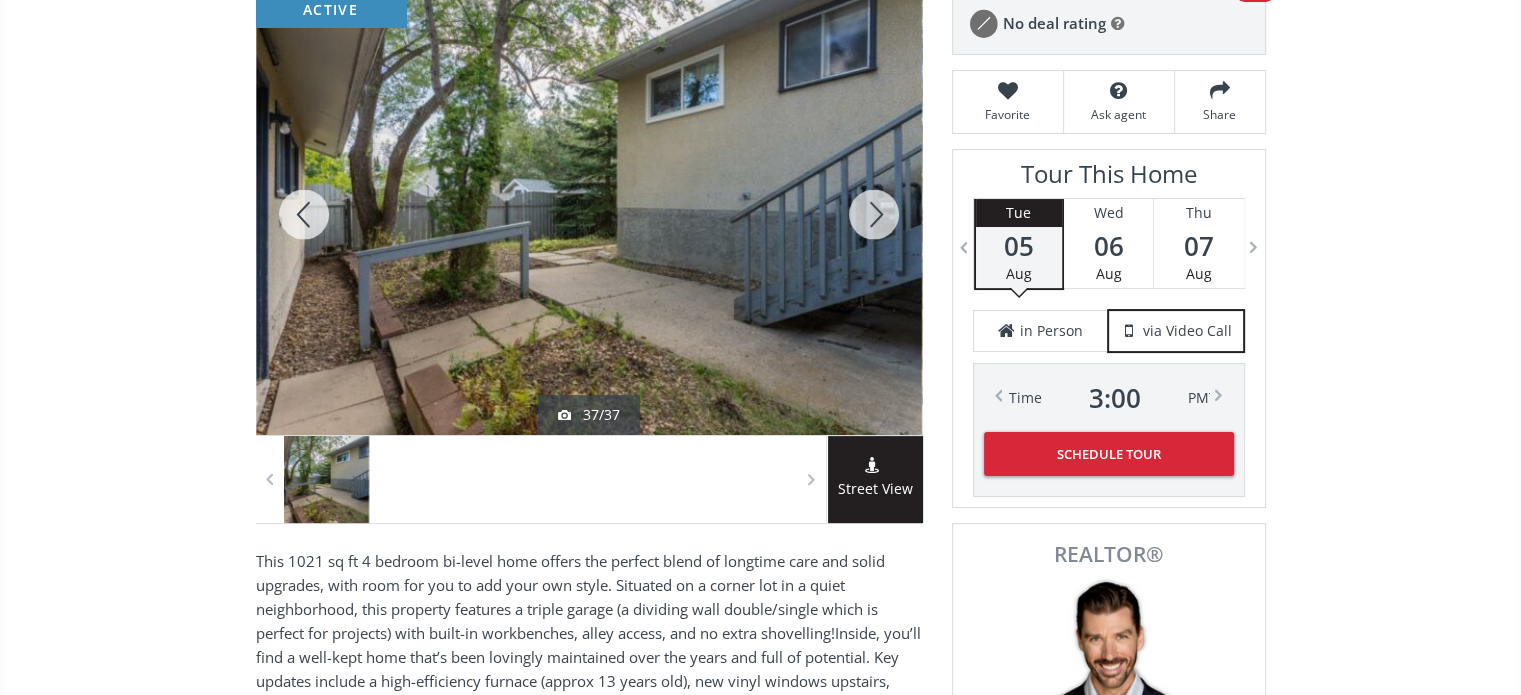 click on "[STREET] [STREET] [CITY] [PROVINCE] [POSTAL_CODE] [NUMBER] [STREET] [CITY] [PROVINCE] [POSTAL_CODE] $[PRICE] [NUMBER] Beds [NUMBER] Baths [NUMBER] Acres [NUMBER] SQFT [NUMBER] $/SQFT $[PRICE] [NUMBER] Beds [NUMBER] Baths [NUMBER] sf $ [NUMBER] / sf Favorite Ask agent Share active [NUMBER]/[NUMBER] Street View Neighborhood [NEIGHBORHOOD] Type Homes (Single Family) Total Baths [NUMBER] County [COUNTY] Status Active Listing # [LISTING_ID] Built [YEAR] Lot Size [NUMBER] Listed on site [NUMBER] days Listing Brokerage [BROKERAGE] Listed by: Data is supplied by Pillar 9™ MLS® System. Pillar 9™ is the owner of the copyright in its MLS® System. Data is deemed reliable but is not guaranteed accurate by Pillar 9™. The trademarks MLS®, Multiple Listing Service® and the associated logos are owned by The Canadian Real Estate Association (CREA) and identify the quality of services provided by real estate professionals who are members of CREA. Used under license.
Last updated: [DATE] [TIME] Click for Map Smart Commute Planner How Much Is My Home Worth? Get an instant home-value estimate Calculate" at bounding box center (760, 2260) 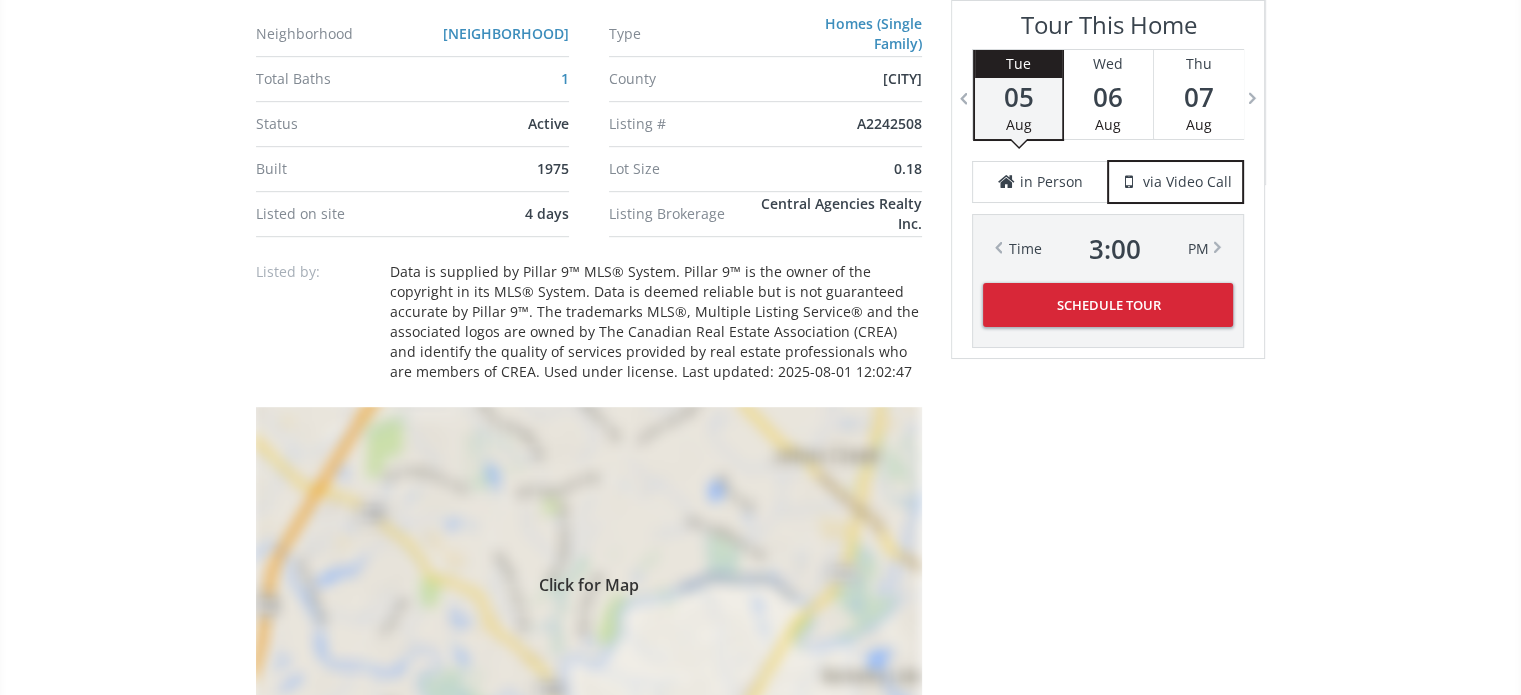 scroll, scrollTop: 1400, scrollLeft: 0, axis: vertical 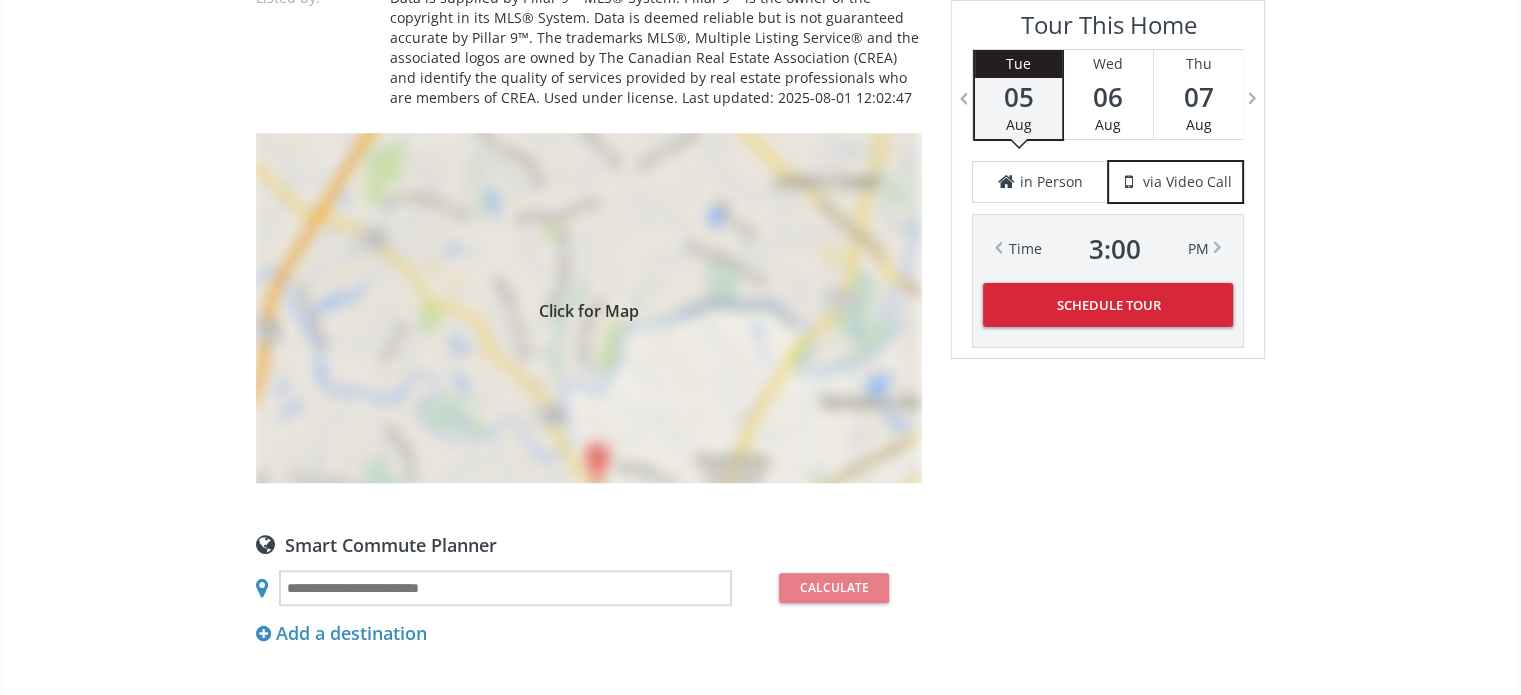 click on "Click for Map" at bounding box center (589, 308) 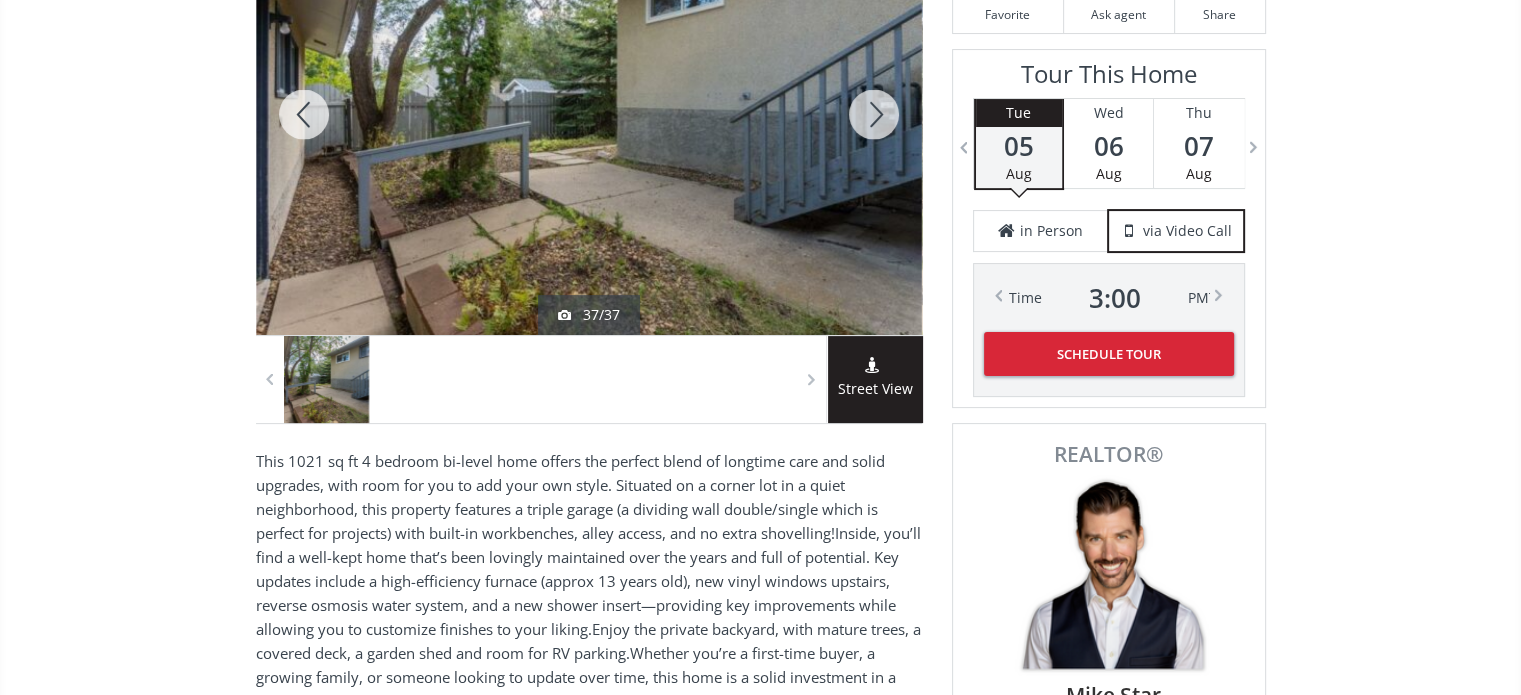 scroll, scrollTop: 200, scrollLeft: 0, axis: vertical 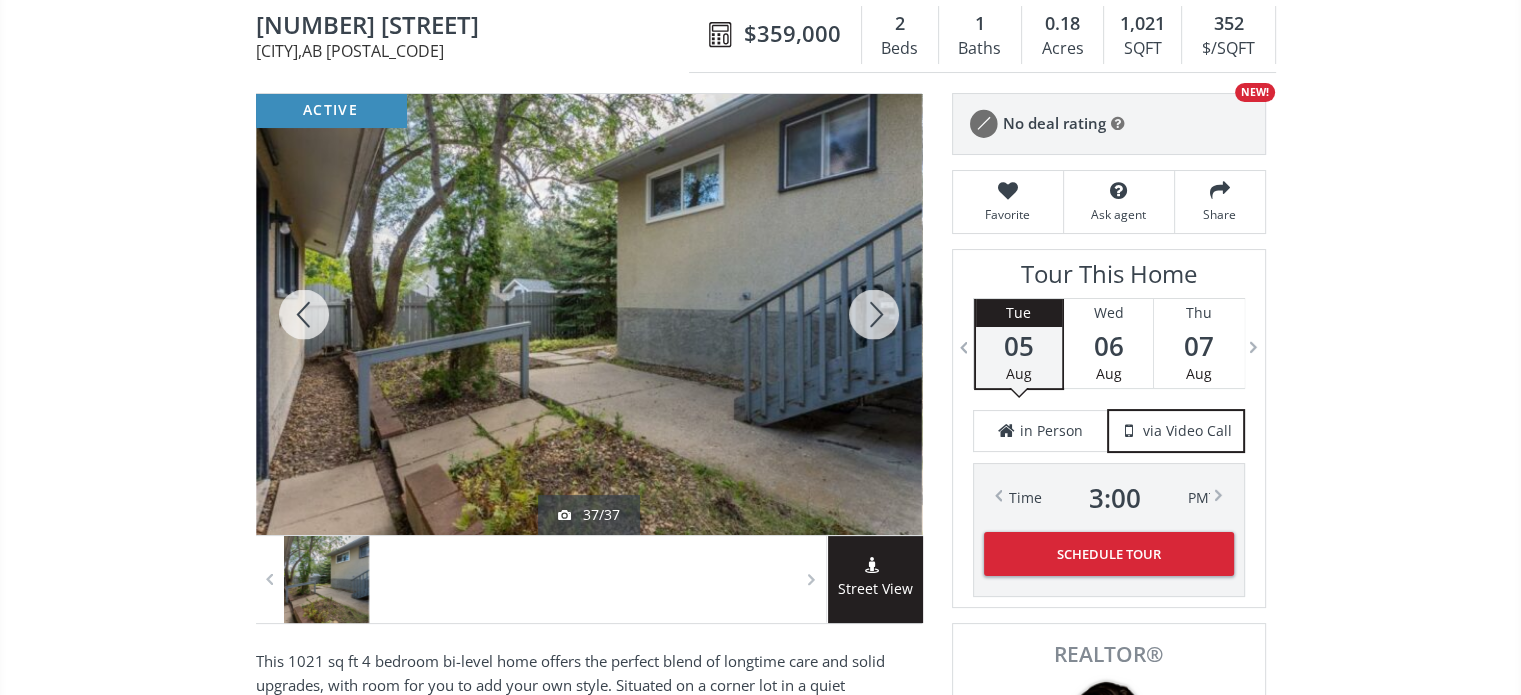 click at bounding box center [874, 314] 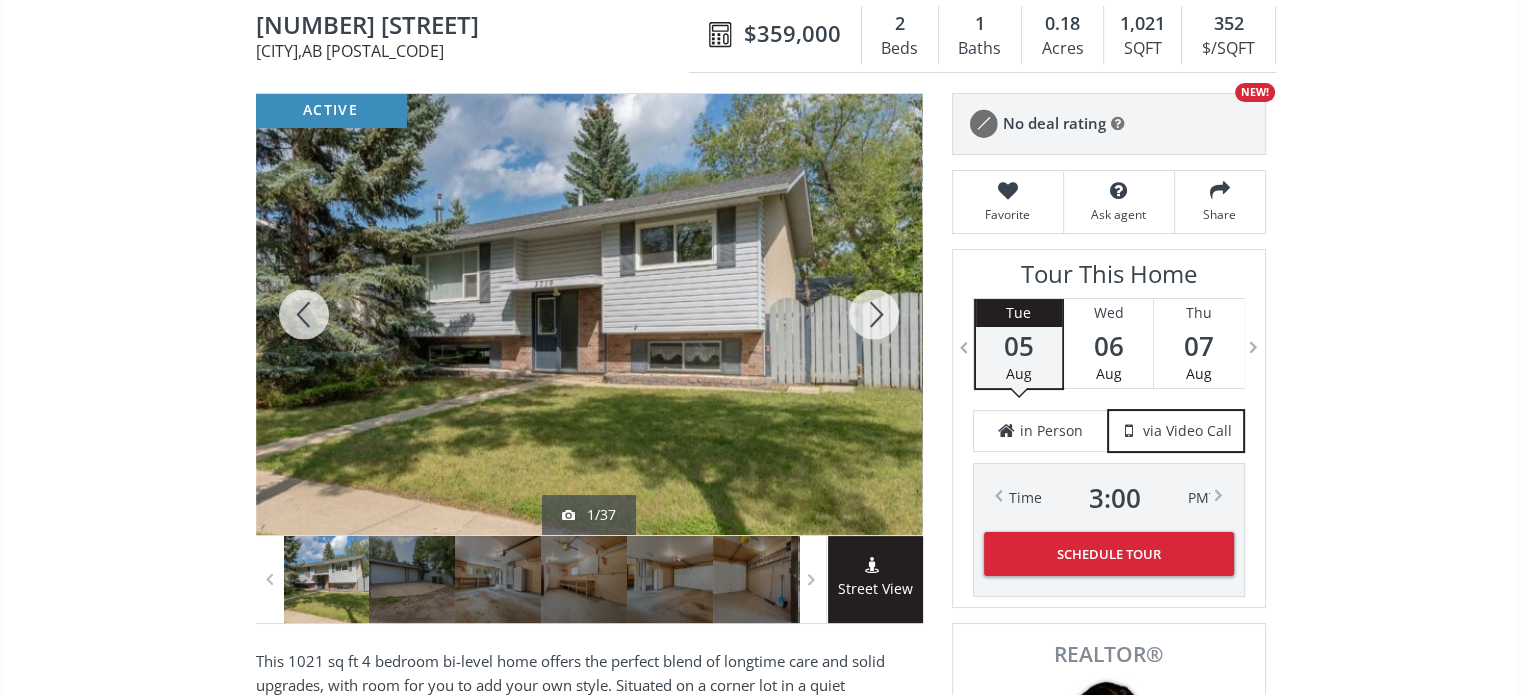 scroll, scrollTop: 0, scrollLeft: 0, axis: both 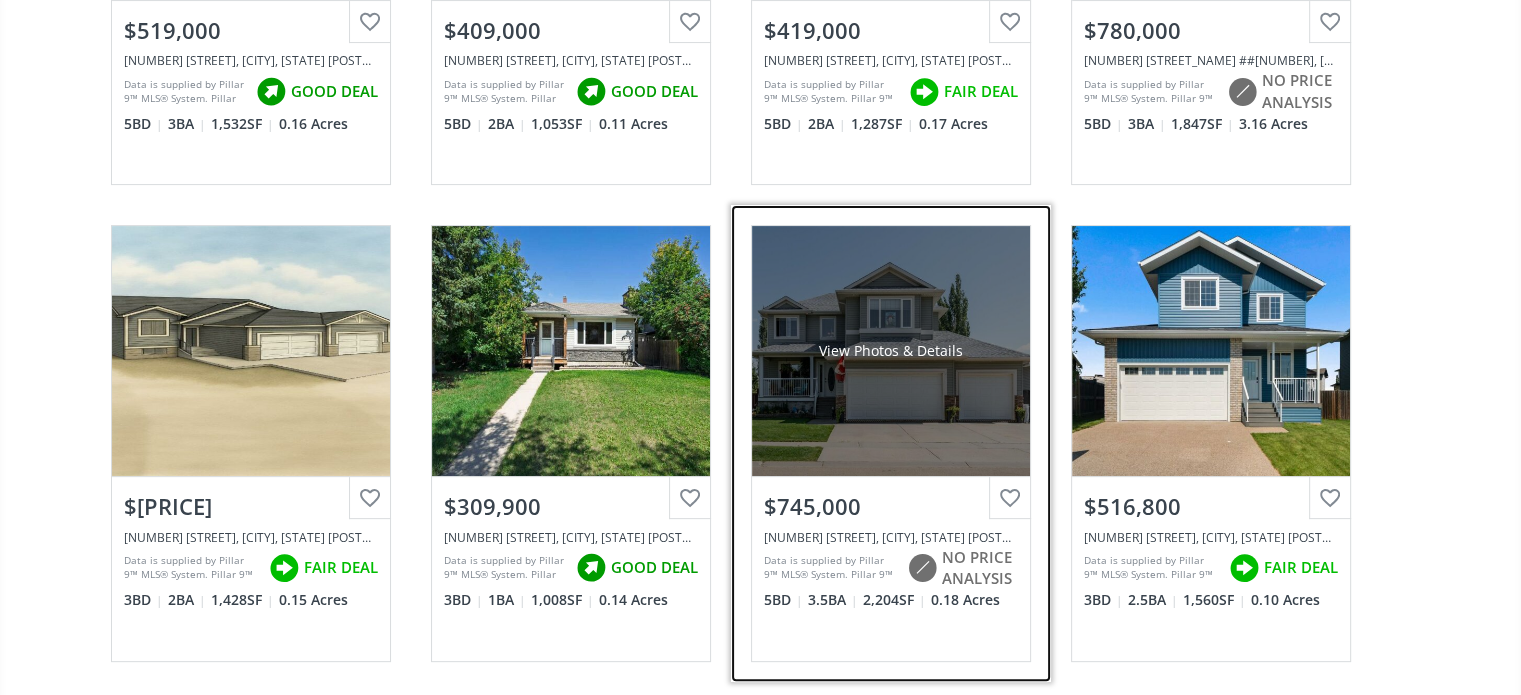 click on "View Photos & Details" at bounding box center [891, 351] 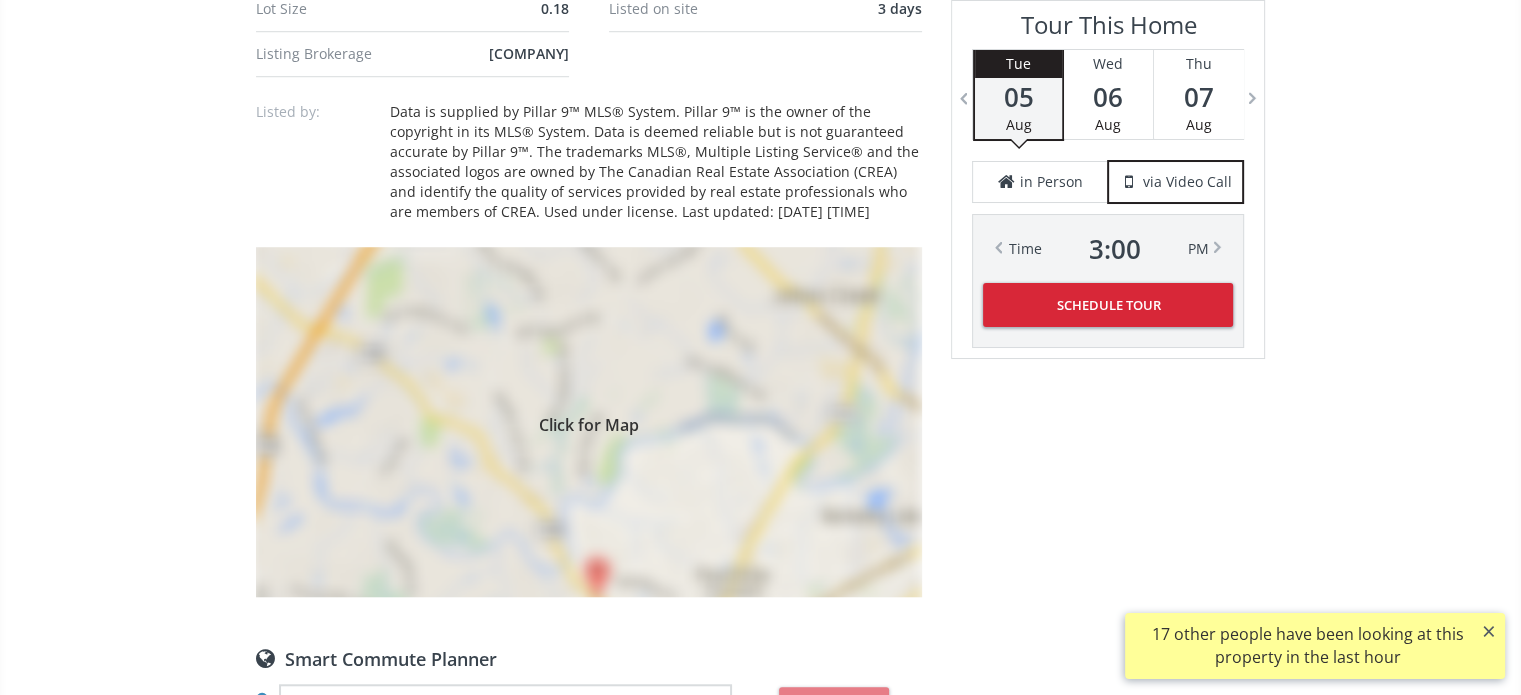 scroll, scrollTop: 1600, scrollLeft: 0, axis: vertical 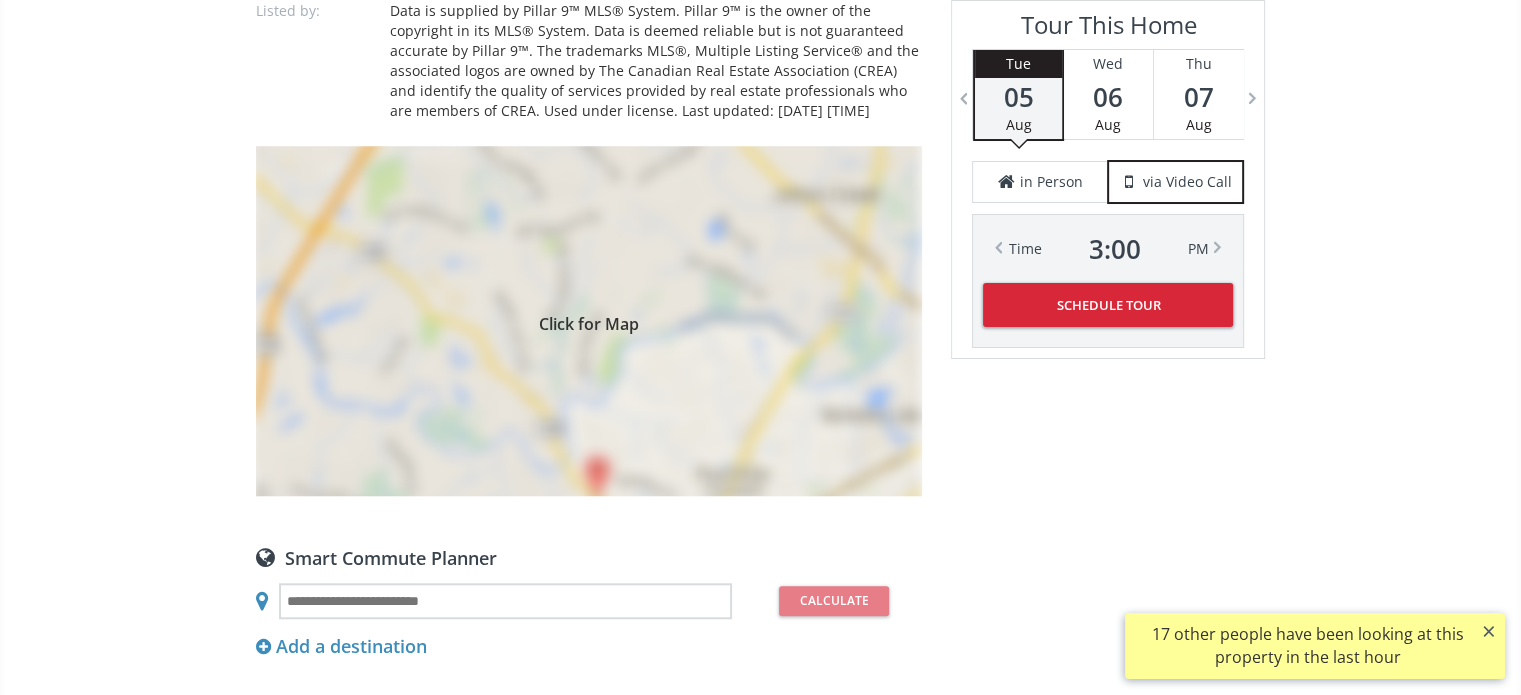 click on "Click for Map" at bounding box center [589, 321] 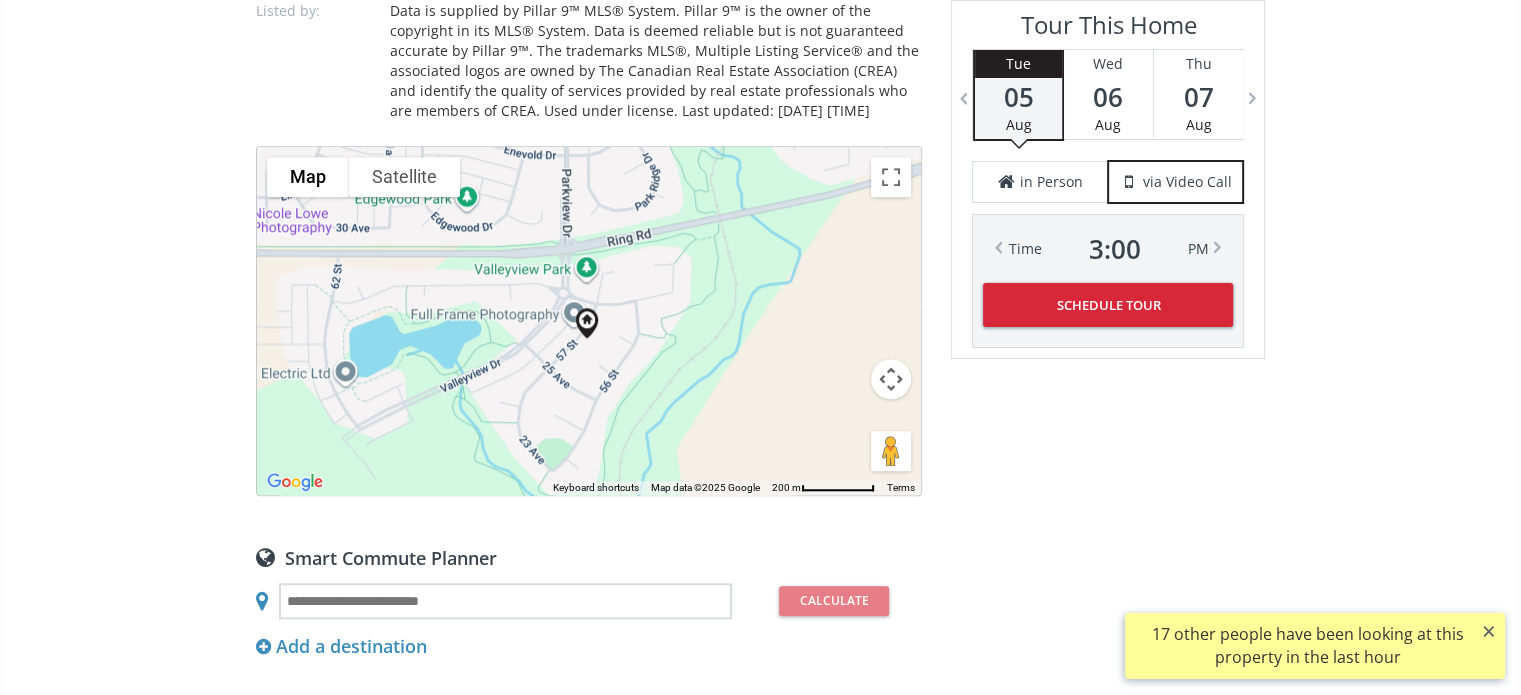 click at bounding box center [891, 379] 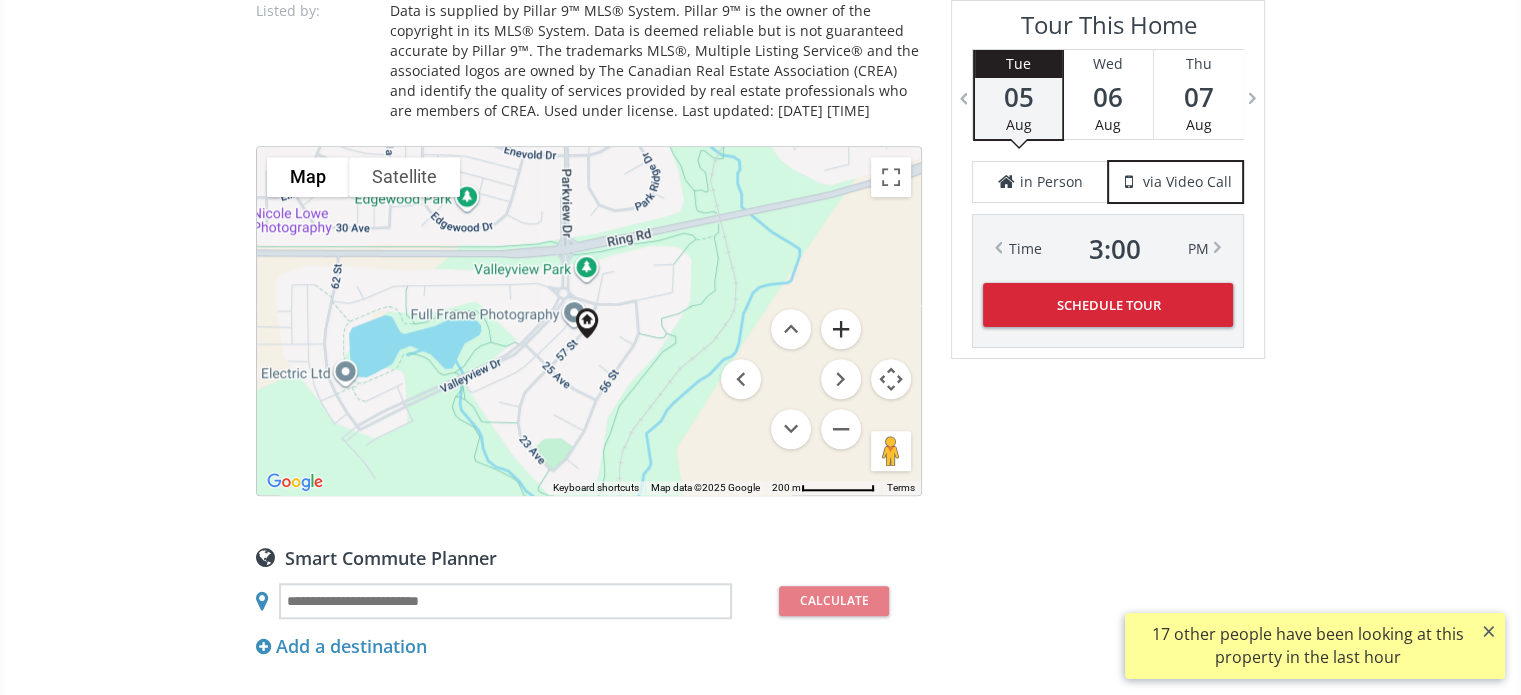 click at bounding box center [841, 329] 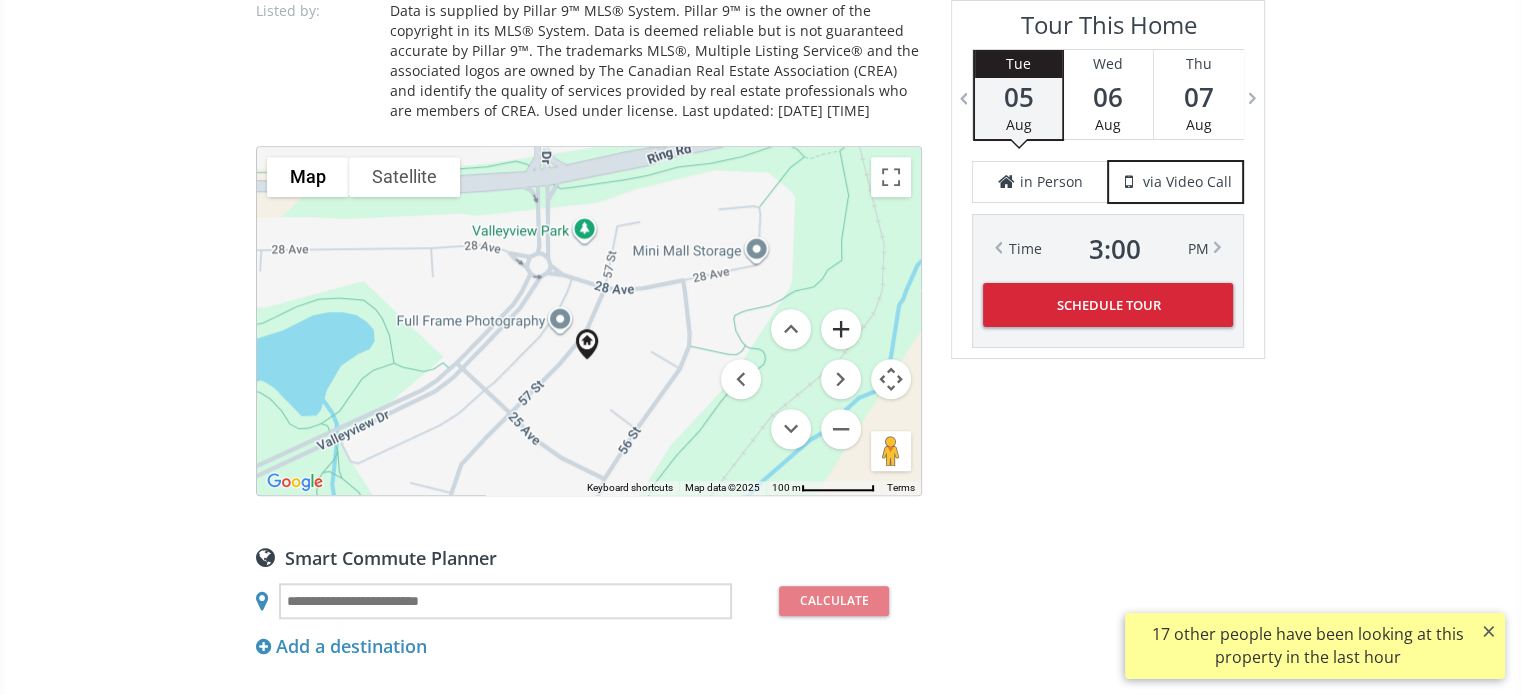 click at bounding box center [841, 329] 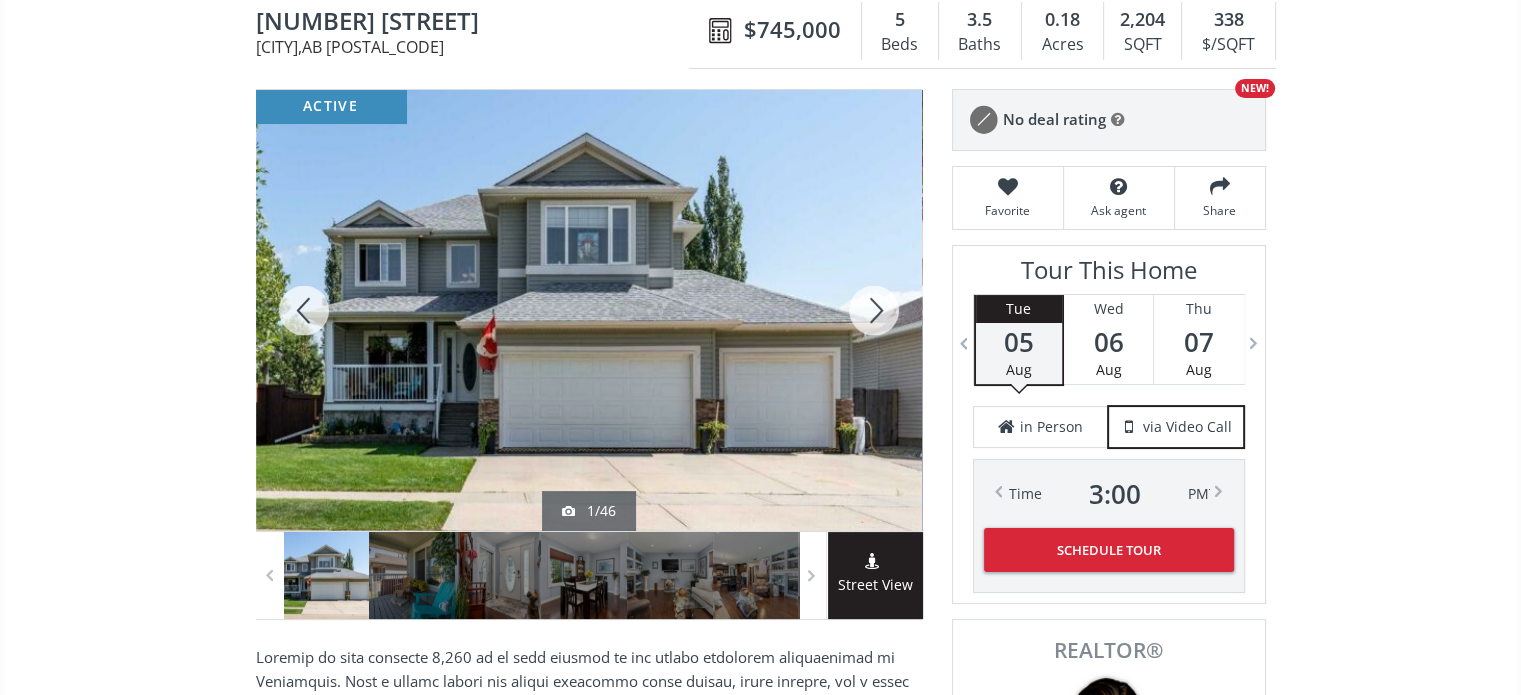 scroll, scrollTop: 200, scrollLeft: 0, axis: vertical 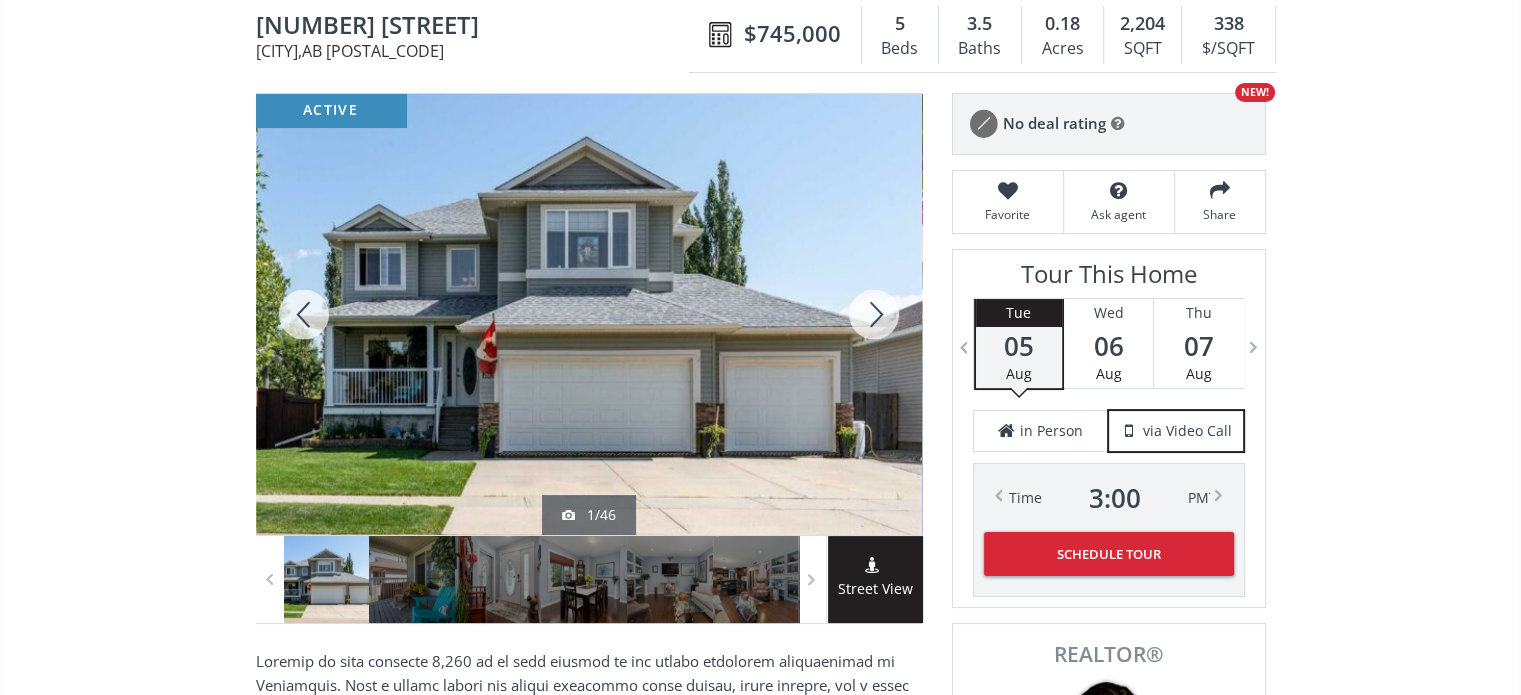 click at bounding box center [874, 314] 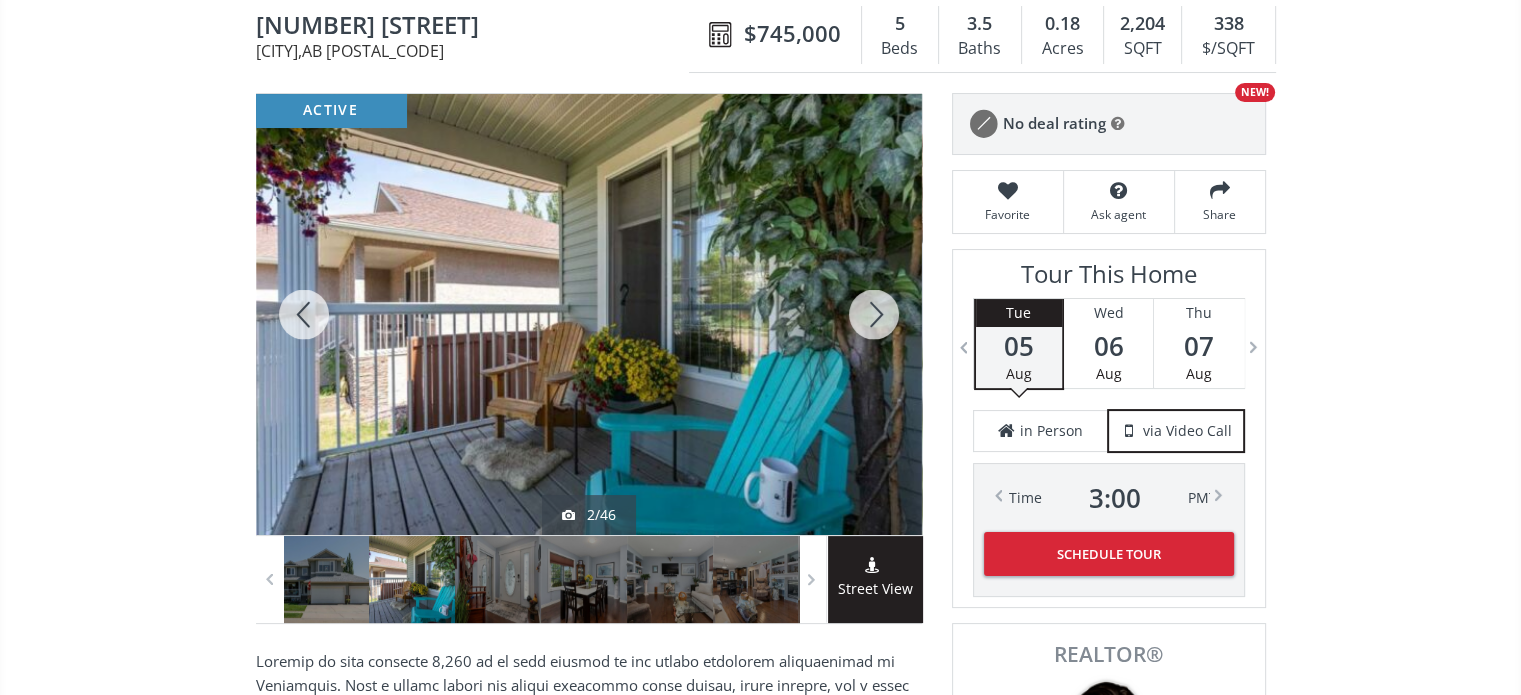 click at bounding box center [874, 314] 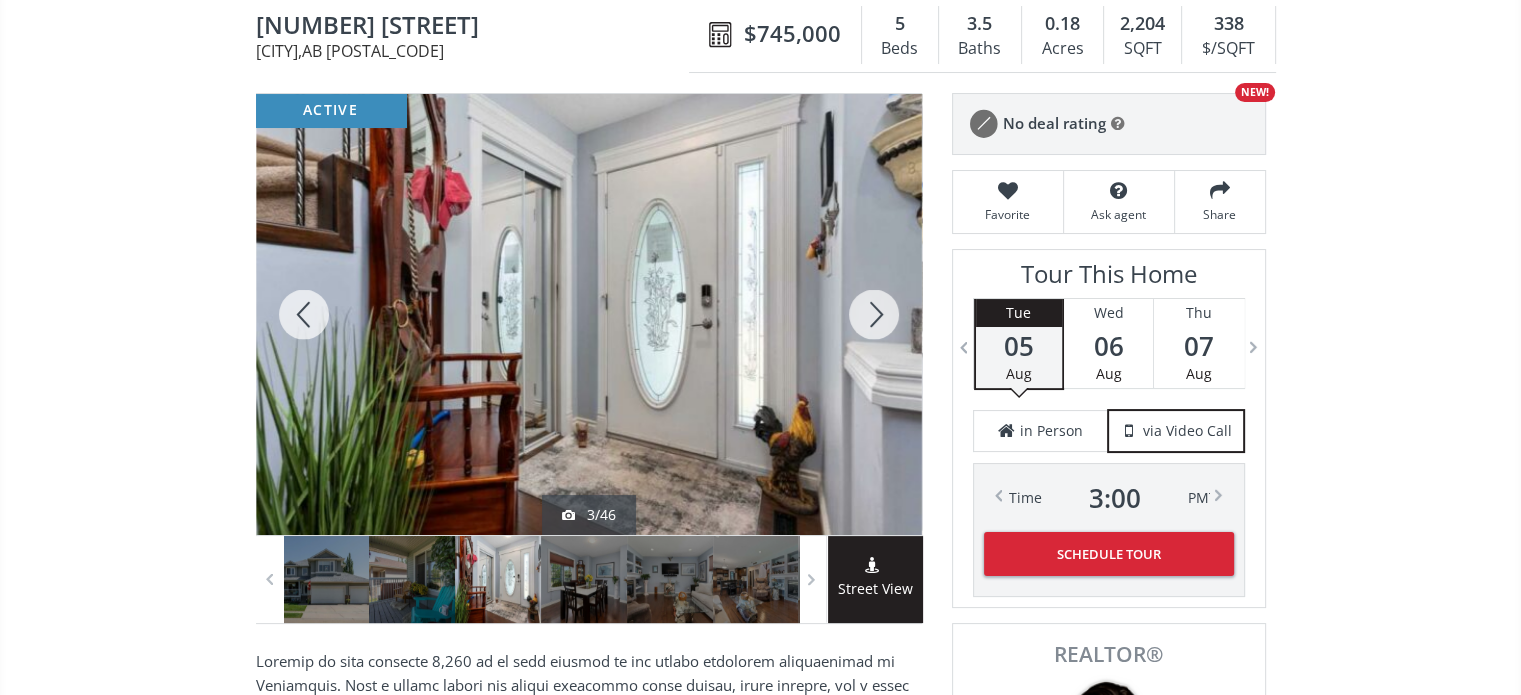 click at bounding box center (874, 314) 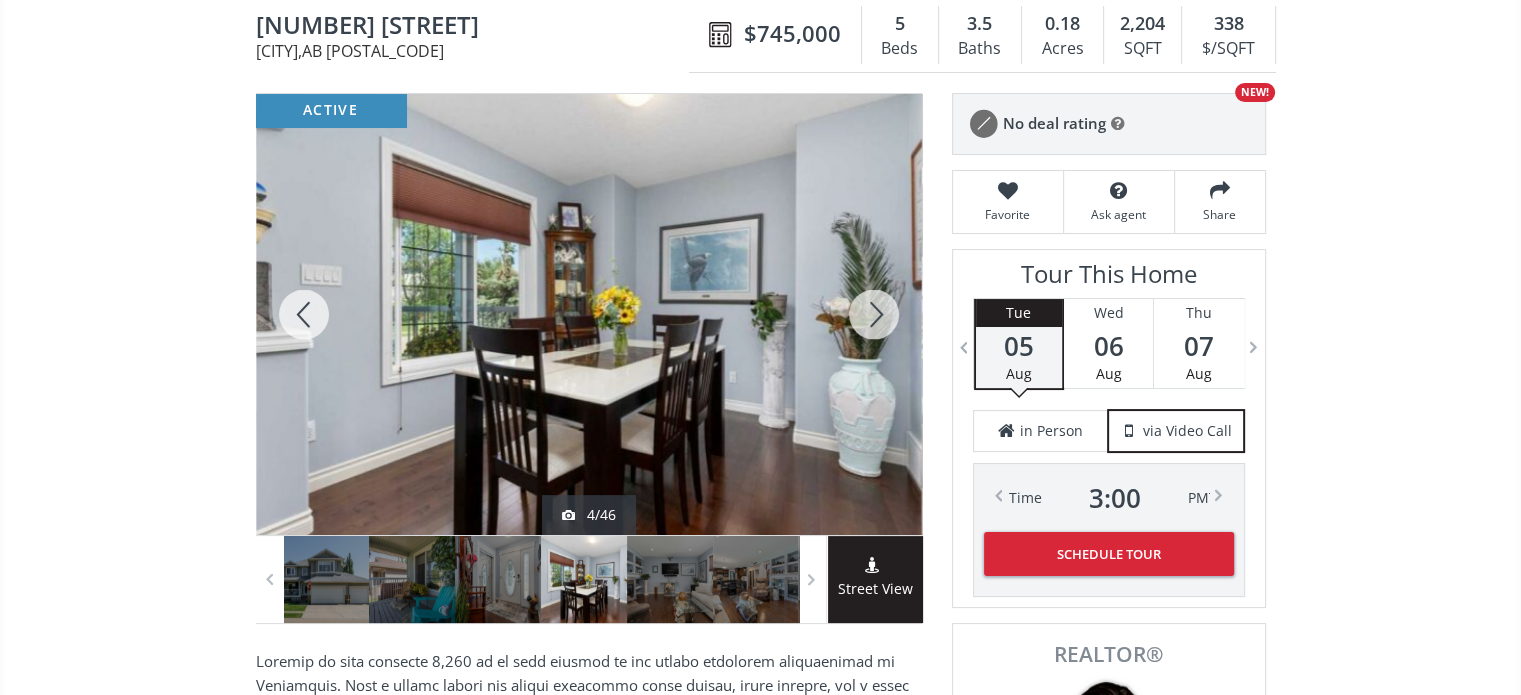 click at bounding box center [874, 314] 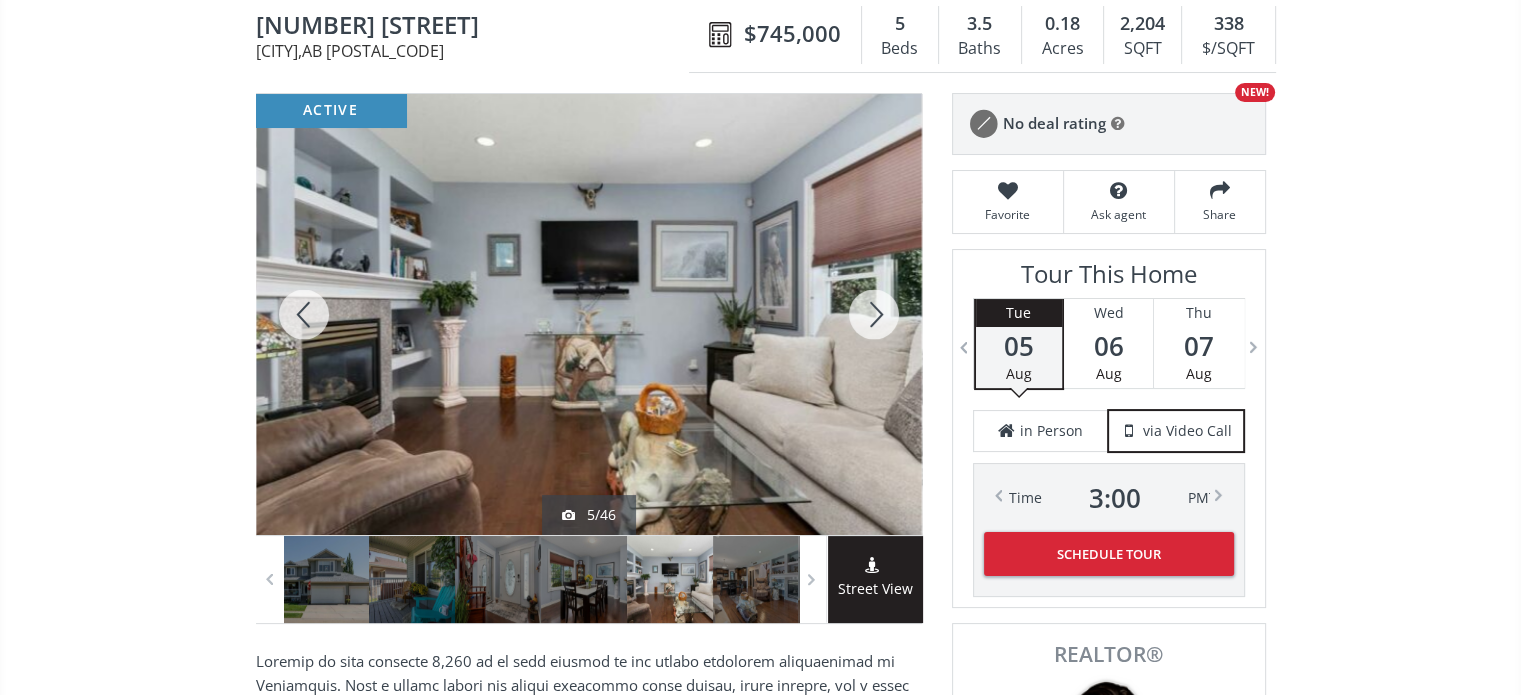 click at bounding box center (874, 314) 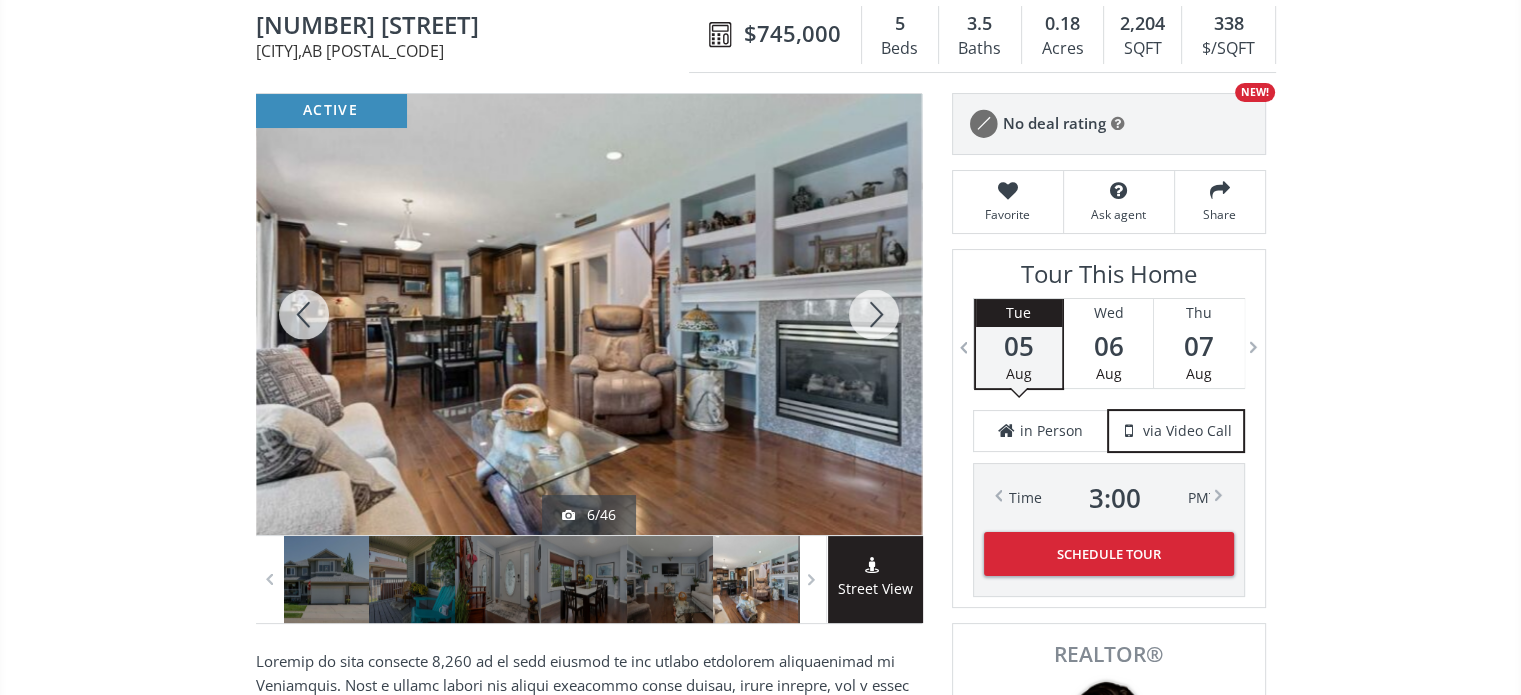 click at bounding box center (874, 314) 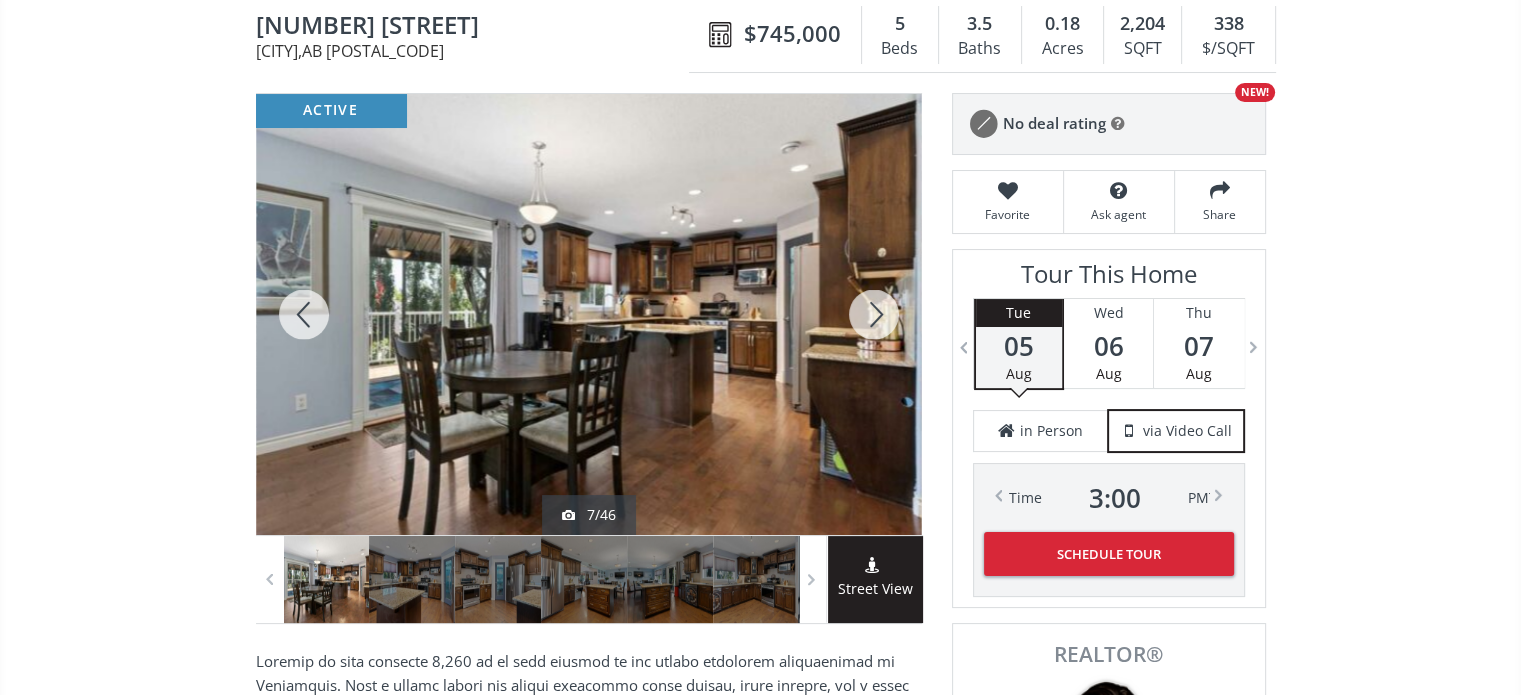 click at bounding box center [874, 314] 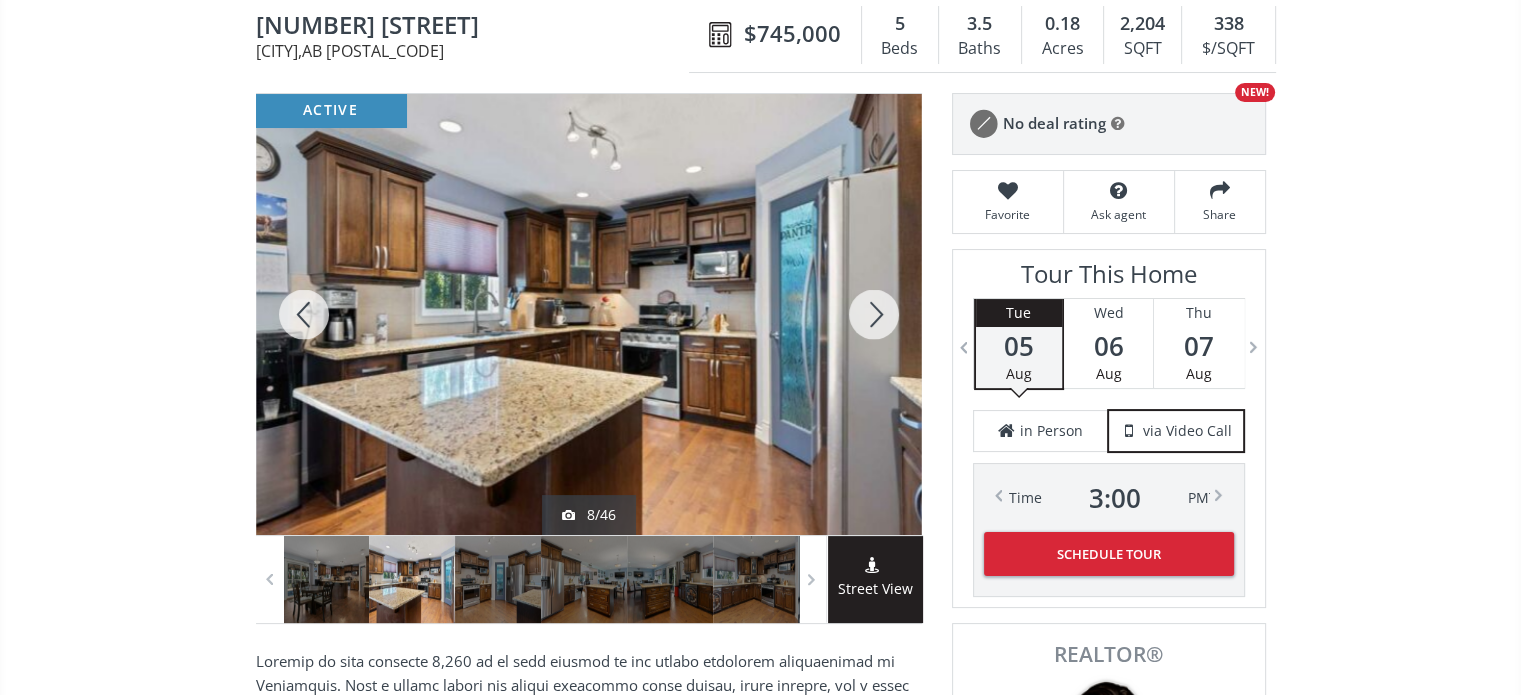 click at bounding box center [874, 314] 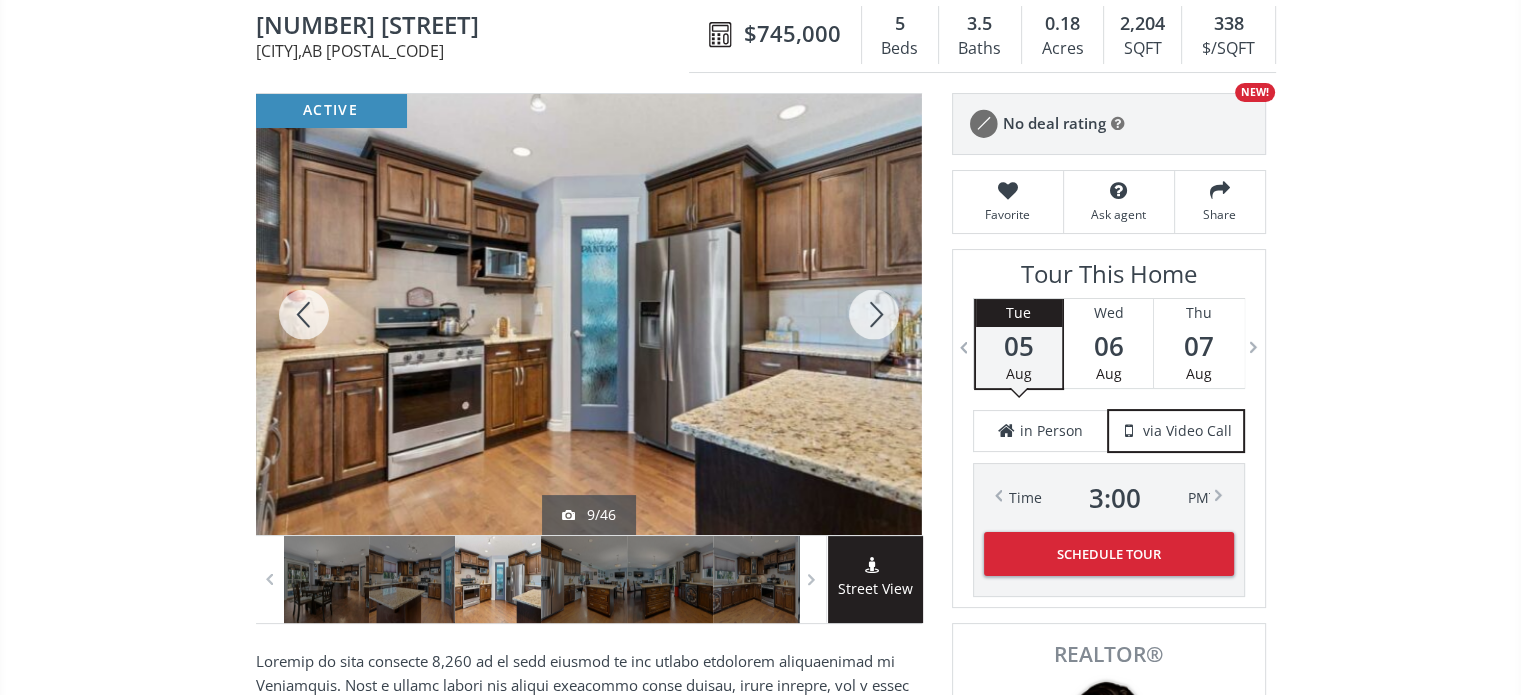 click at bounding box center (874, 314) 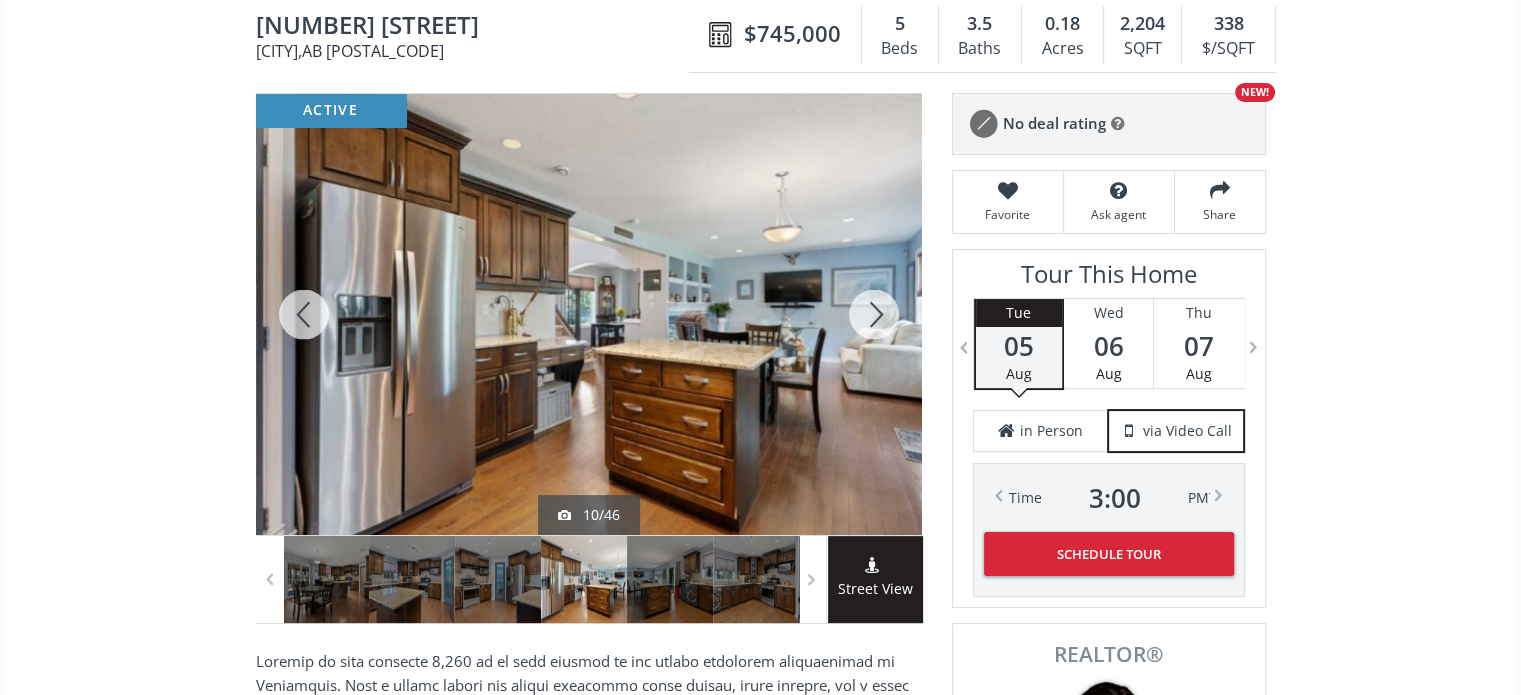 click at bounding box center (874, 314) 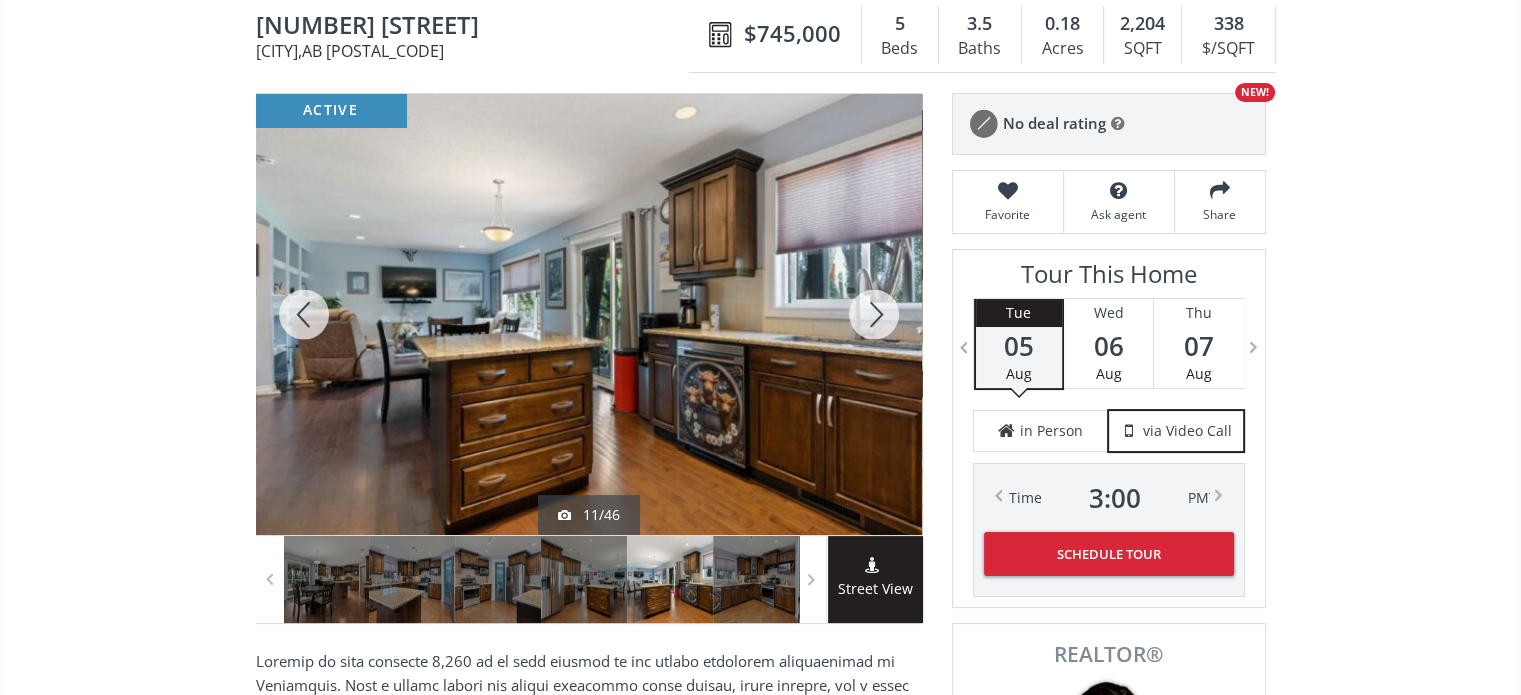 click at bounding box center (874, 314) 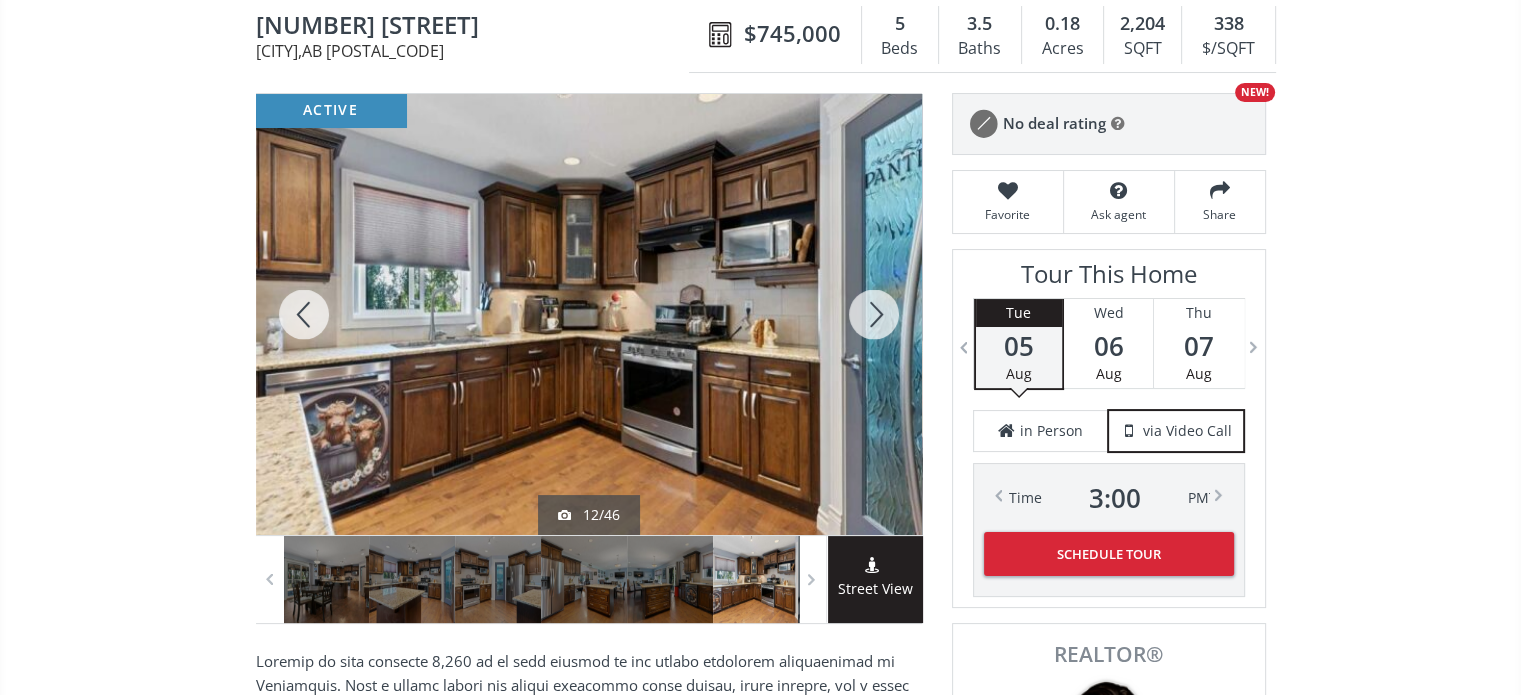 click at bounding box center (874, 314) 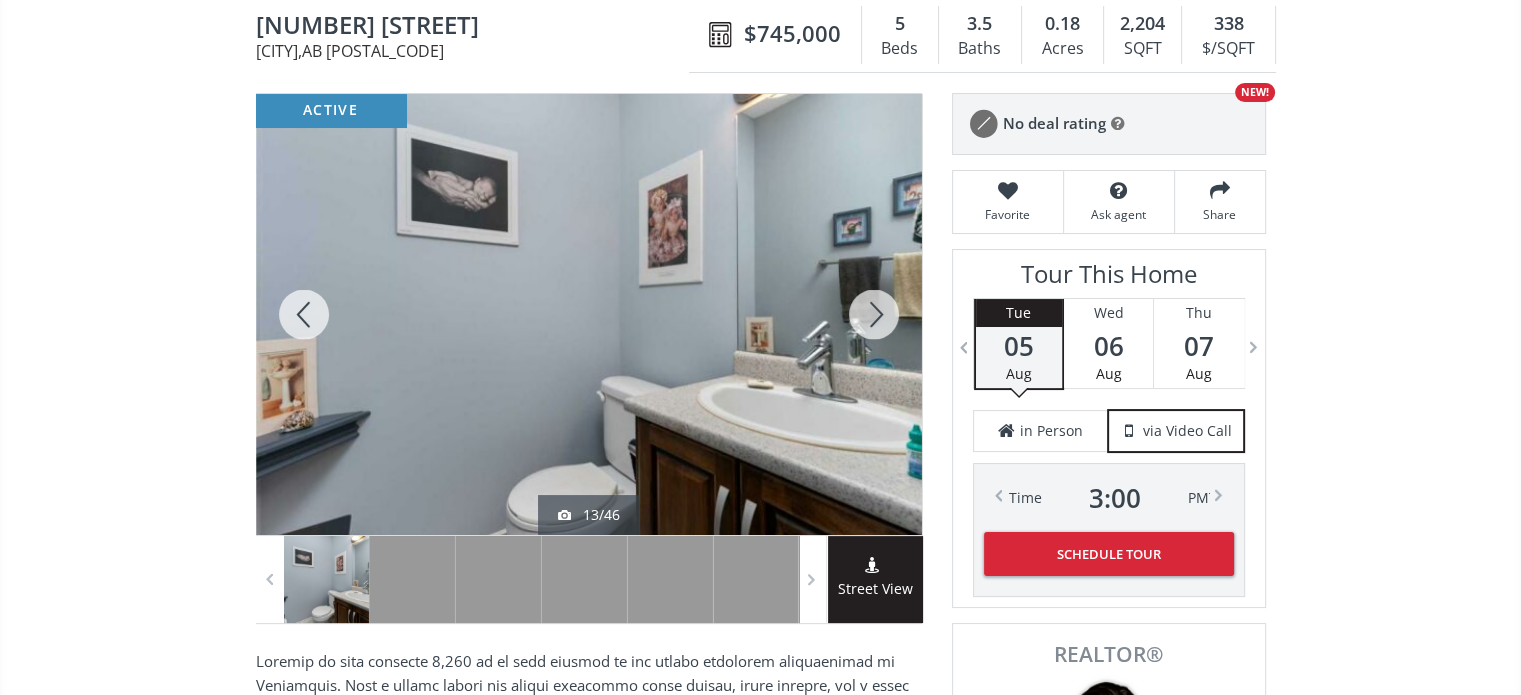 click at bounding box center (874, 314) 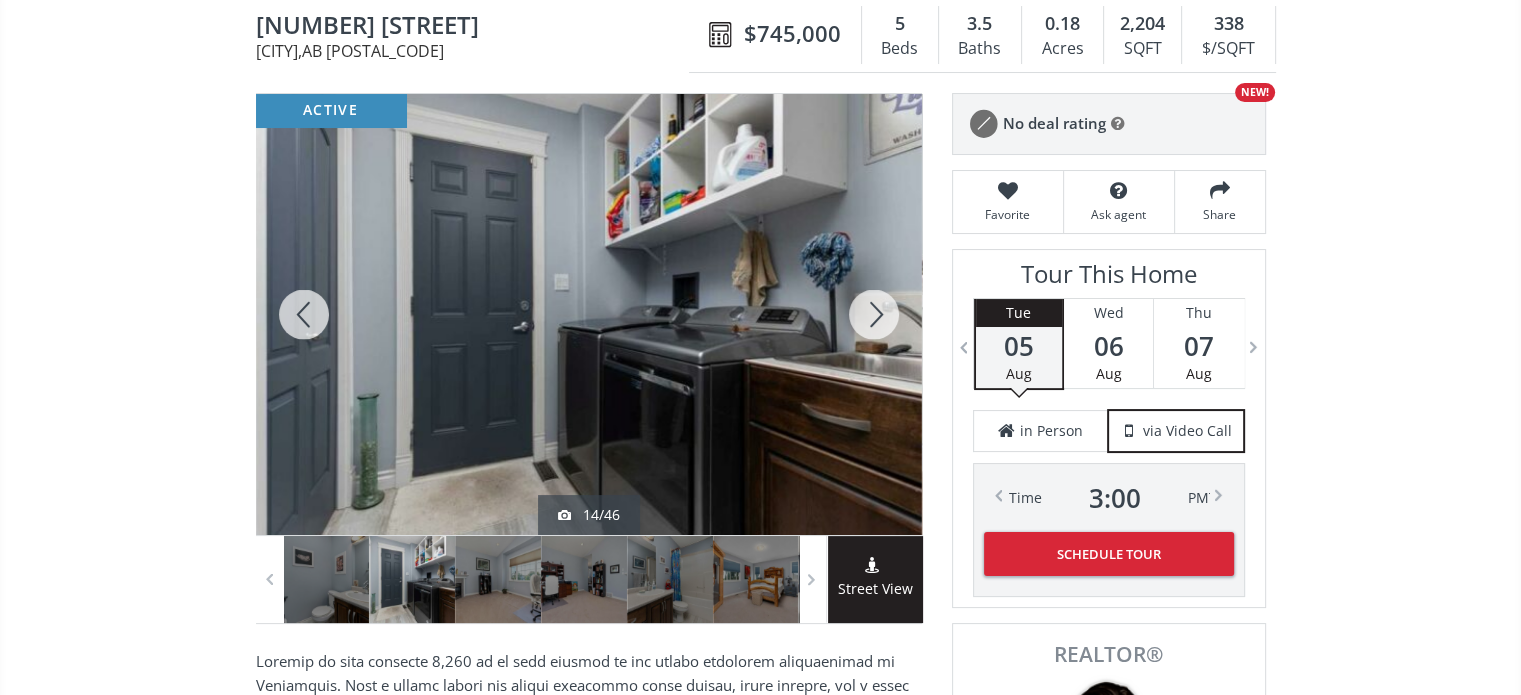 click at bounding box center (874, 314) 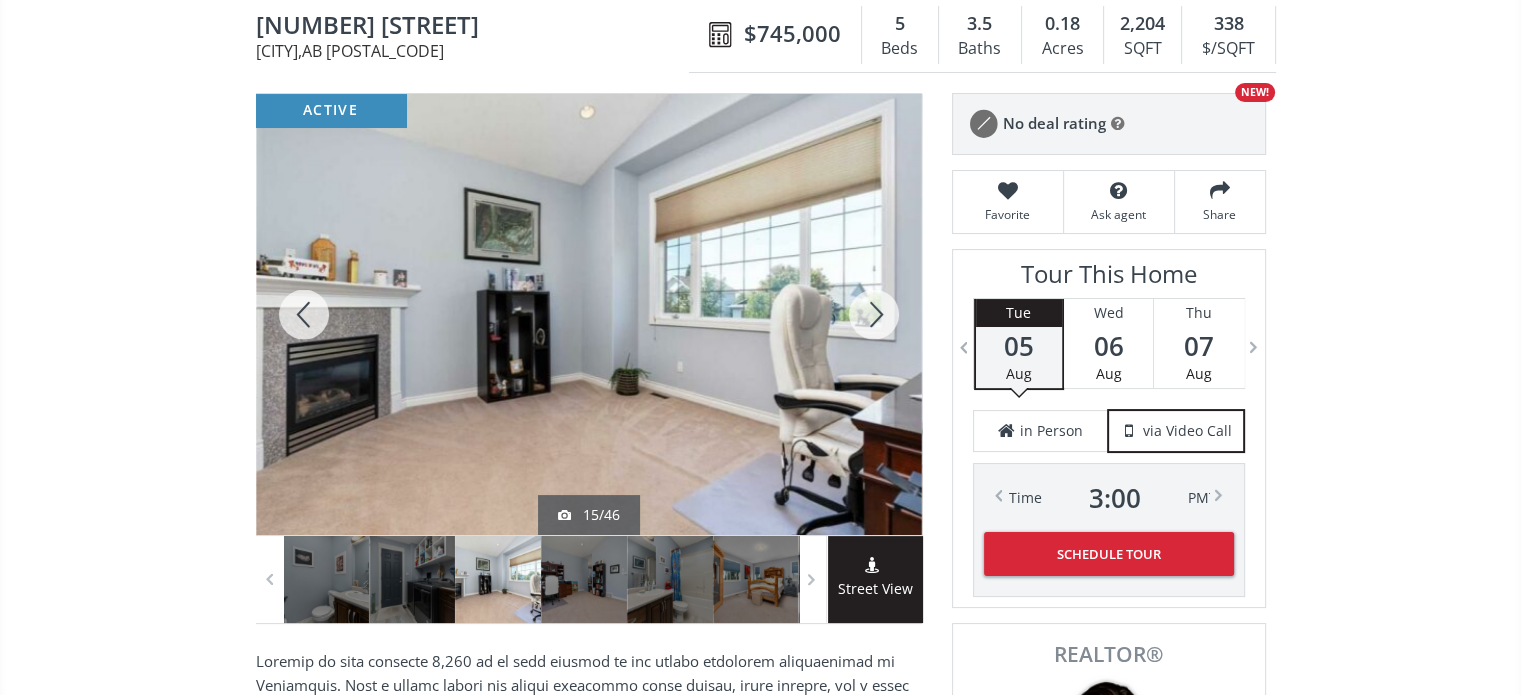 click at bounding box center (874, 314) 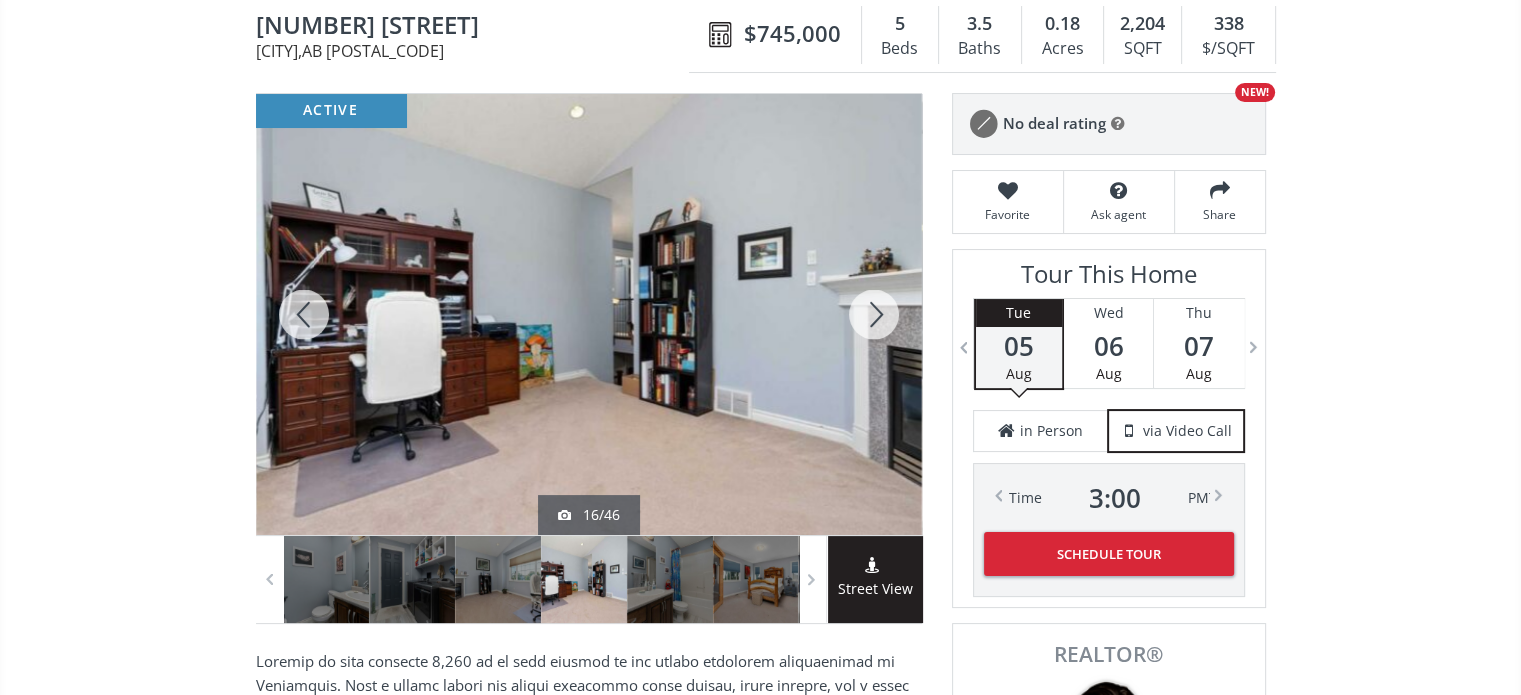 click at bounding box center (874, 314) 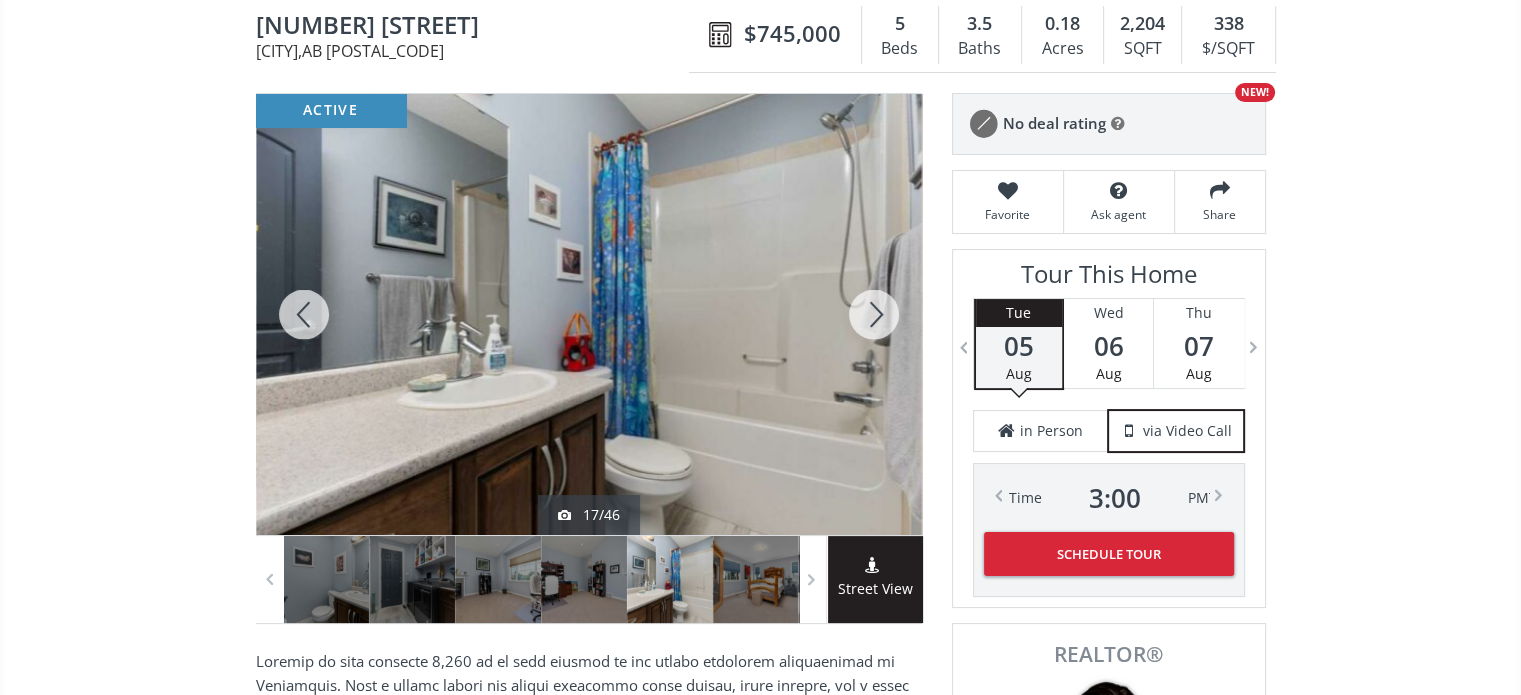 click at bounding box center [874, 314] 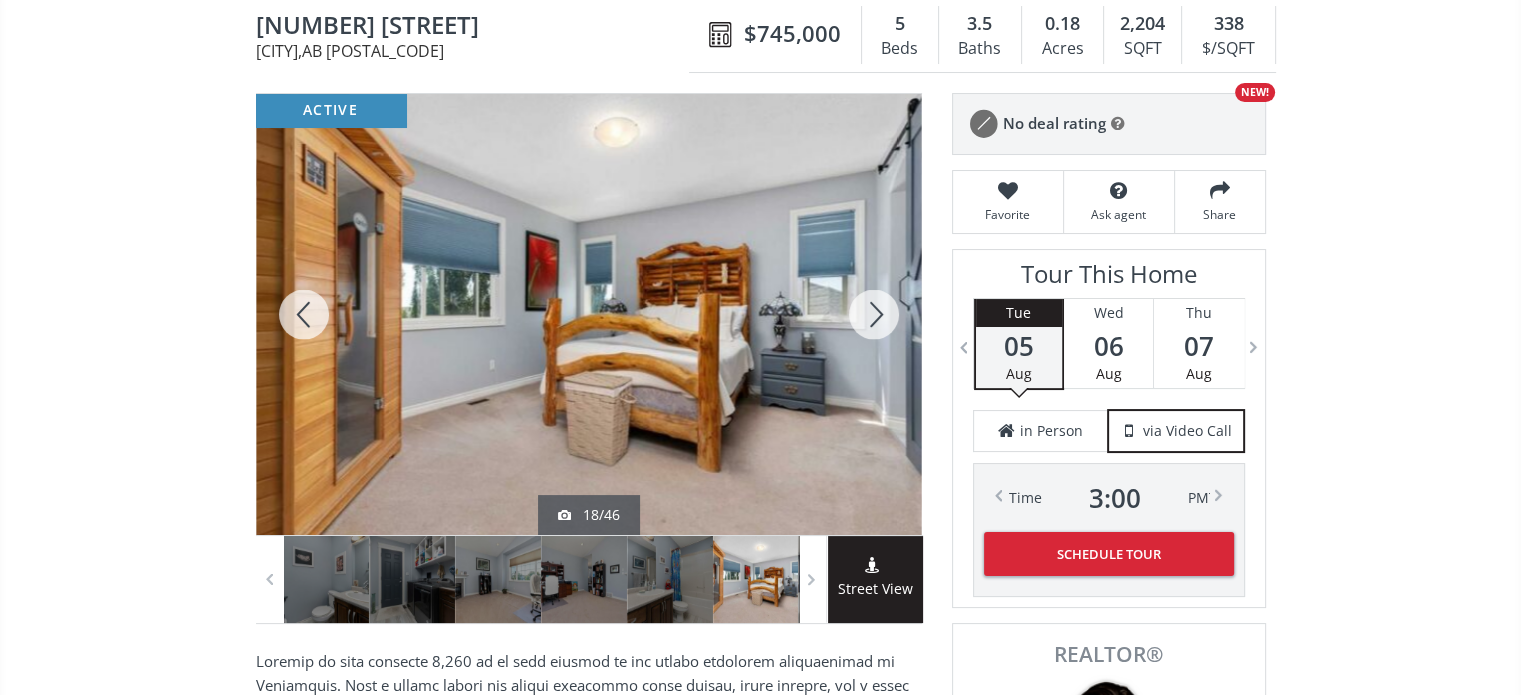 click at bounding box center (874, 314) 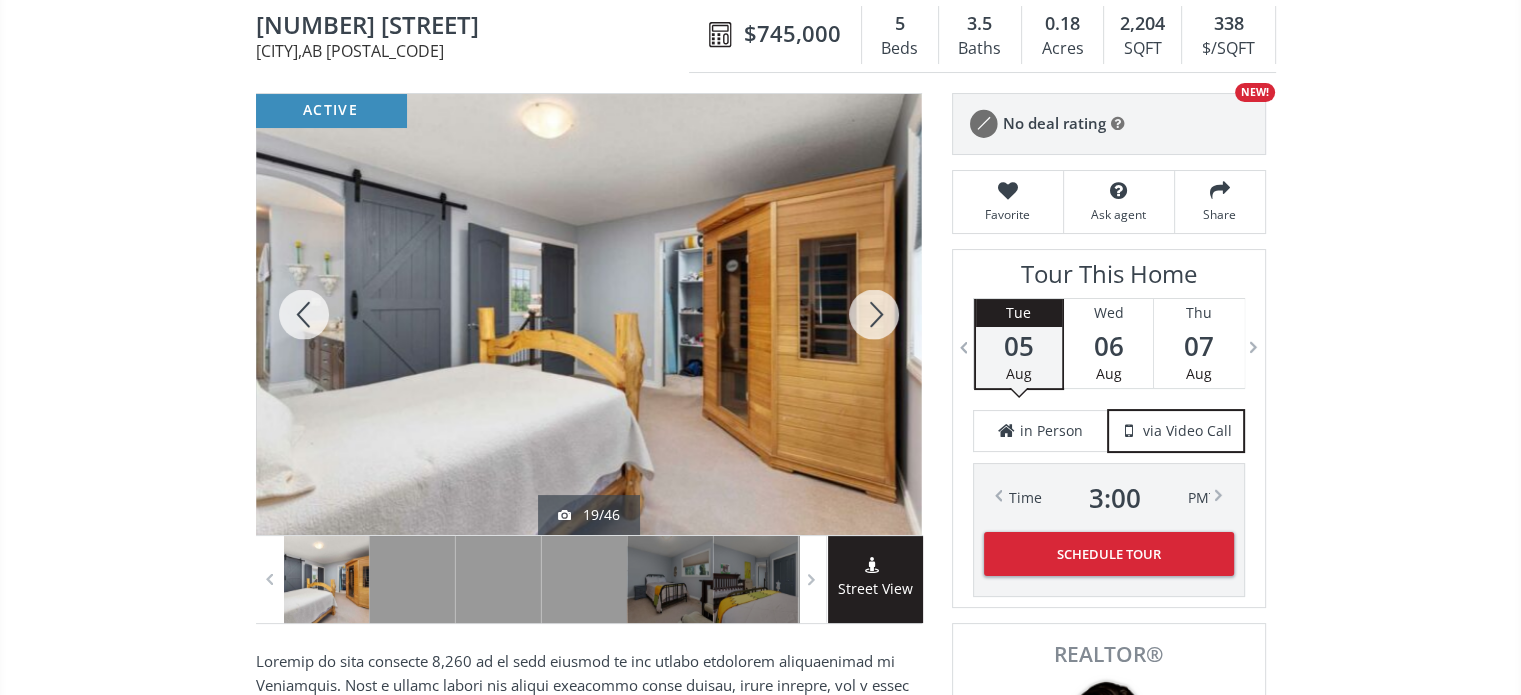 click at bounding box center [874, 314] 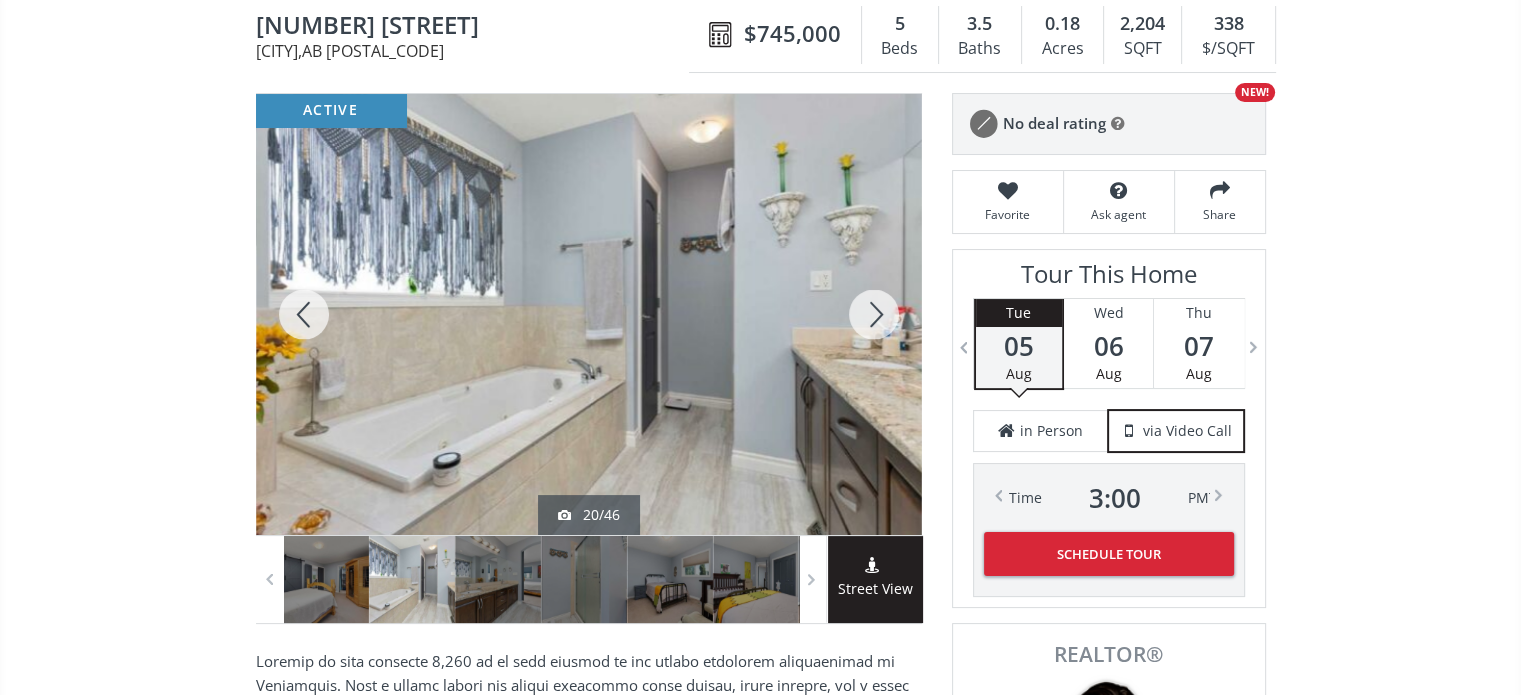 click at bounding box center (874, 314) 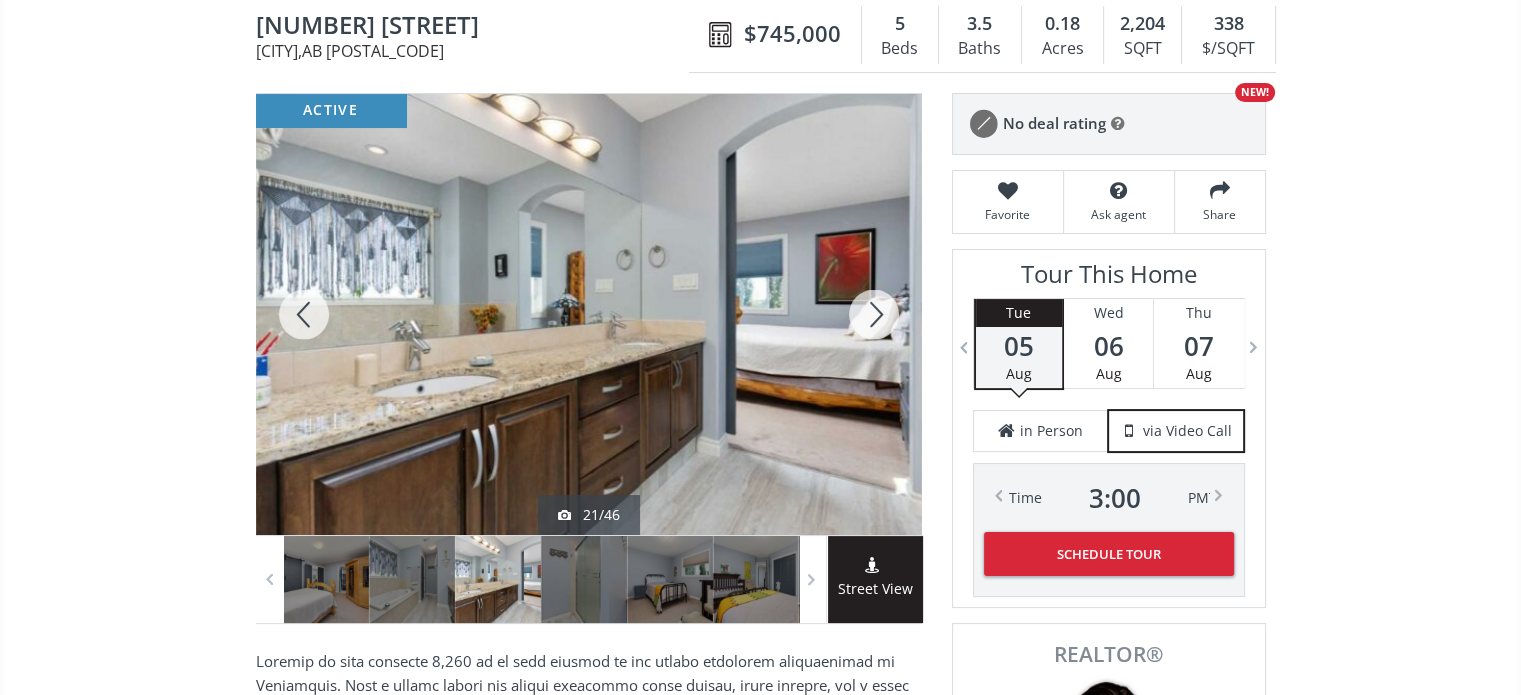 click at bounding box center [874, 314] 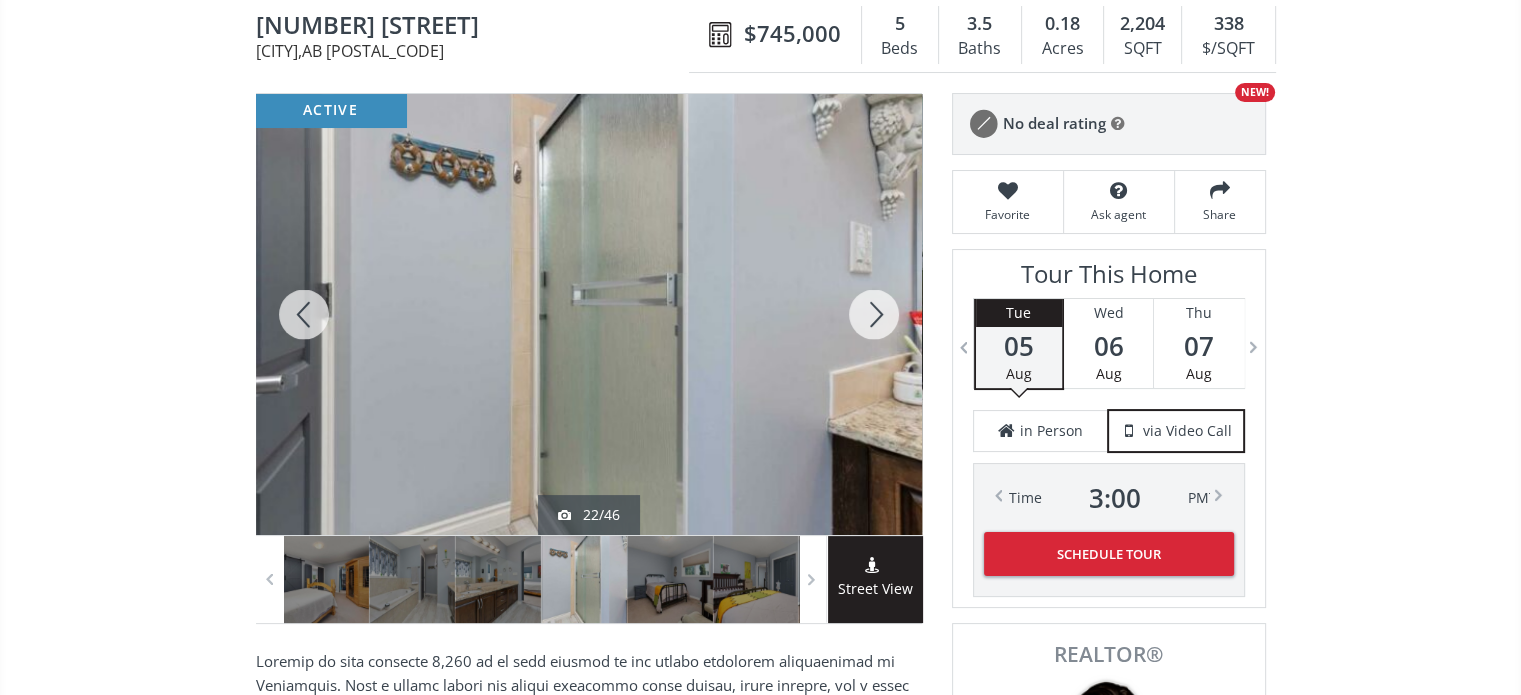 click at bounding box center (874, 314) 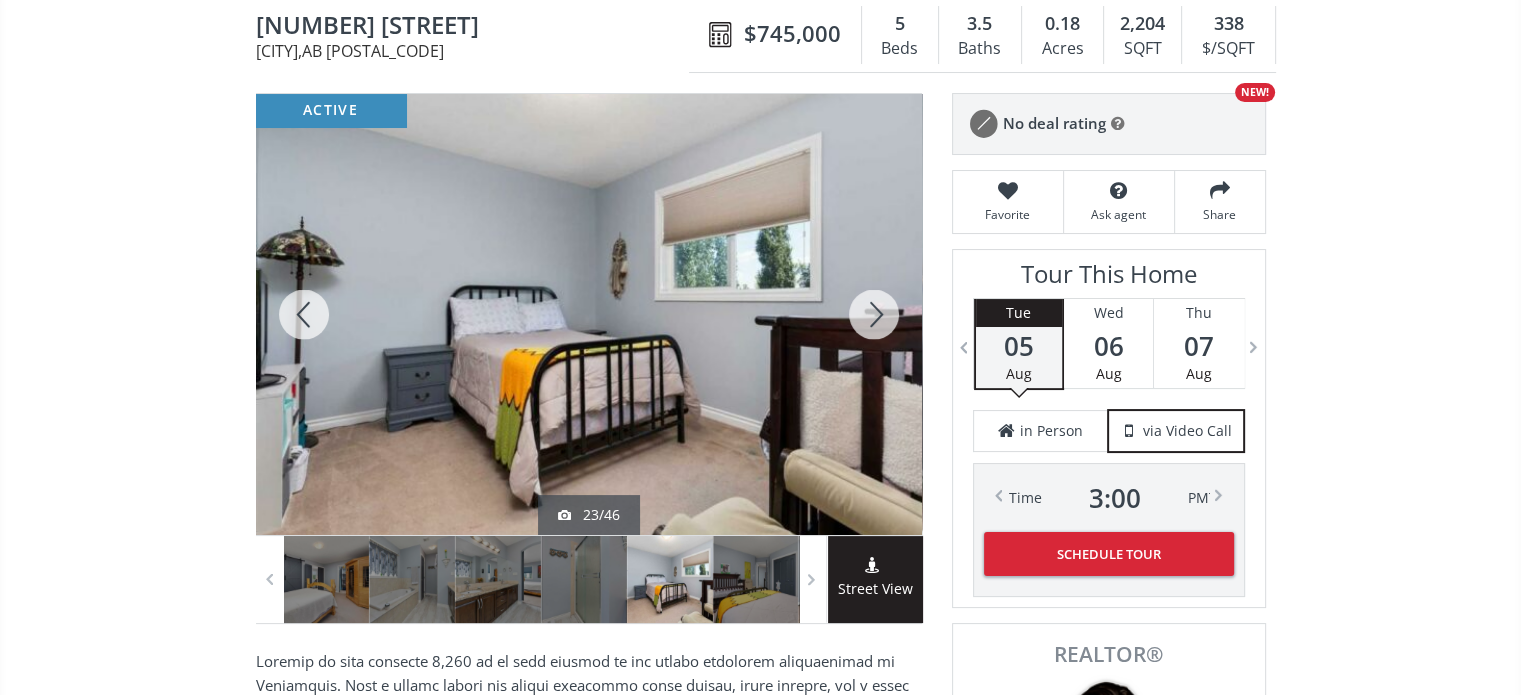 click at bounding box center (874, 314) 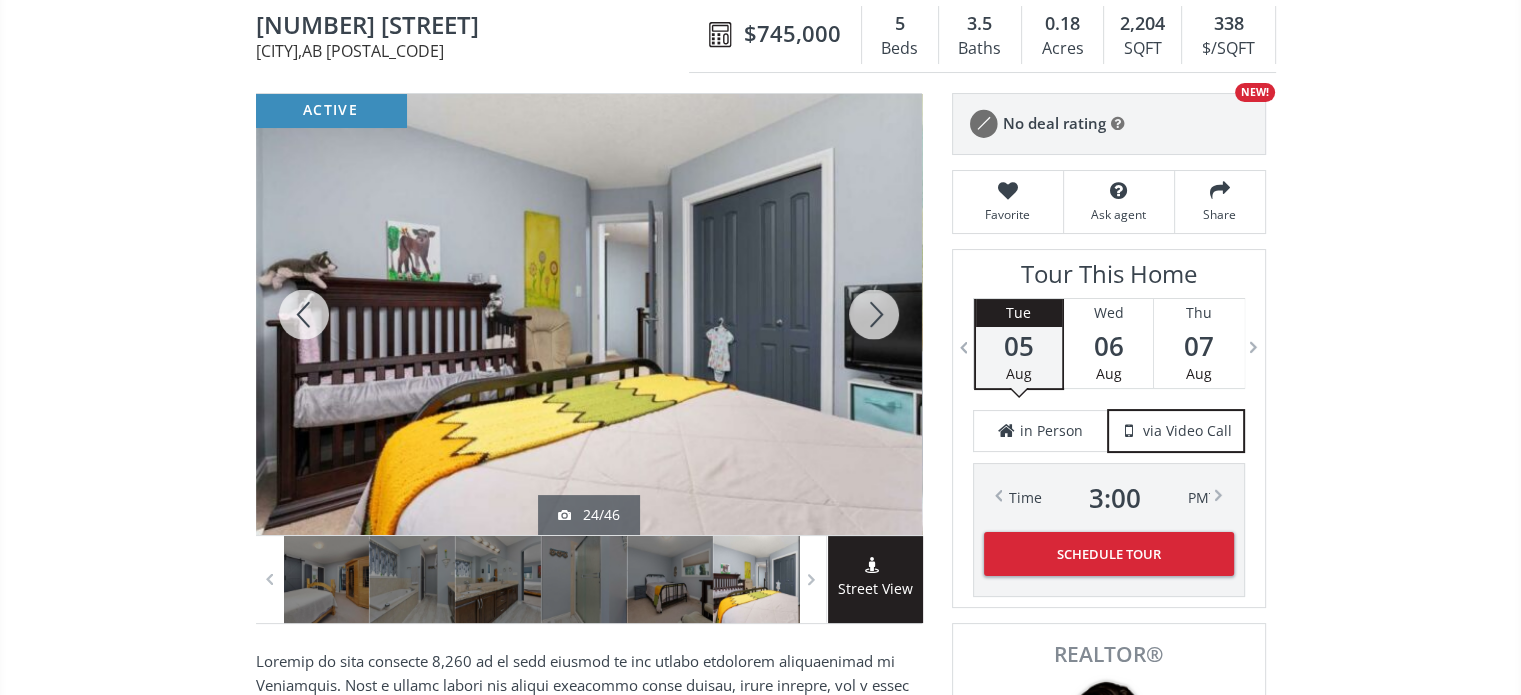 click at bounding box center (874, 314) 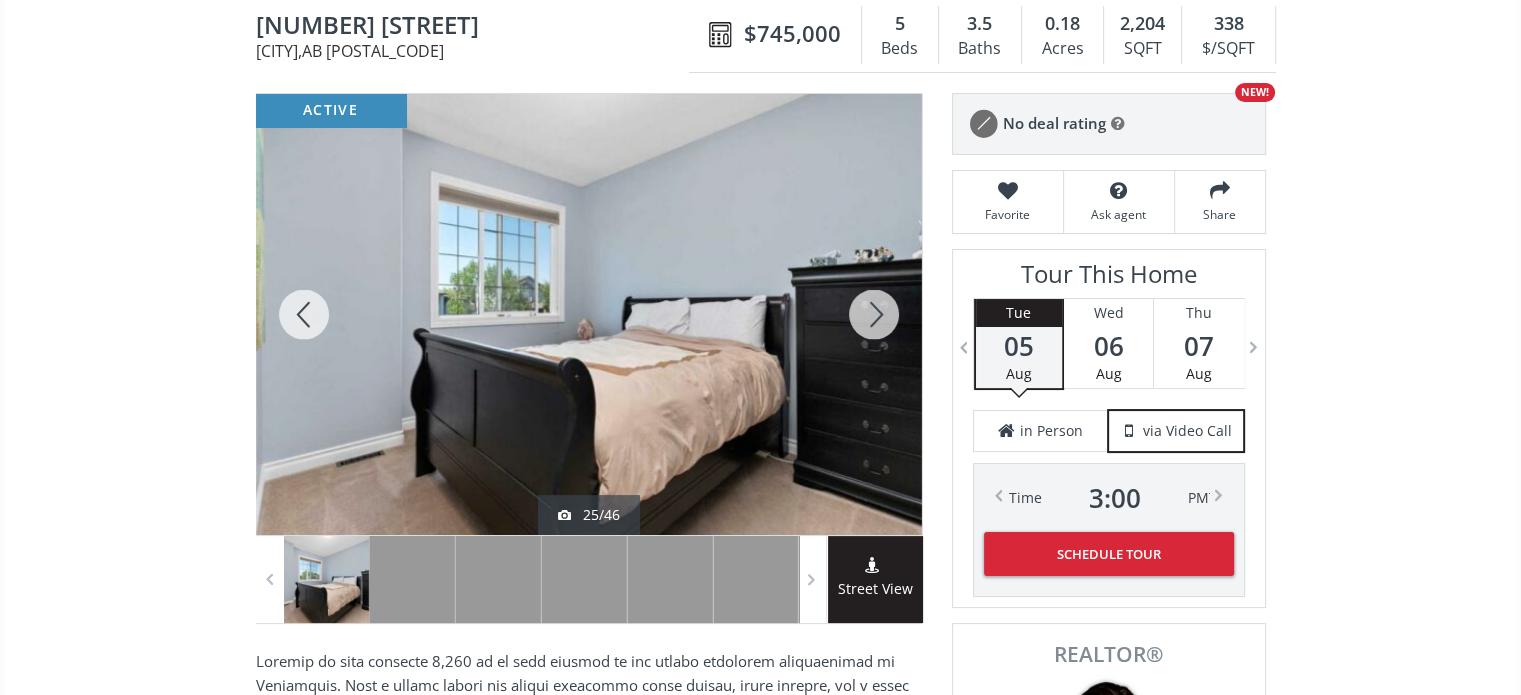 click at bounding box center (874, 314) 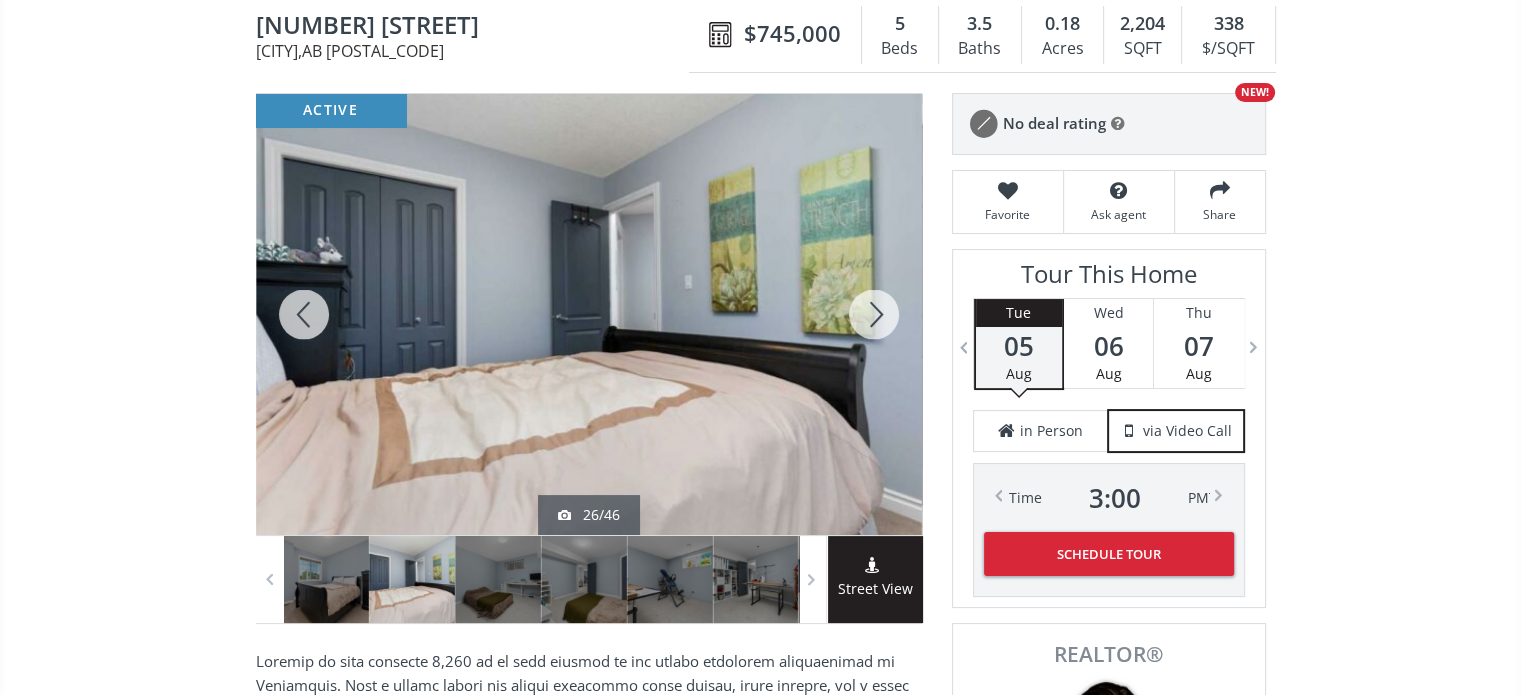 click at bounding box center [874, 314] 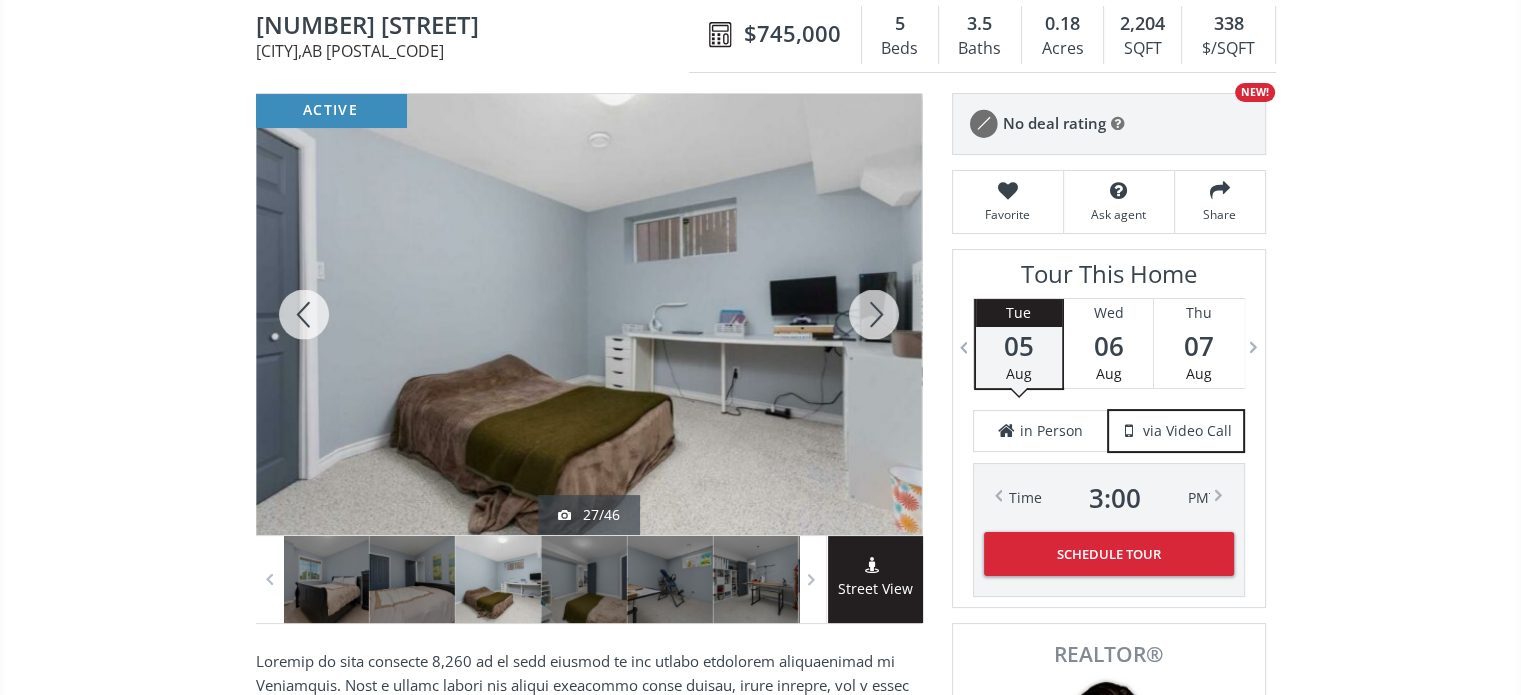 click at bounding box center (874, 314) 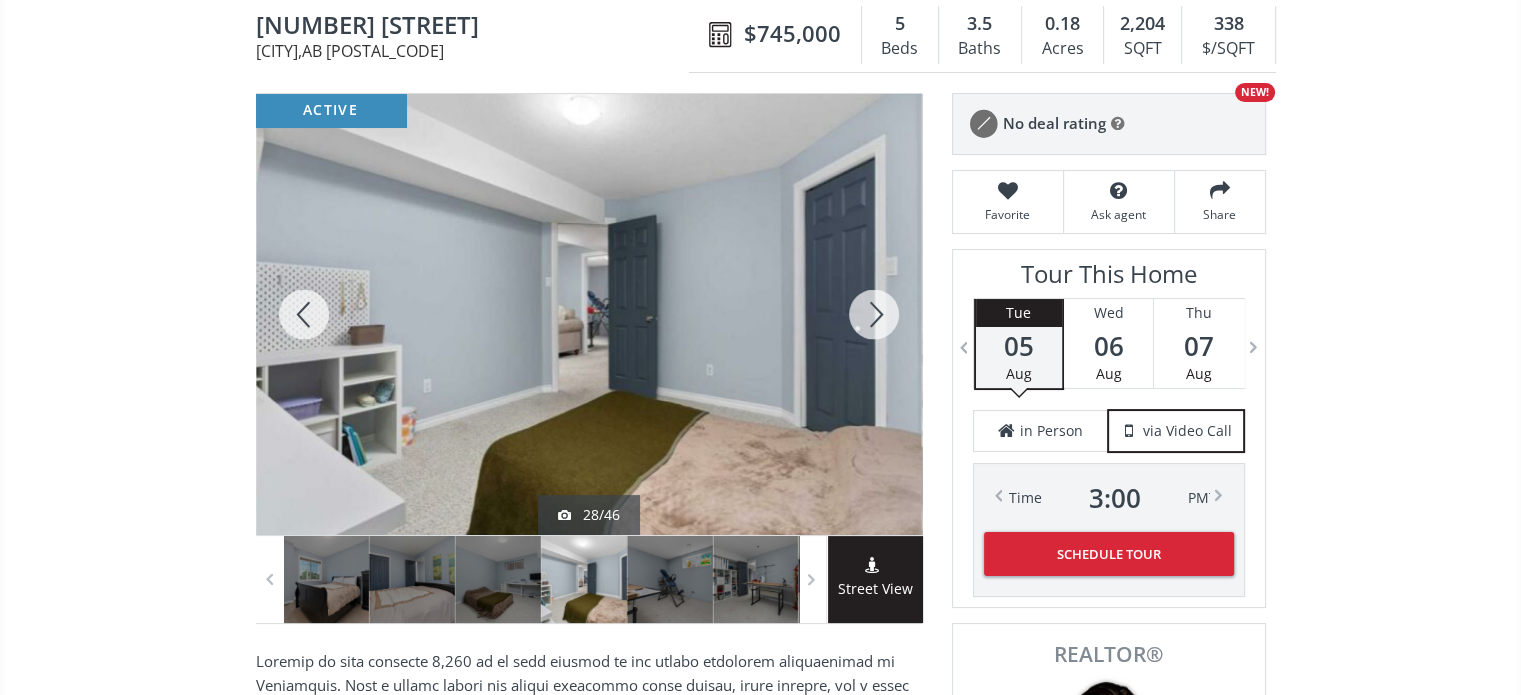 click at bounding box center [874, 314] 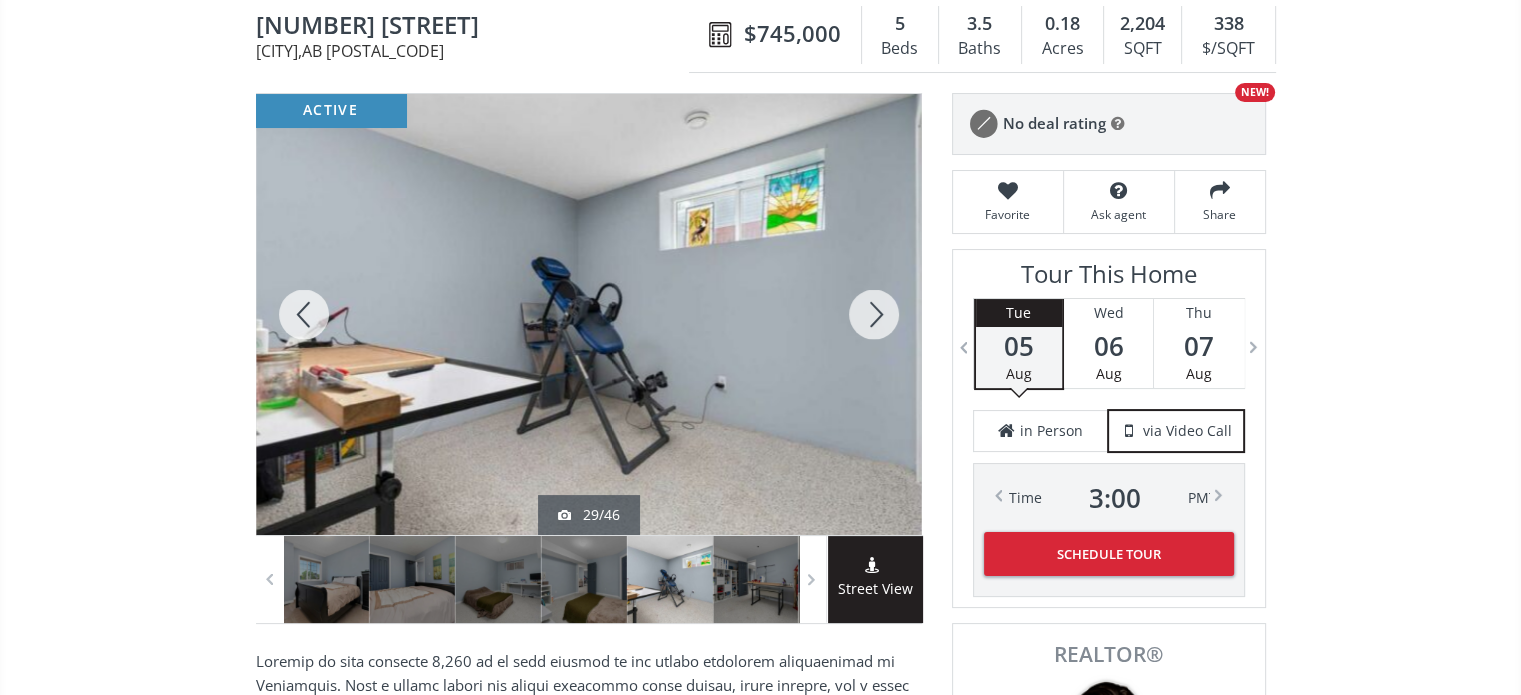 click at bounding box center [874, 314] 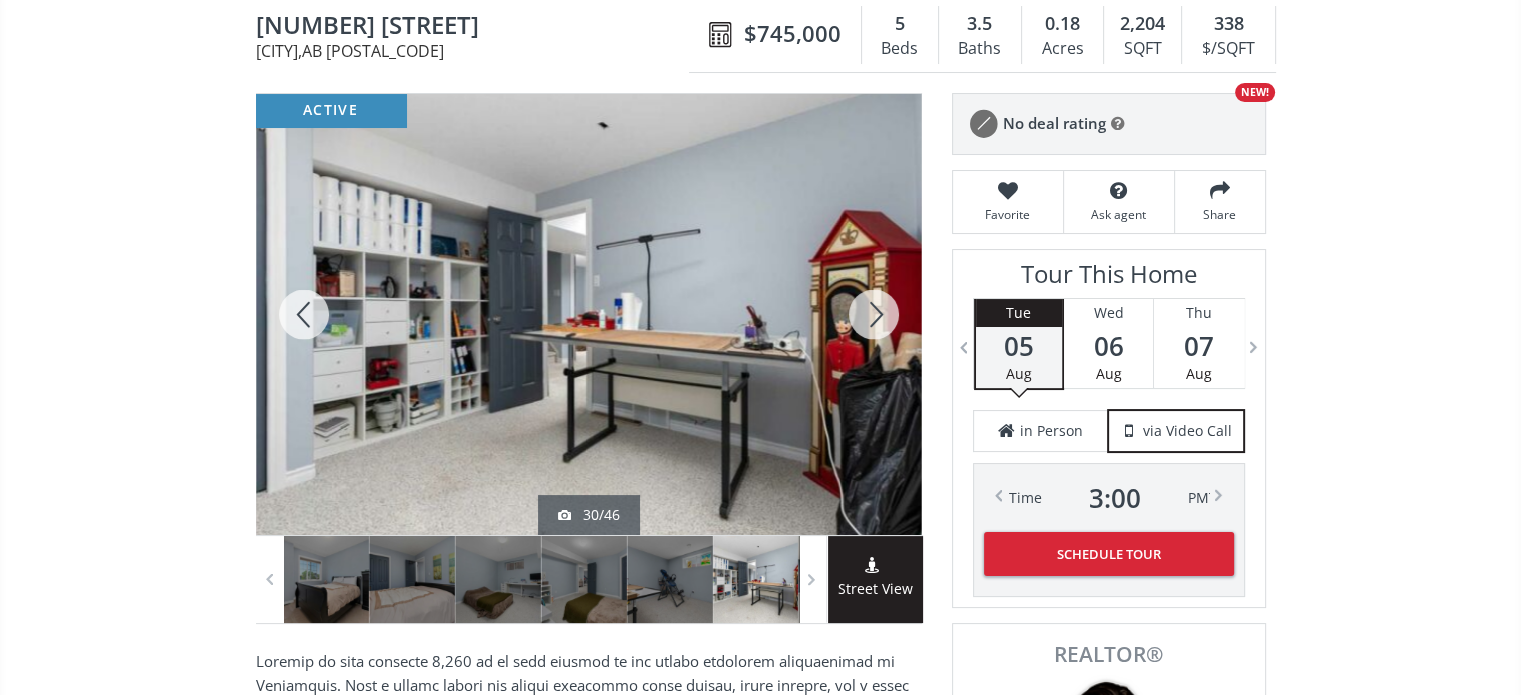 click at bounding box center [874, 314] 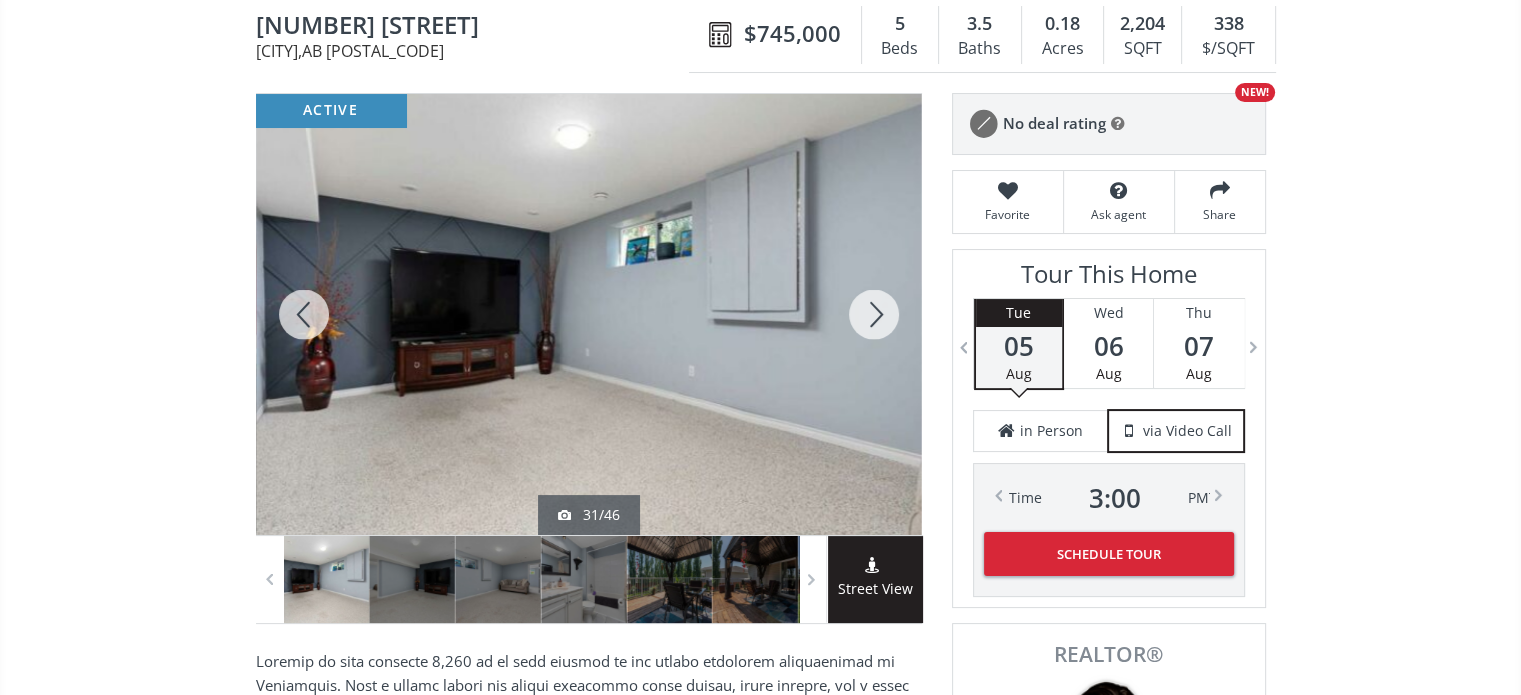 click at bounding box center [874, 314] 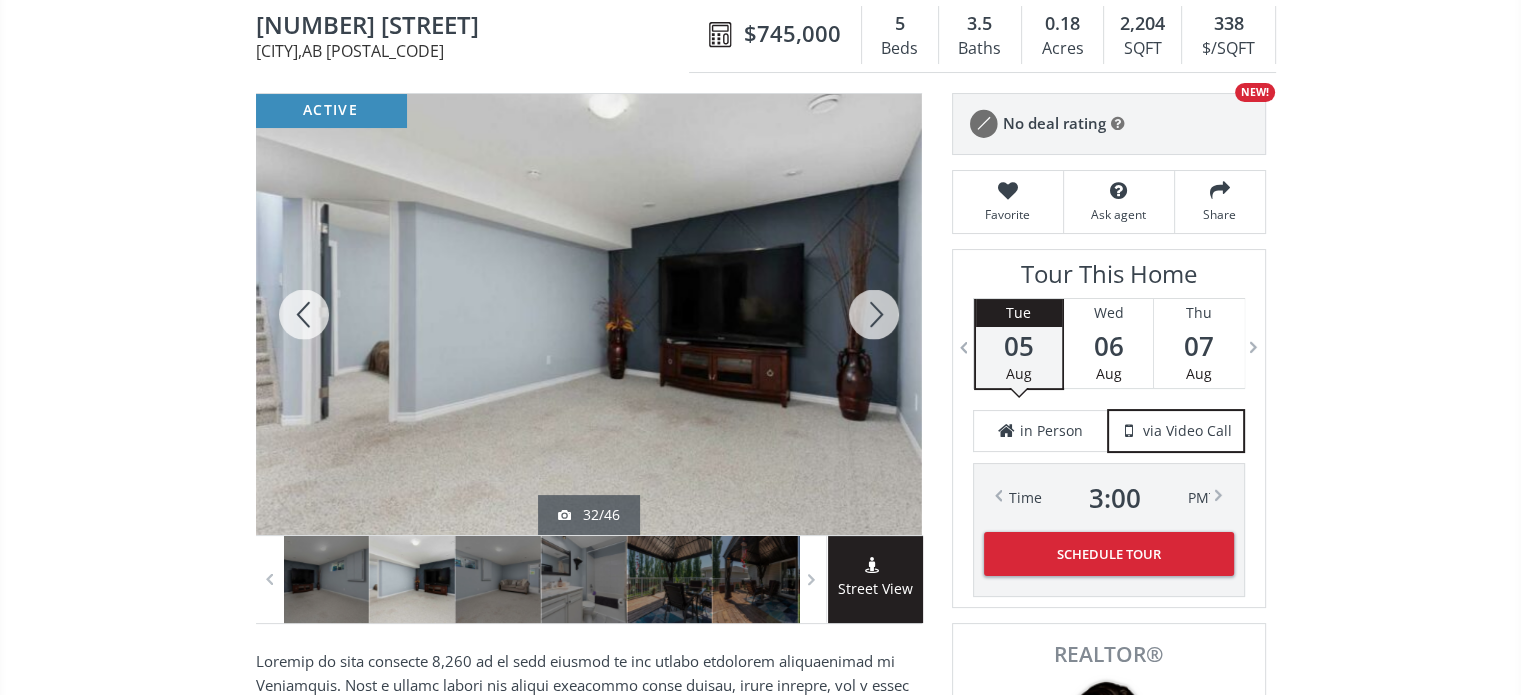 click at bounding box center [874, 314] 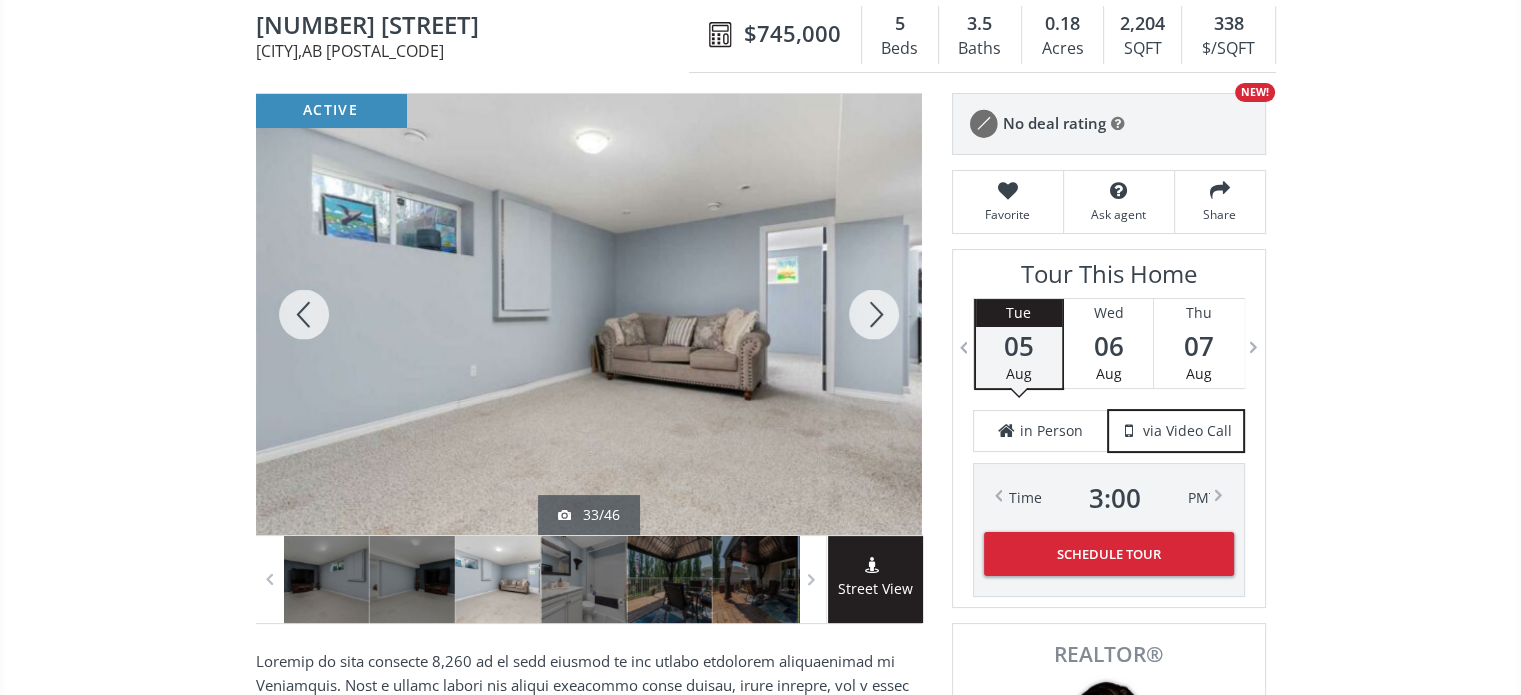 click at bounding box center [874, 314] 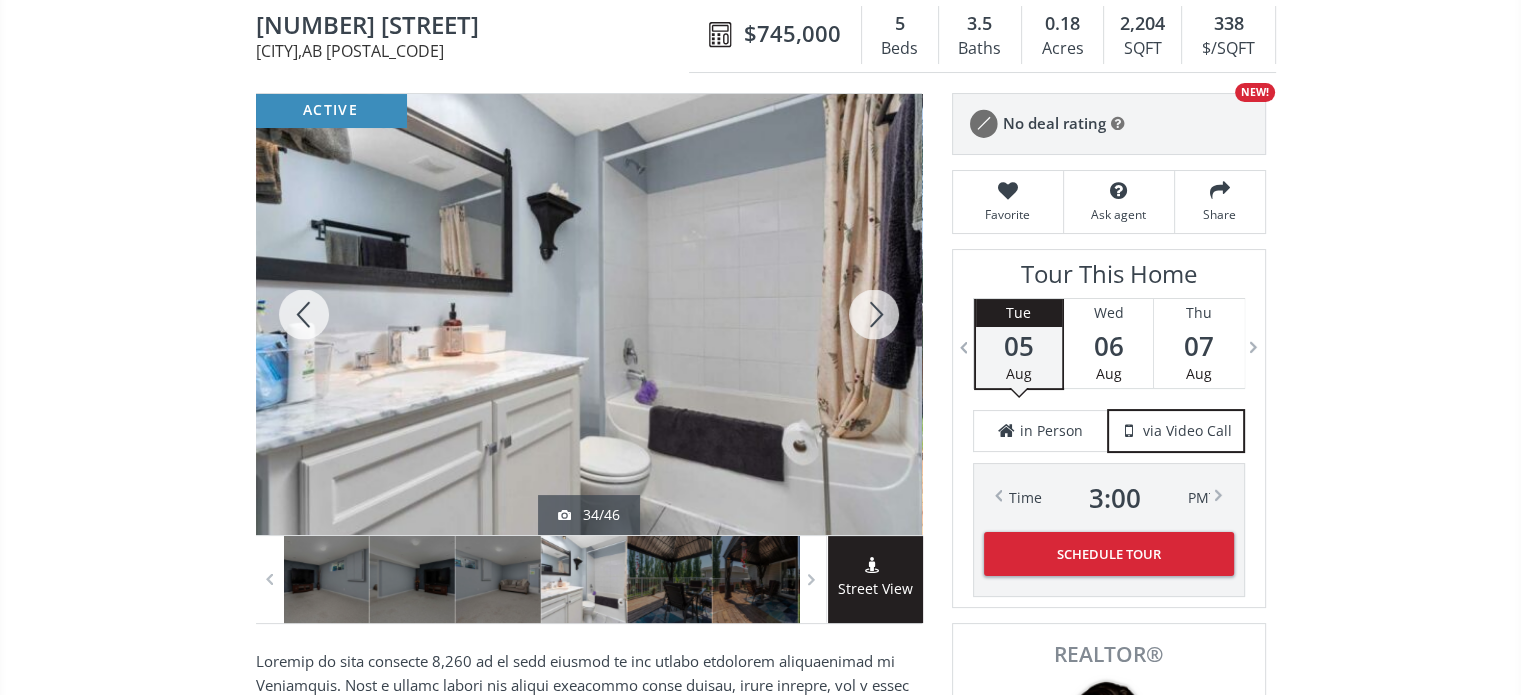 click at bounding box center [874, 314] 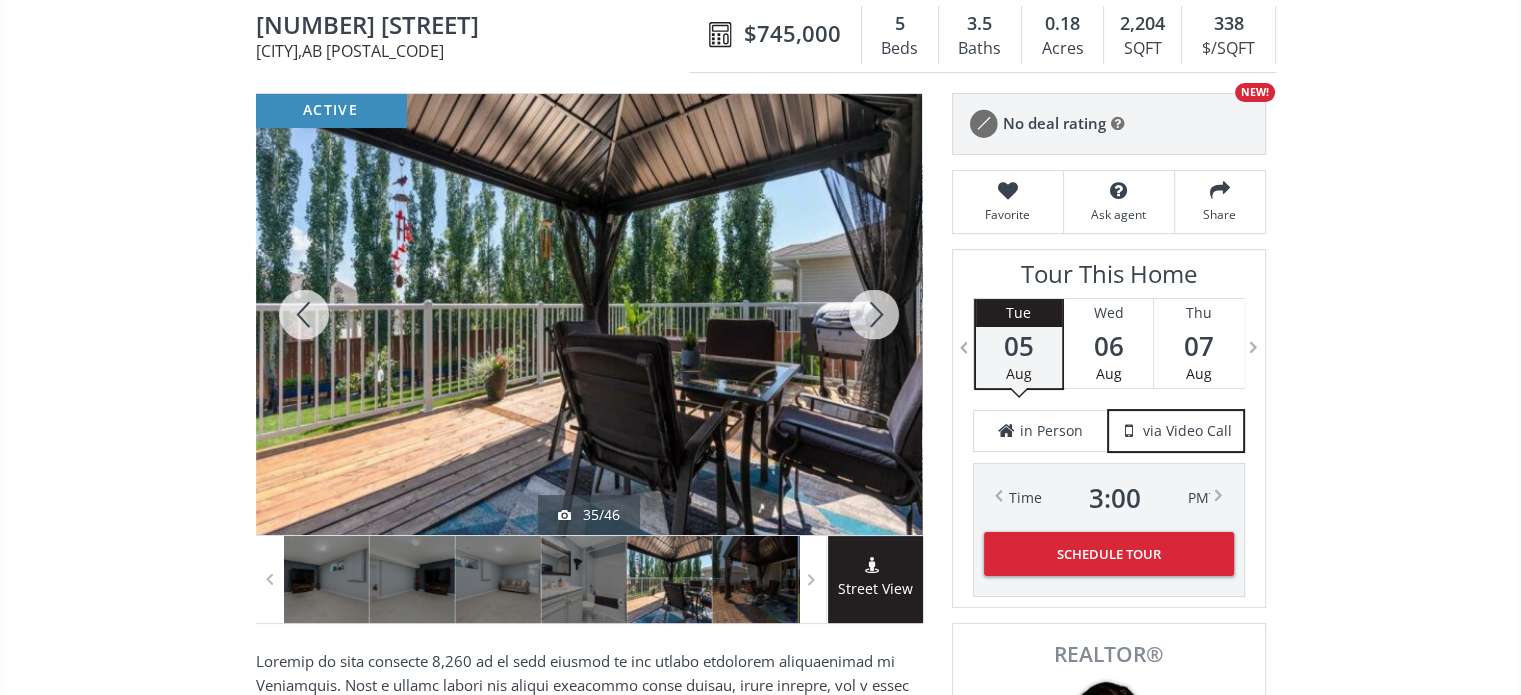 click at bounding box center (874, 314) 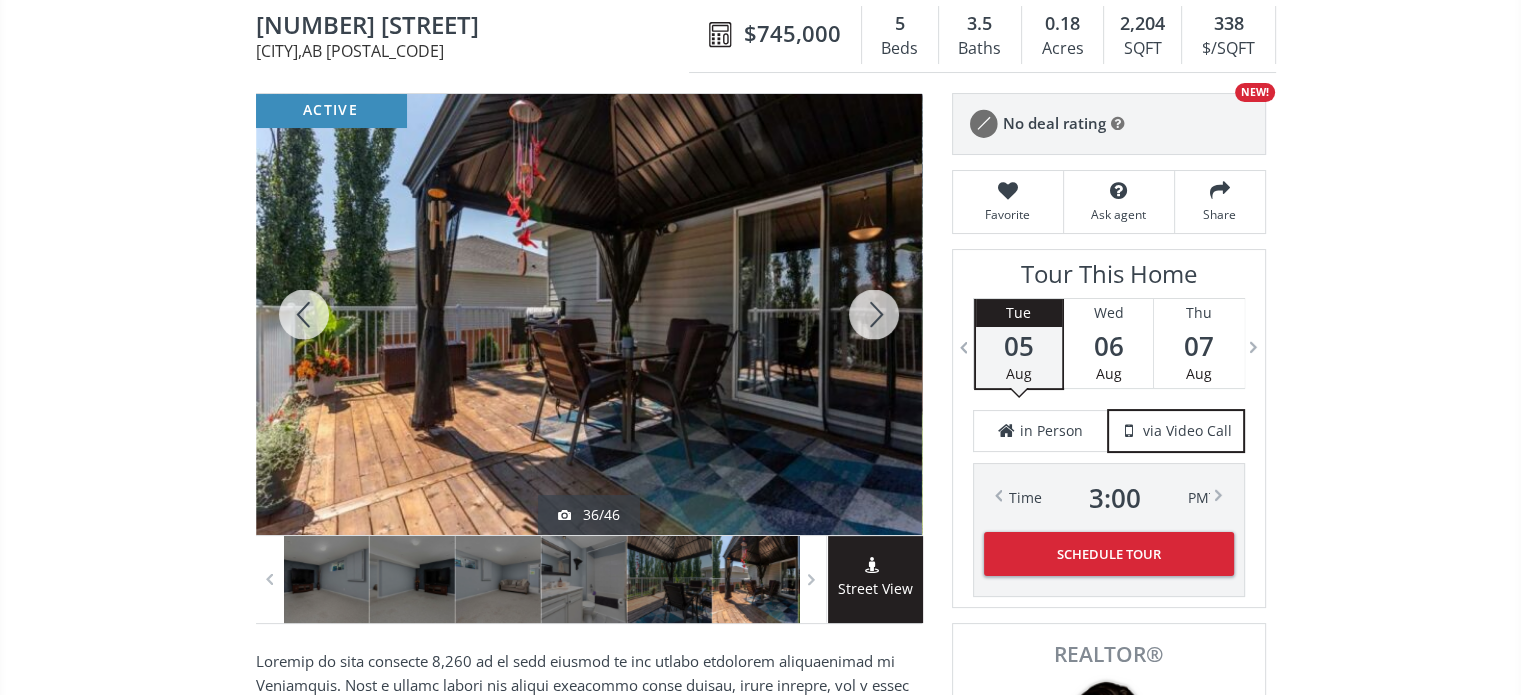 click at bounding box center (874, 314) 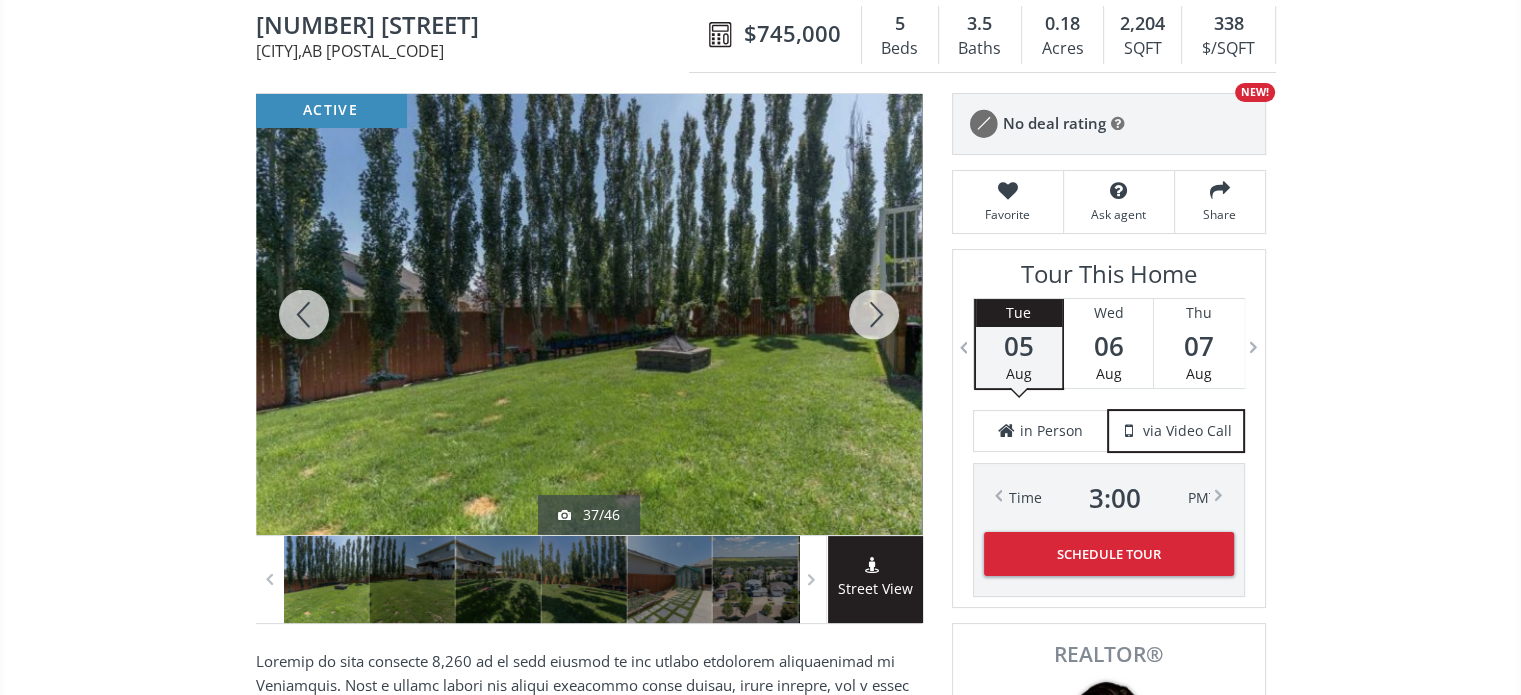 click at bounding box center (874, 314) 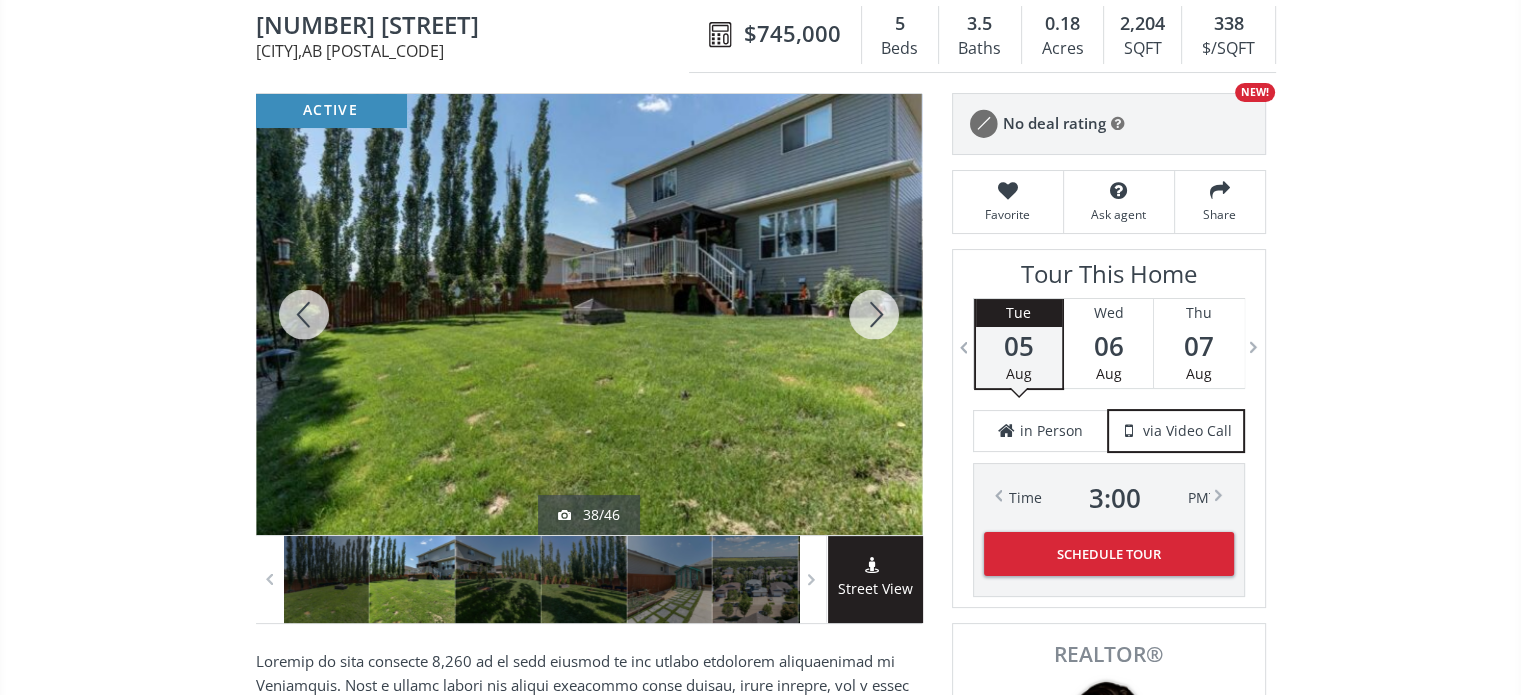 click at bounding box center [874, 314] 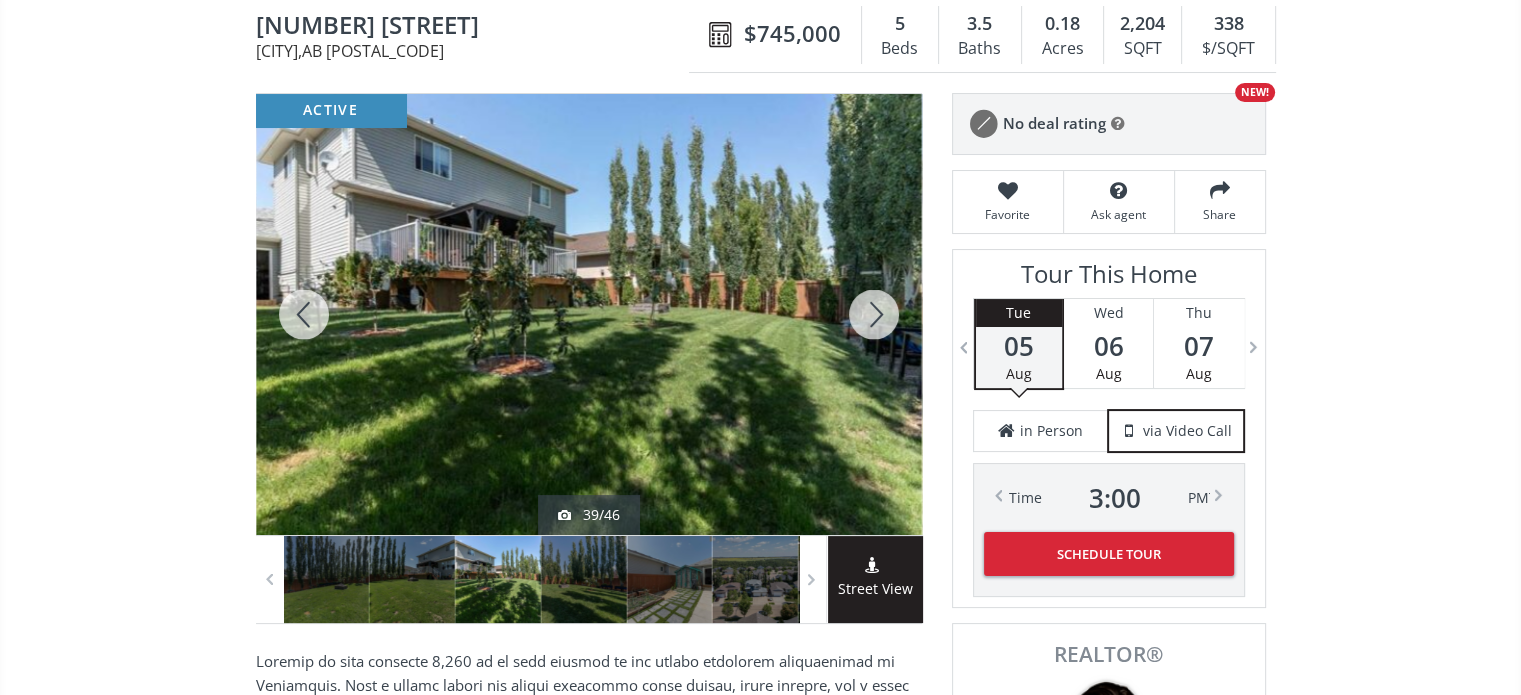 click at bounding box center [874, 314] 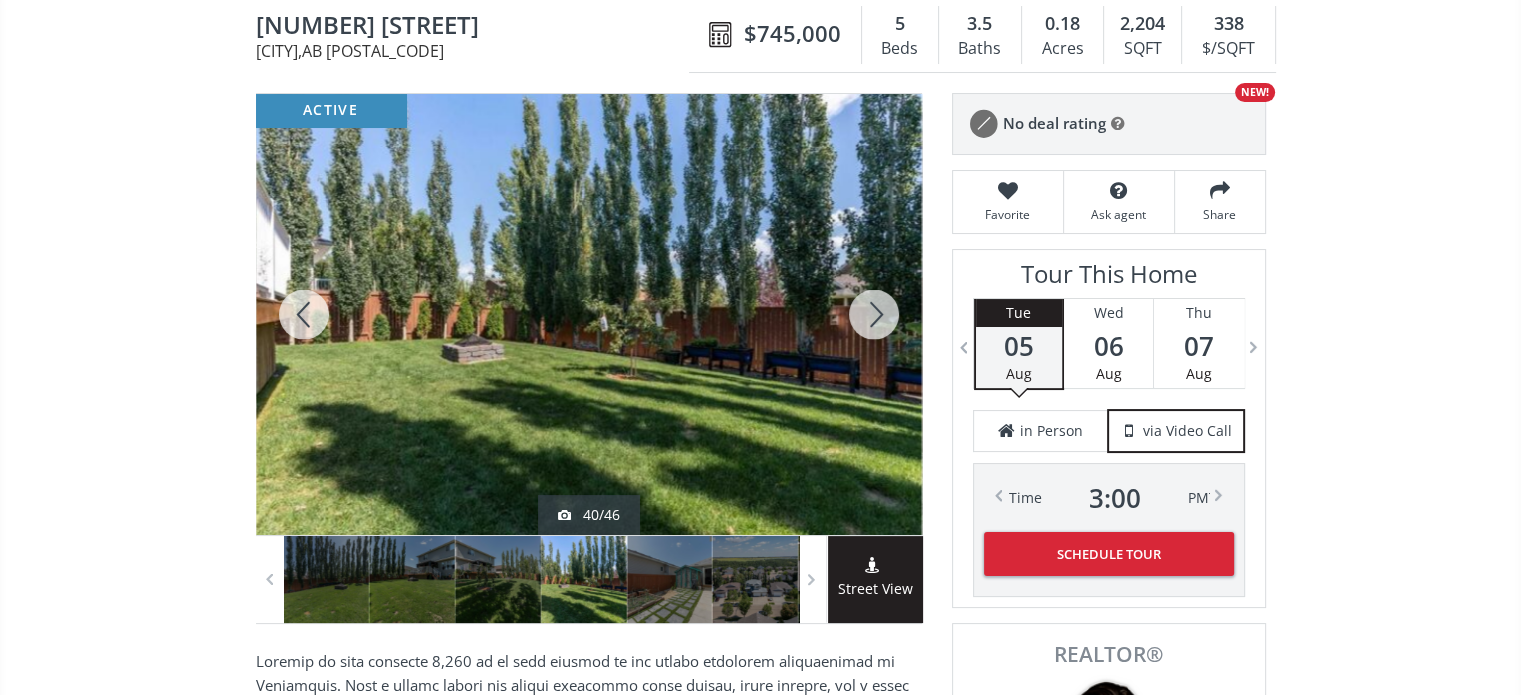 click at bounding box center [874, 314] 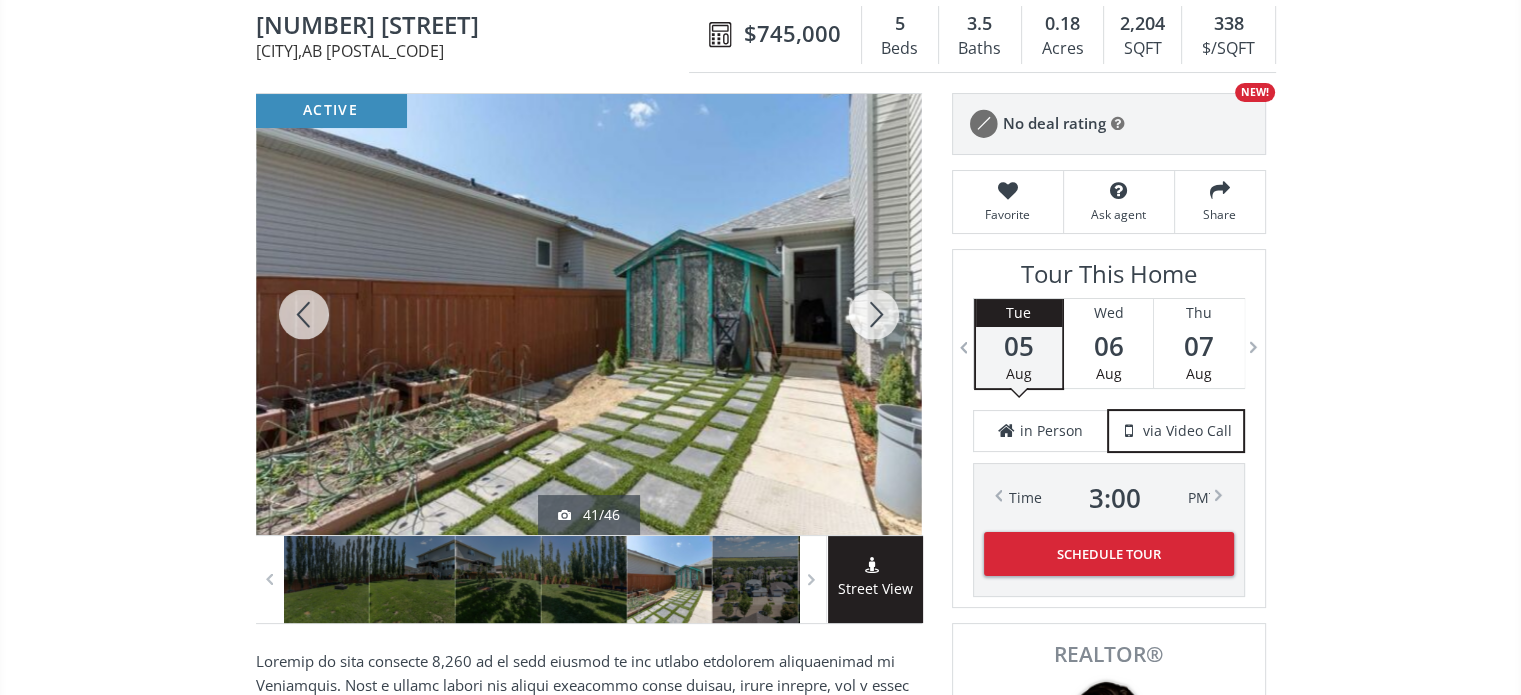 click at bounding box center [874, 314] 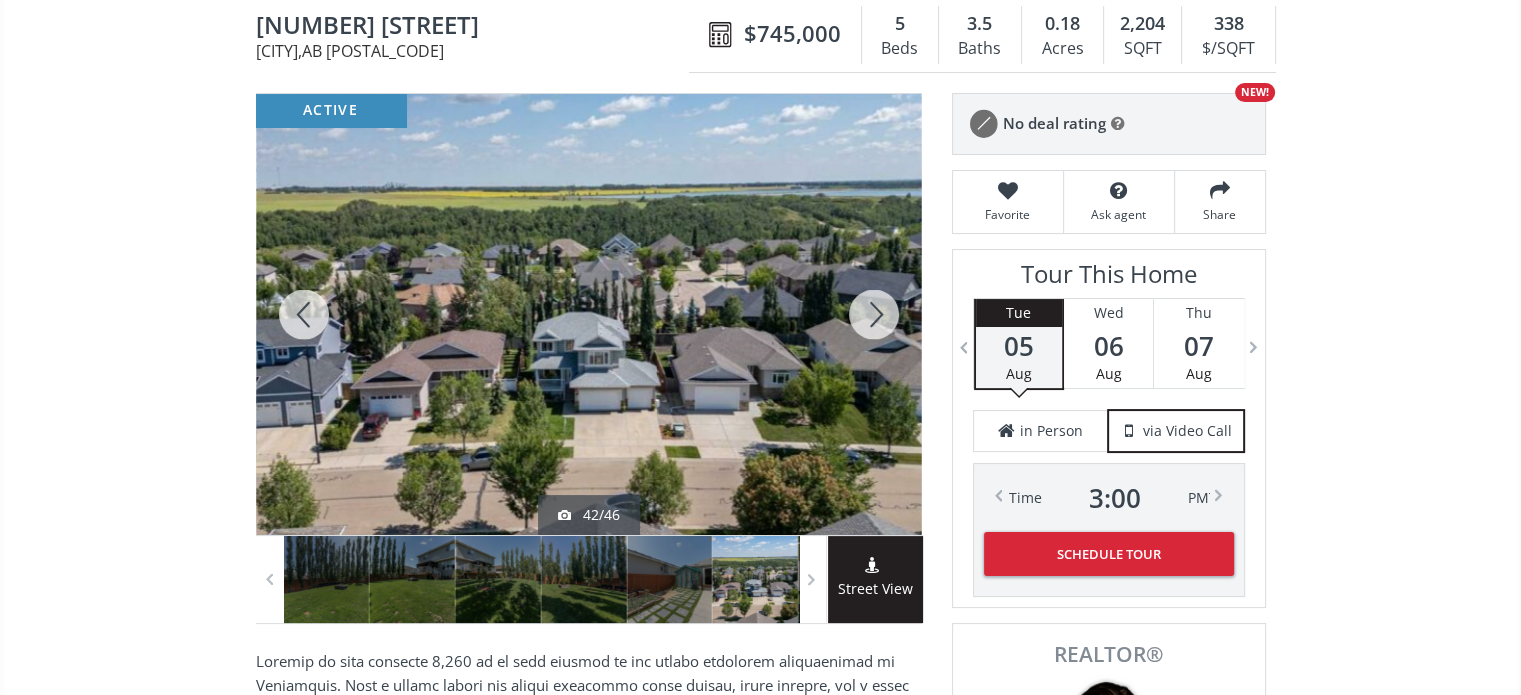 click at bounding box center (874, 314) 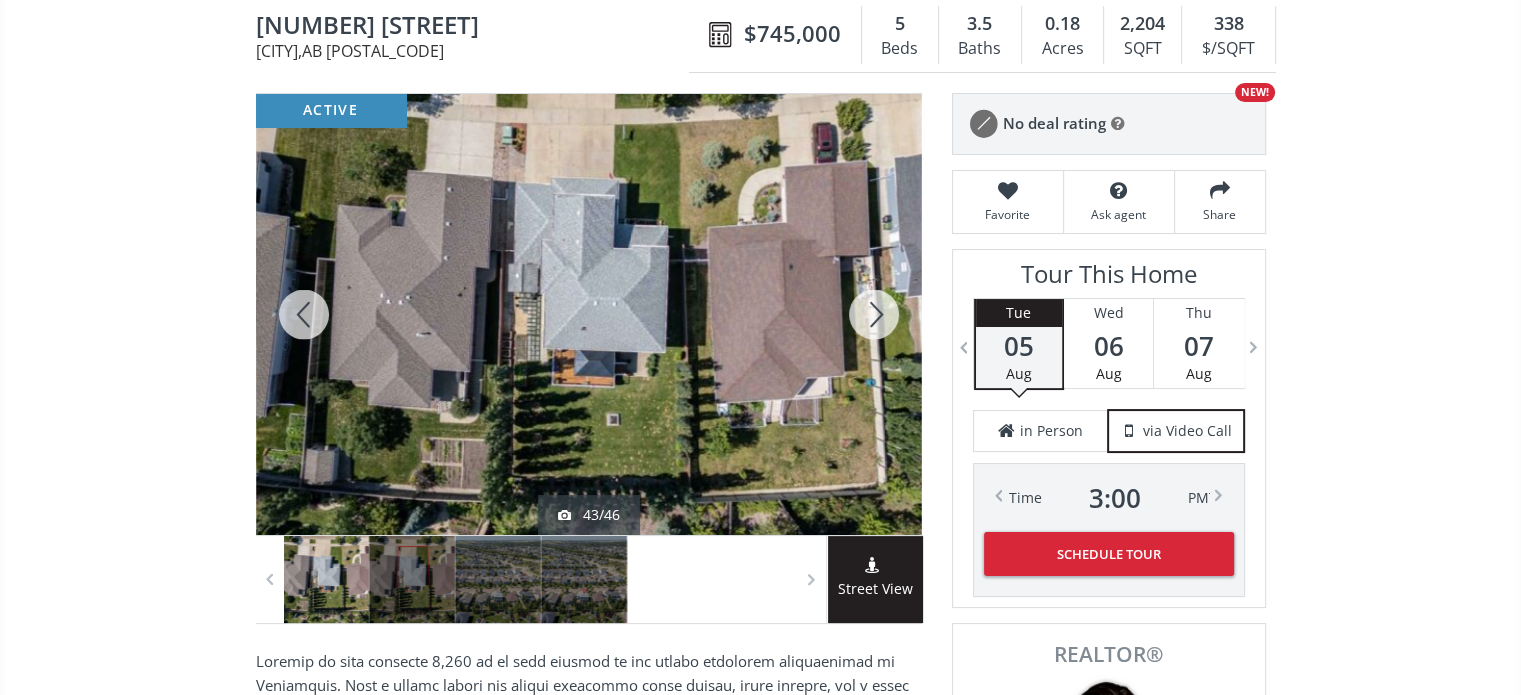 click at bounding box center [874, 314] 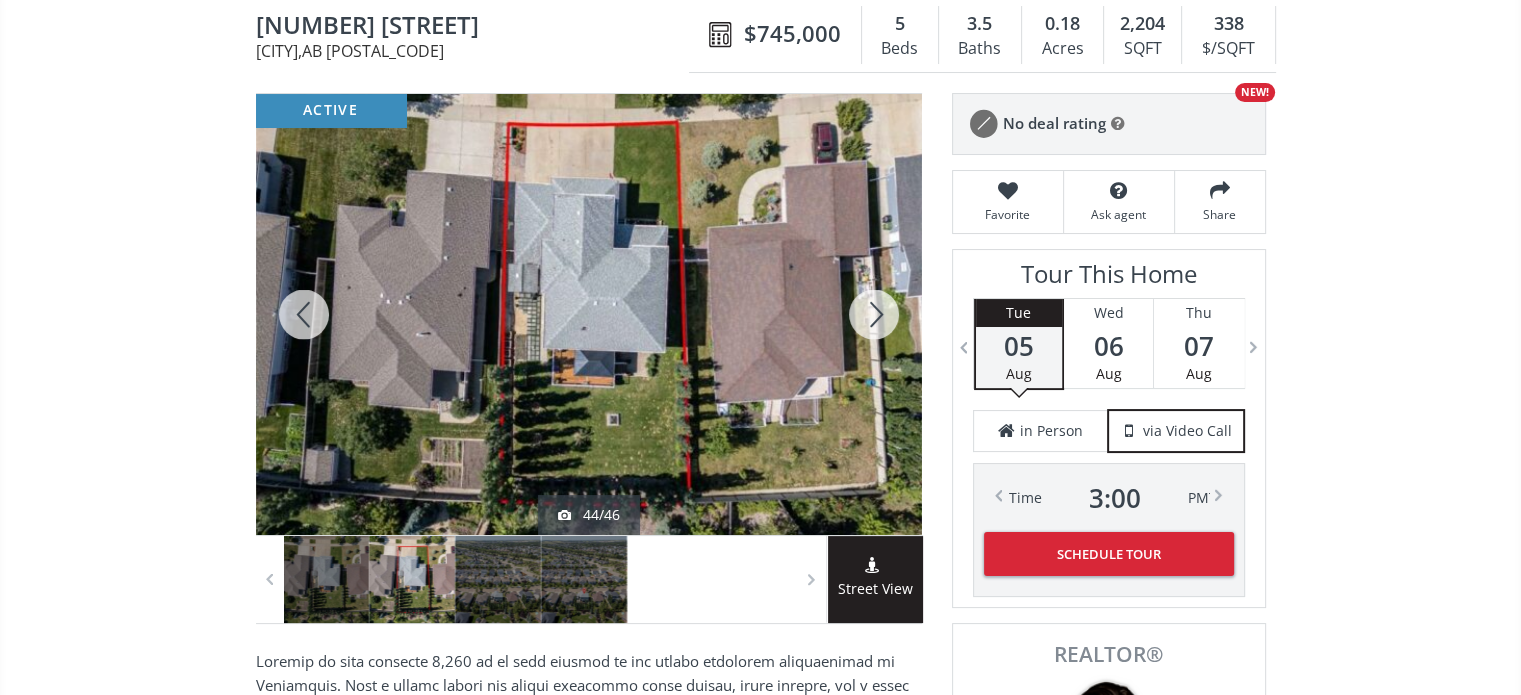click at bounding box center (874, 314) 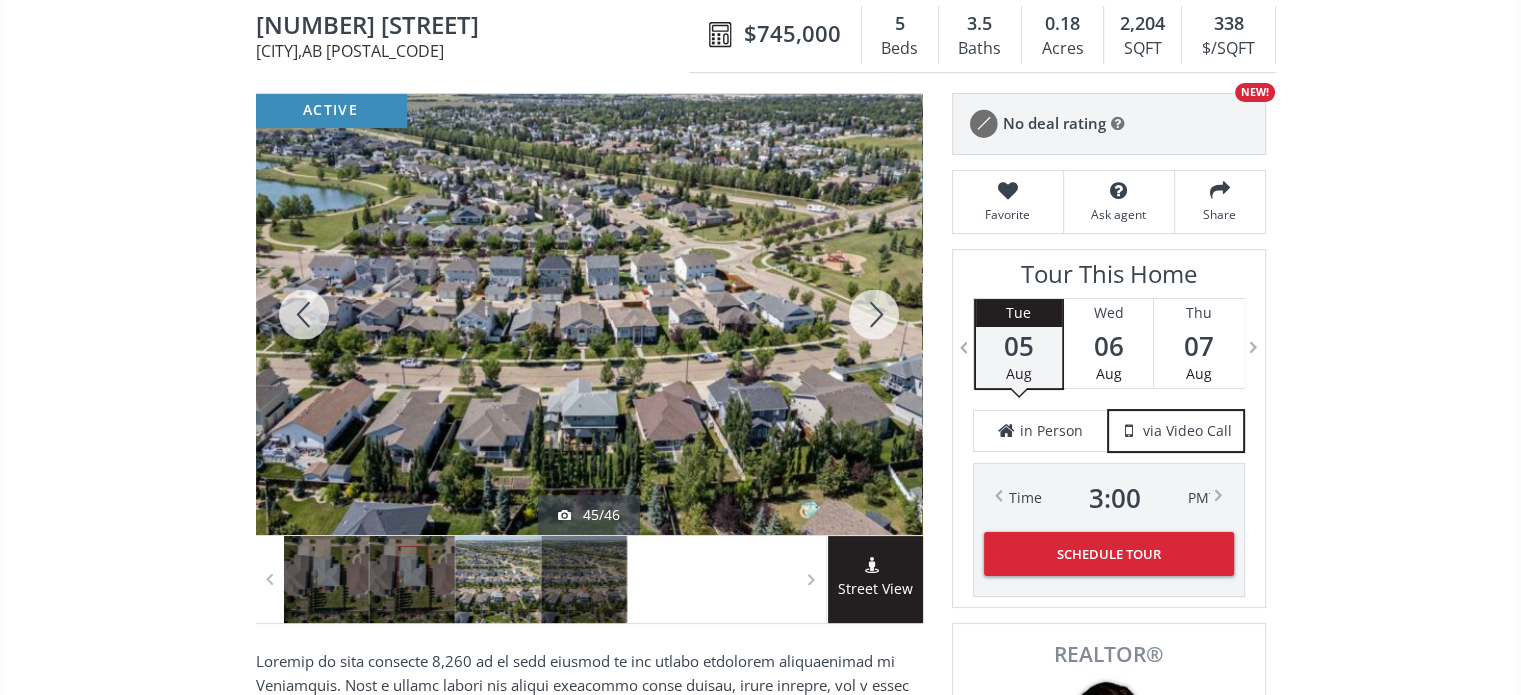 click at bounding box center (304, 314) 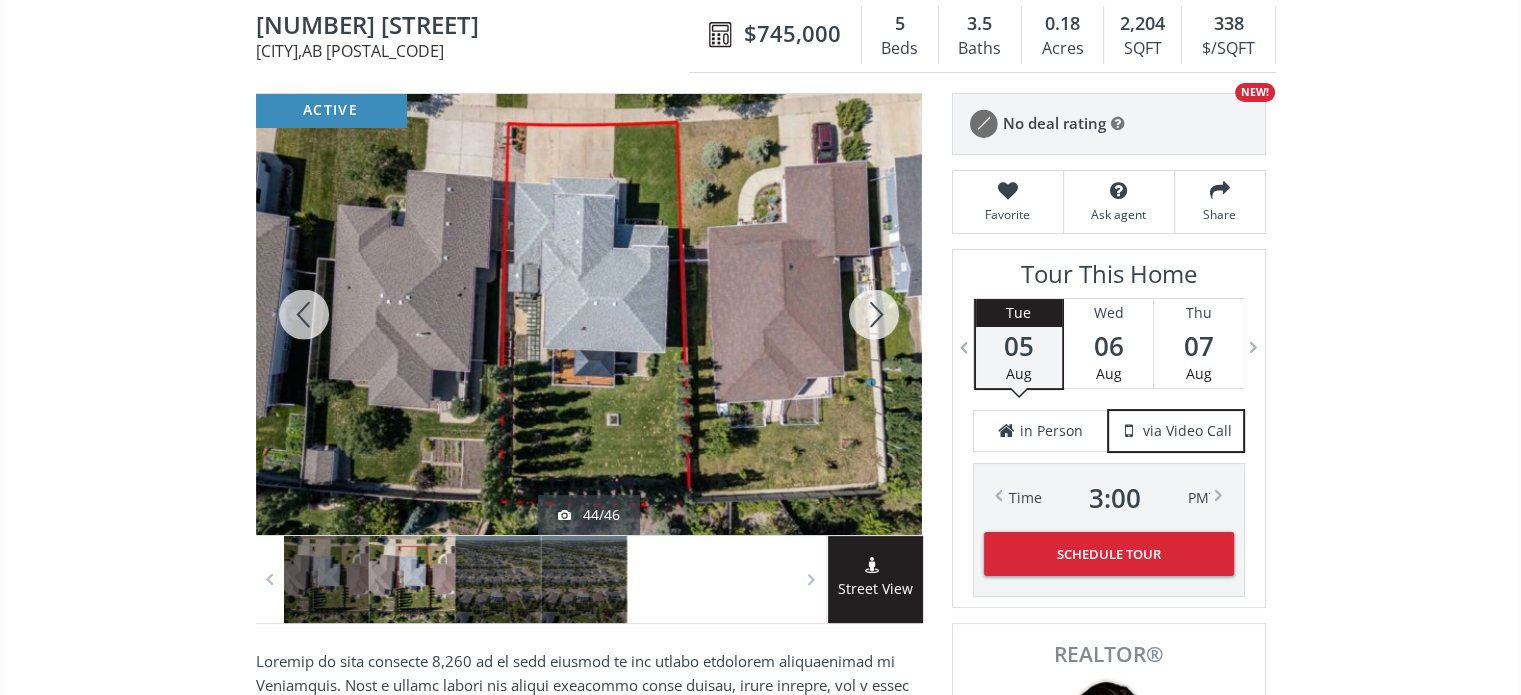 click at bounding box center [874, 314] 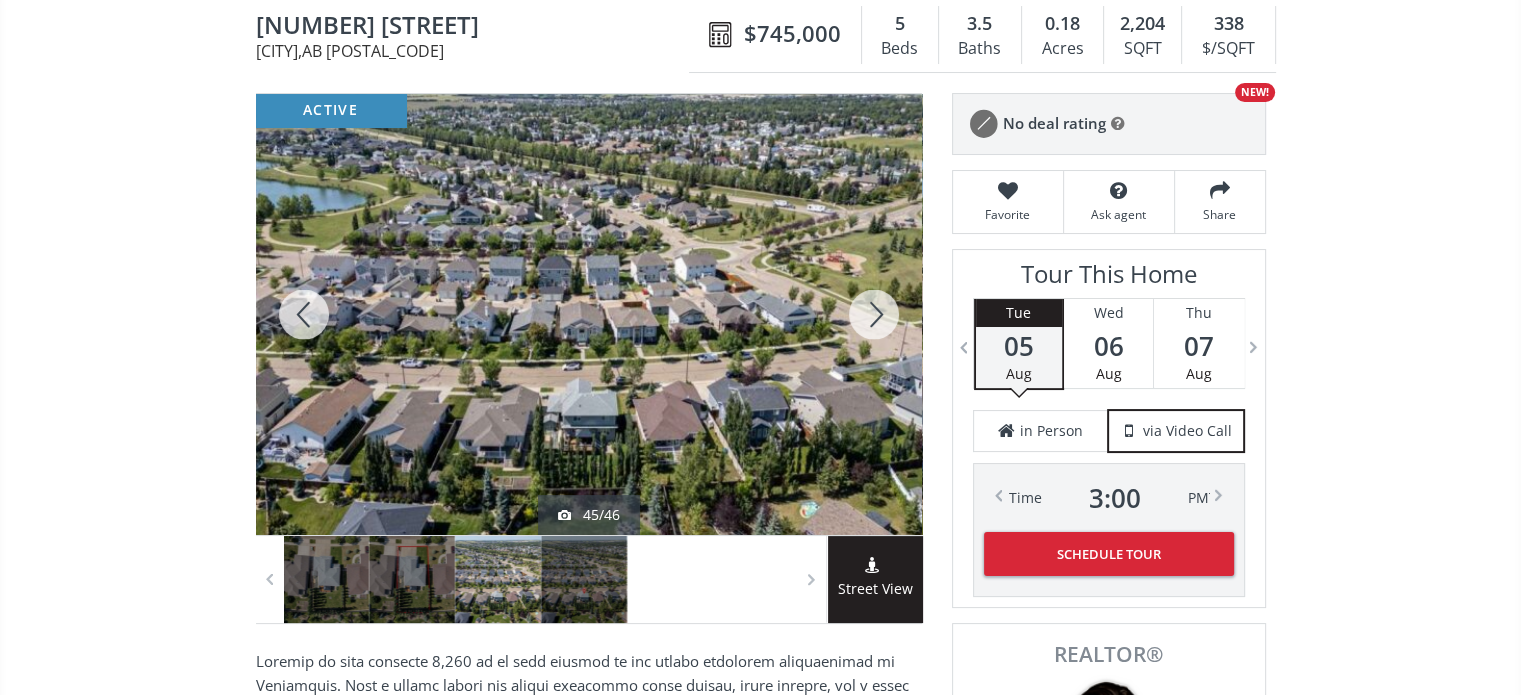 click at bounding box center (874, 314) 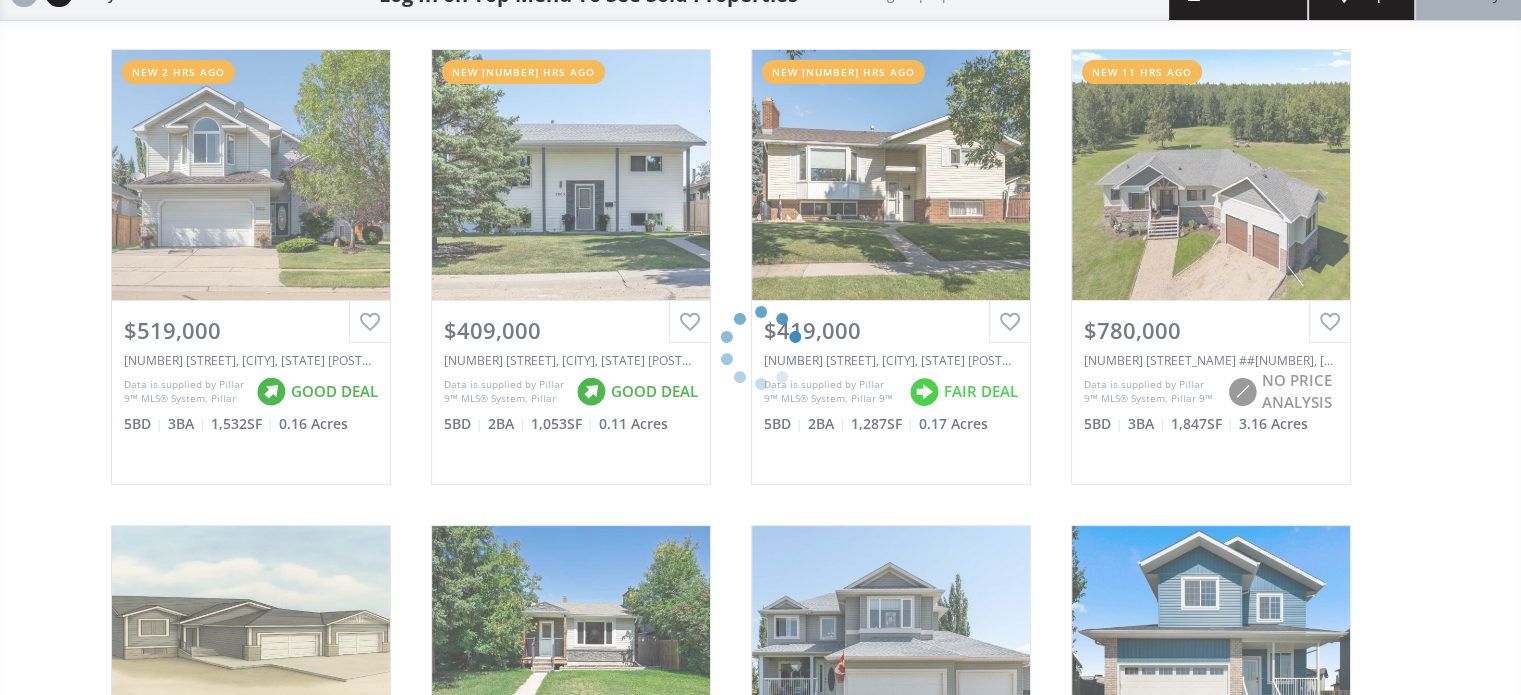scroll, scrollTop: 0, scrollLeft: 0, axis: both 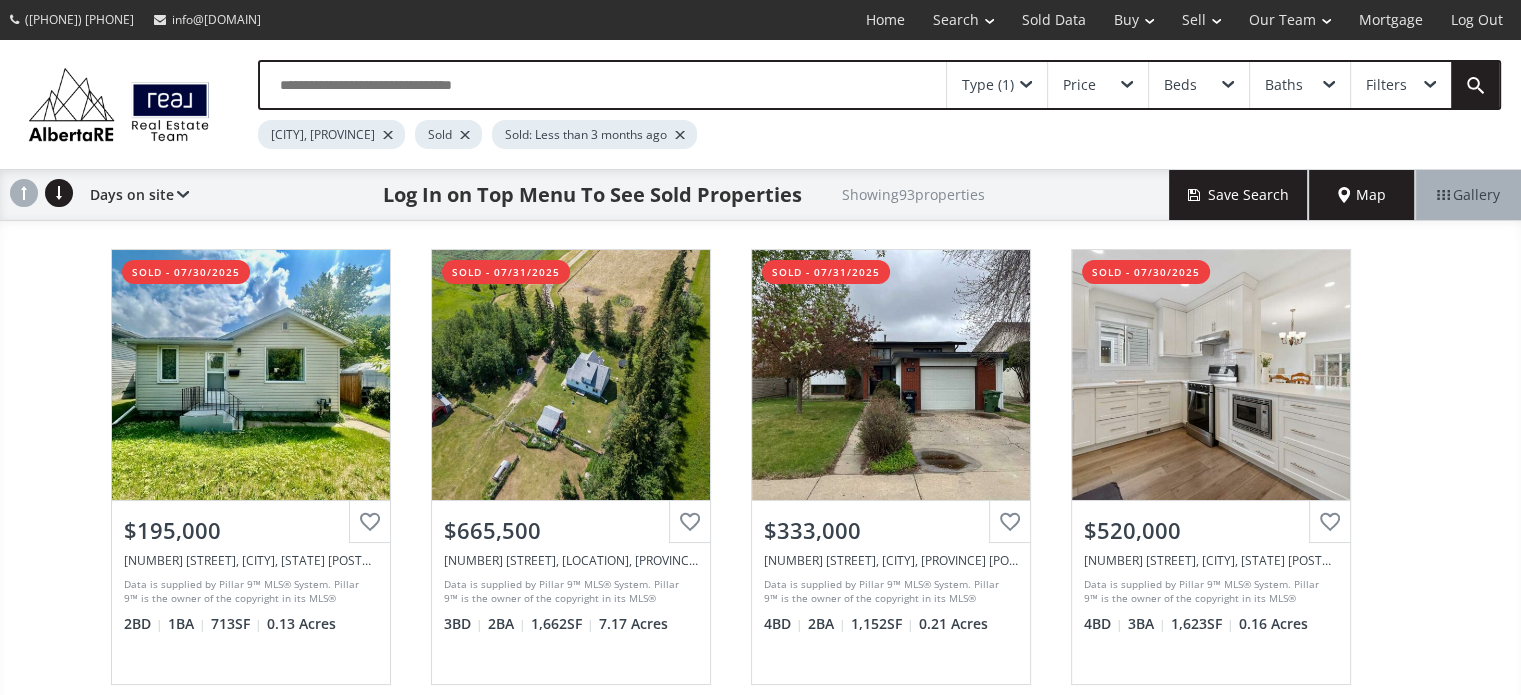 click at bounding box center [1026, 85] 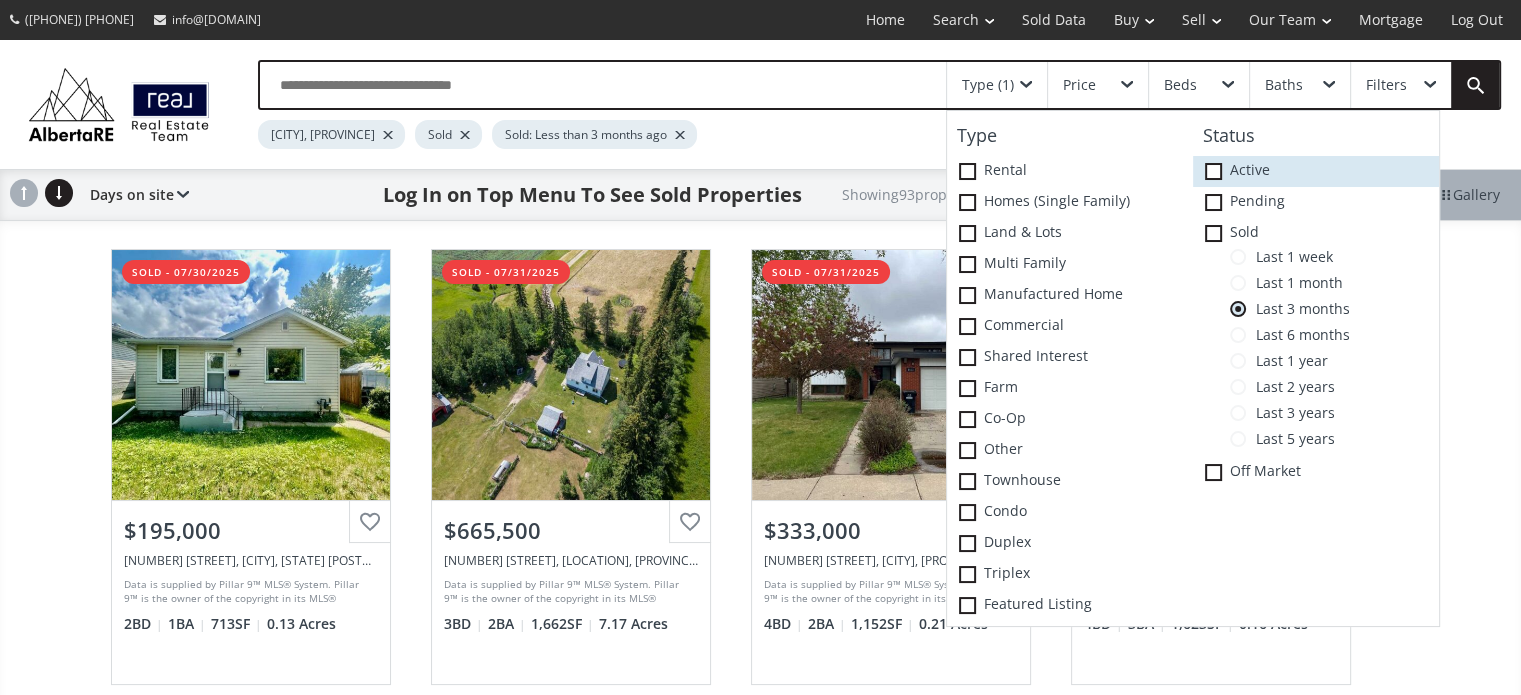 click at bounding box center (1213, 171) 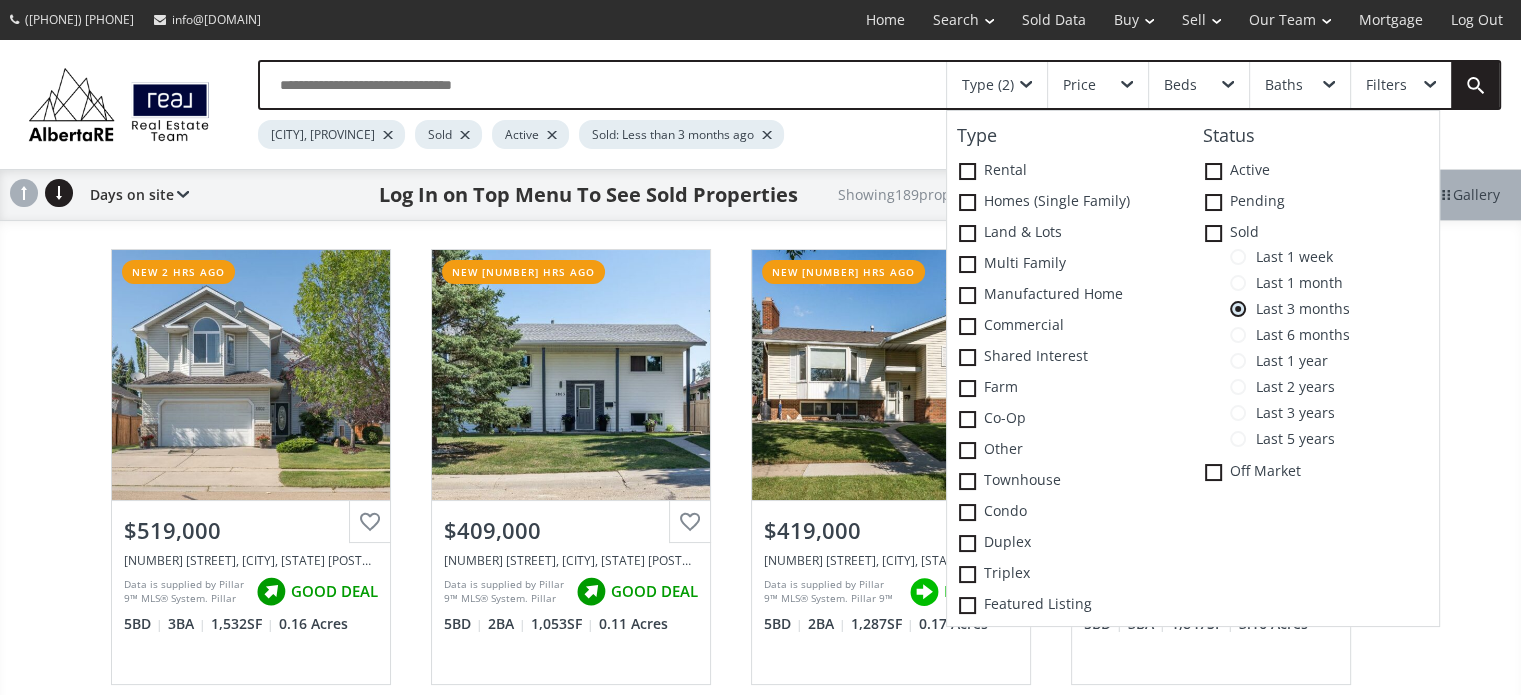 click on "[CITY], [PROVINCE] Sold Active Sold: Less than 3 months ago" at bounding box center (804, 129) 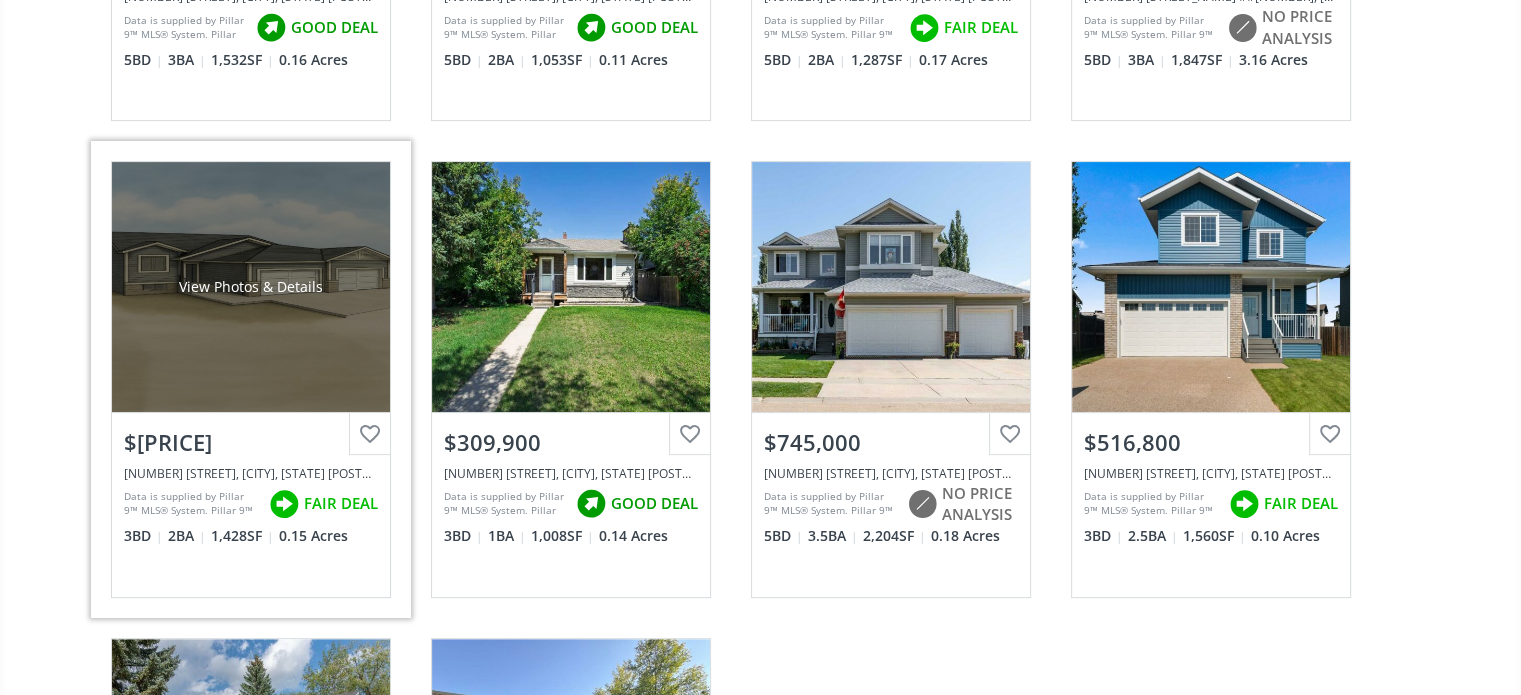 scroll, scrollTop: 600, scrollLeft: 0, axis: vertical 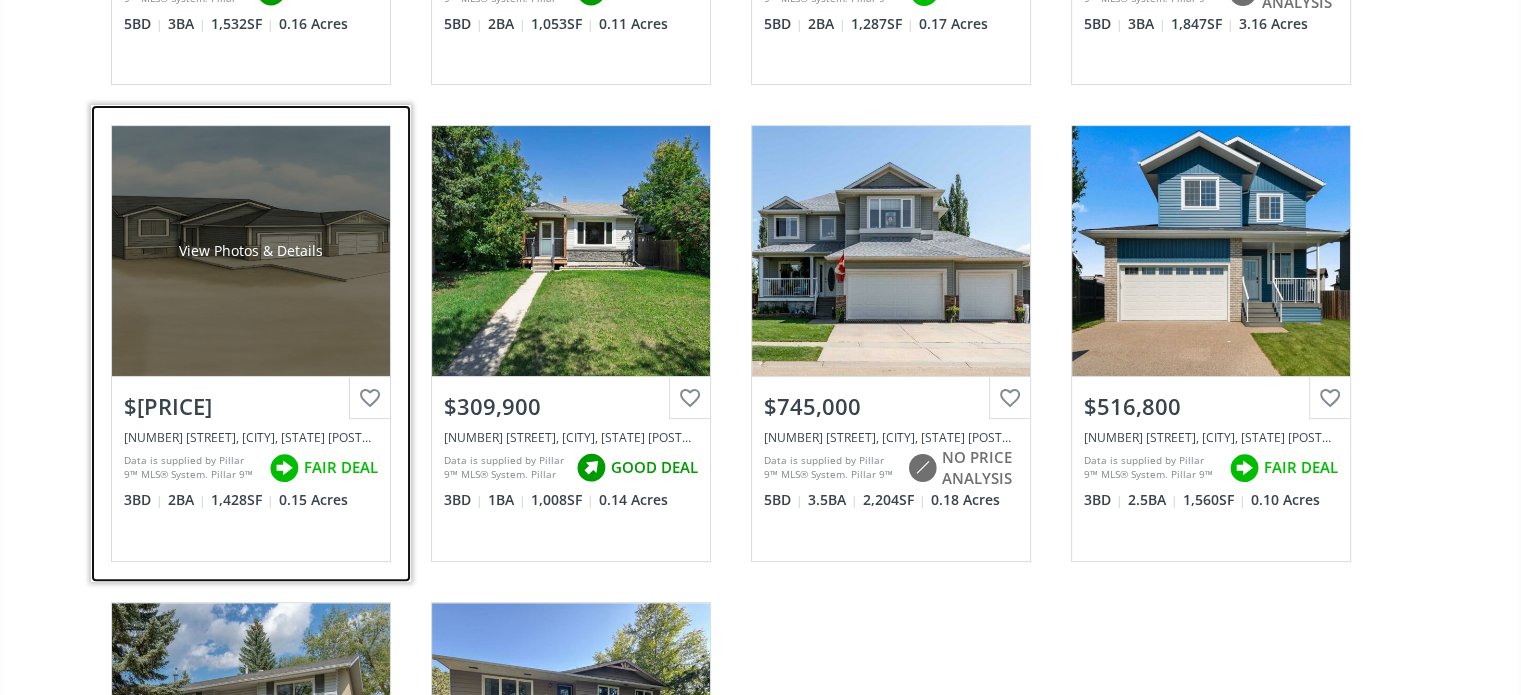 click on "View Photos & Details" at bounding box center [251, 251] 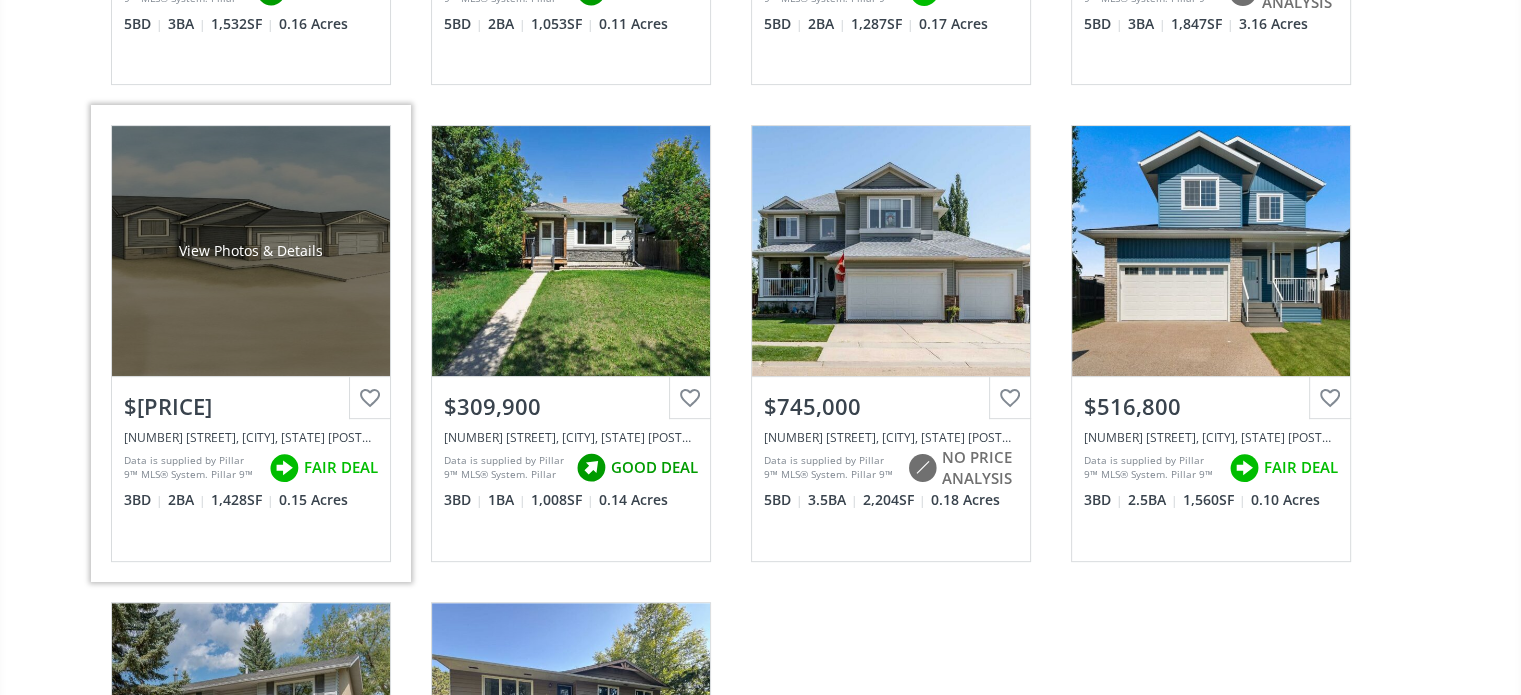 scroll, scrollTop: 0, scrollLeft: 0, axis: both 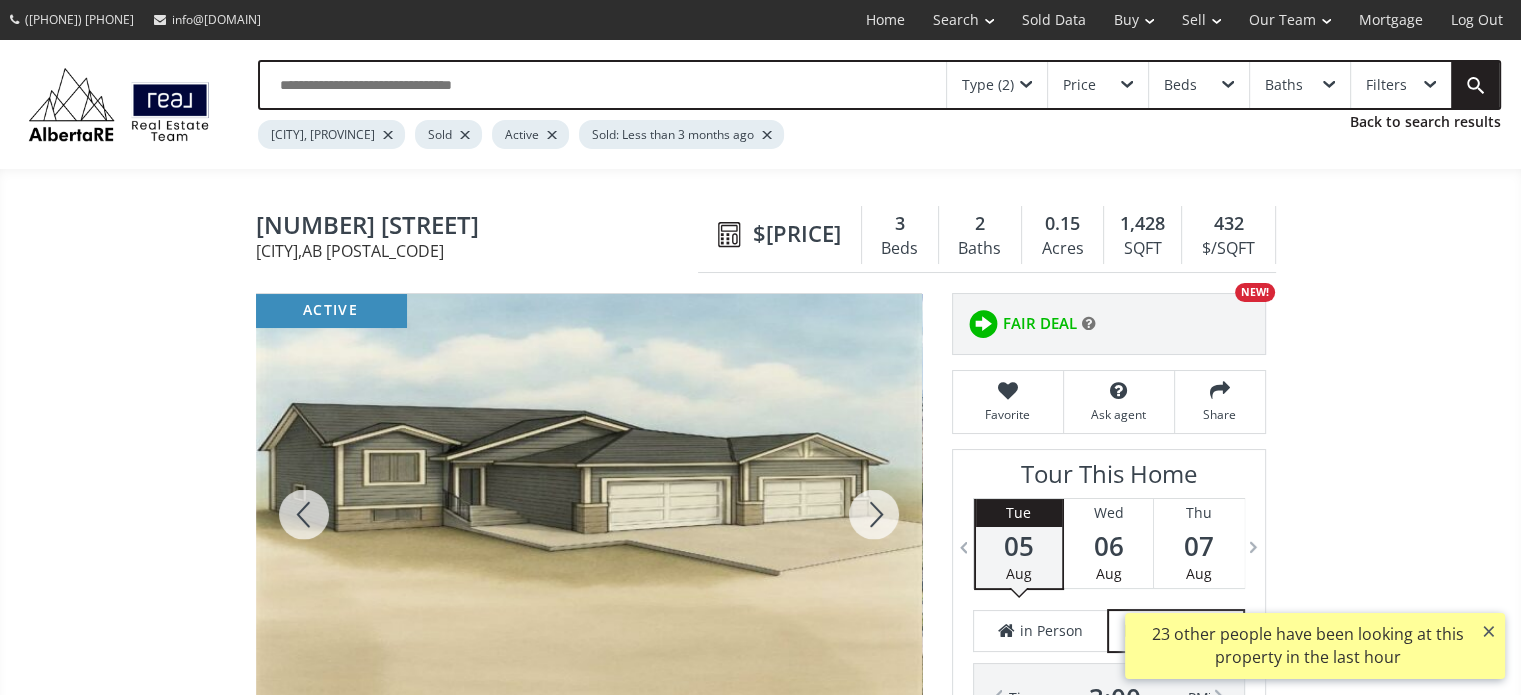 click at bounding box center [874, 514] 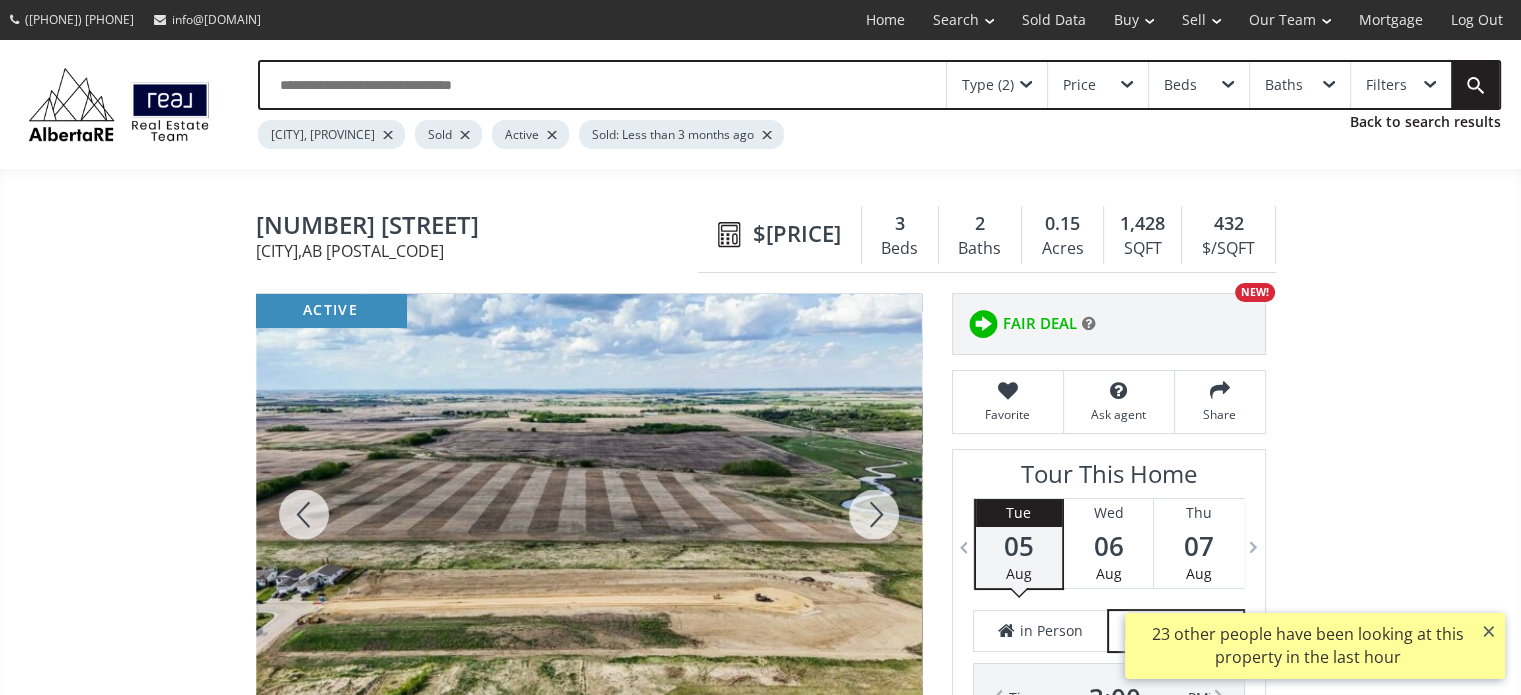 click at bounding box center [874, 514] 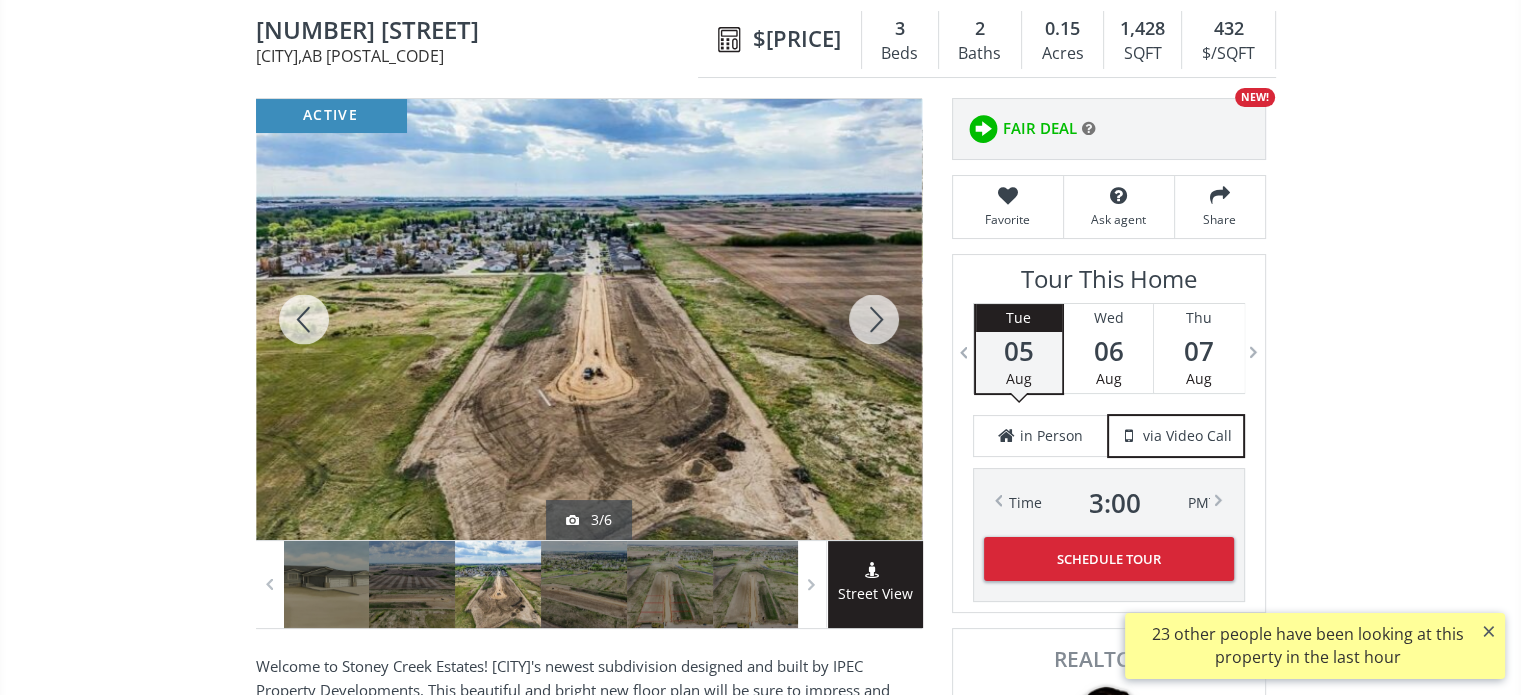 scroll, scrollTop: 200, scrollLeft: 0, axis: vertical 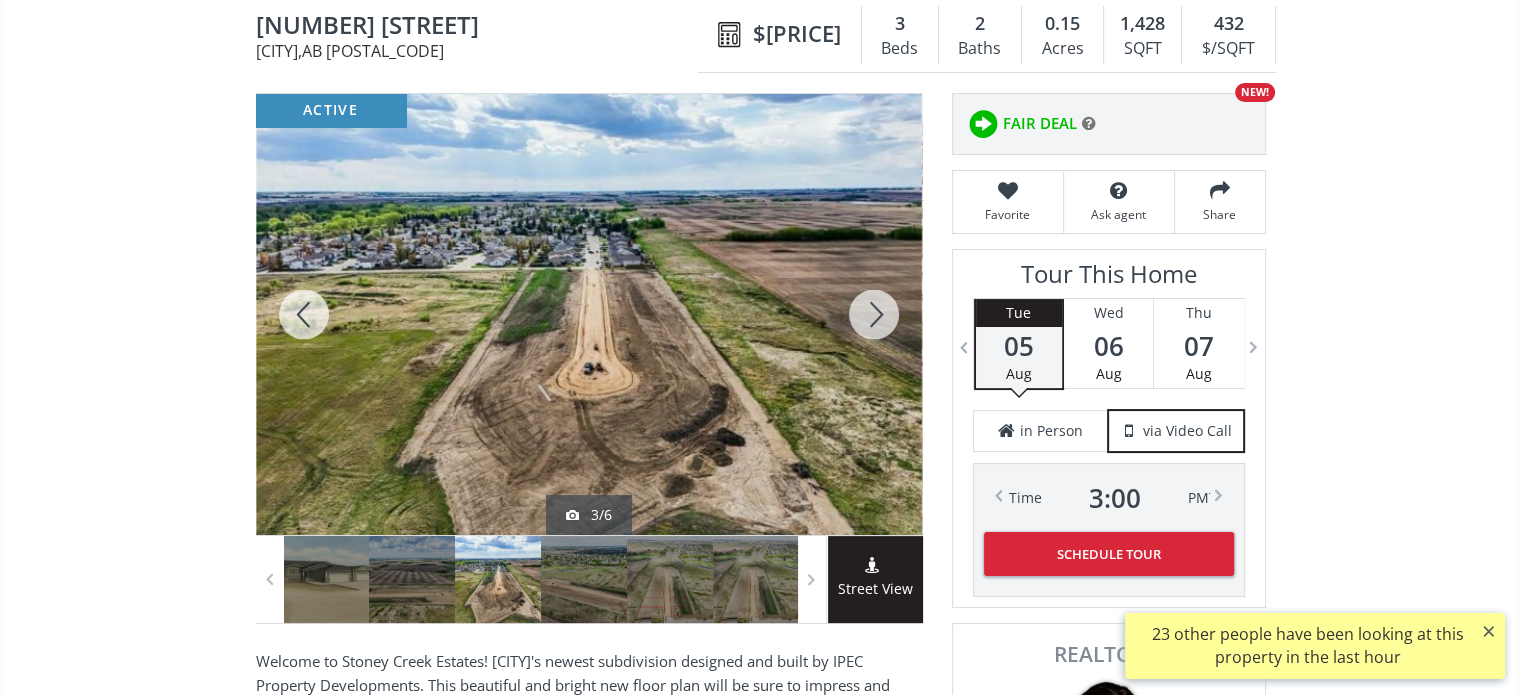 click at bounding box center (874, 314) 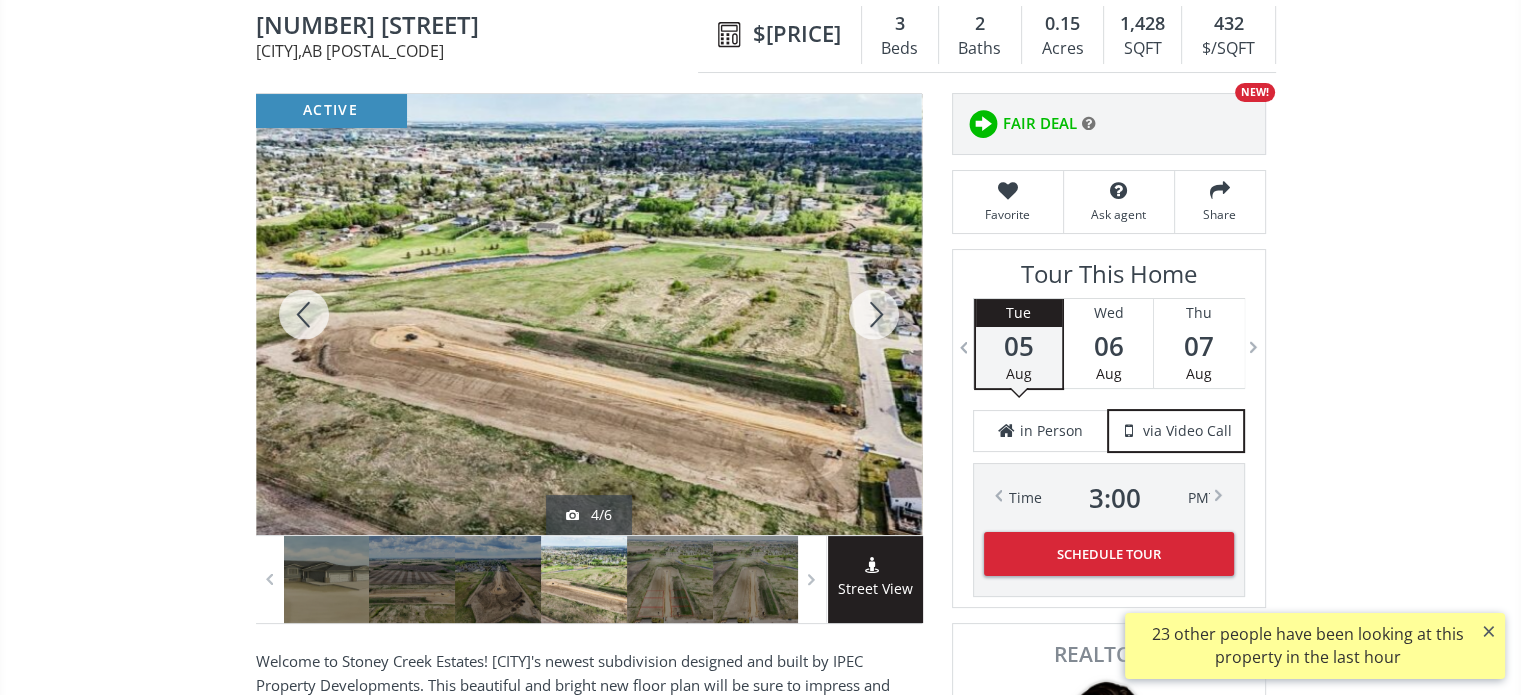 click at bounding box center (874, 314) 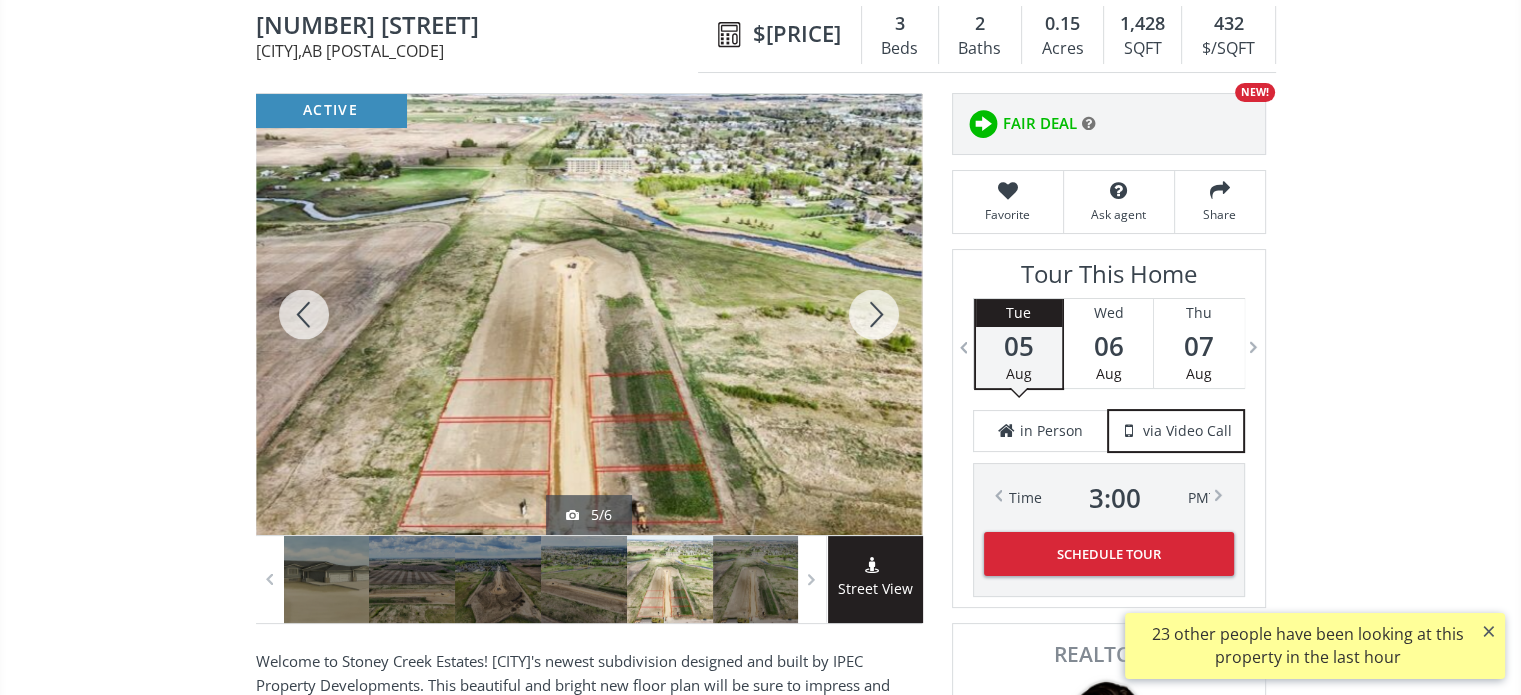 click at bounding box center (874, 314) 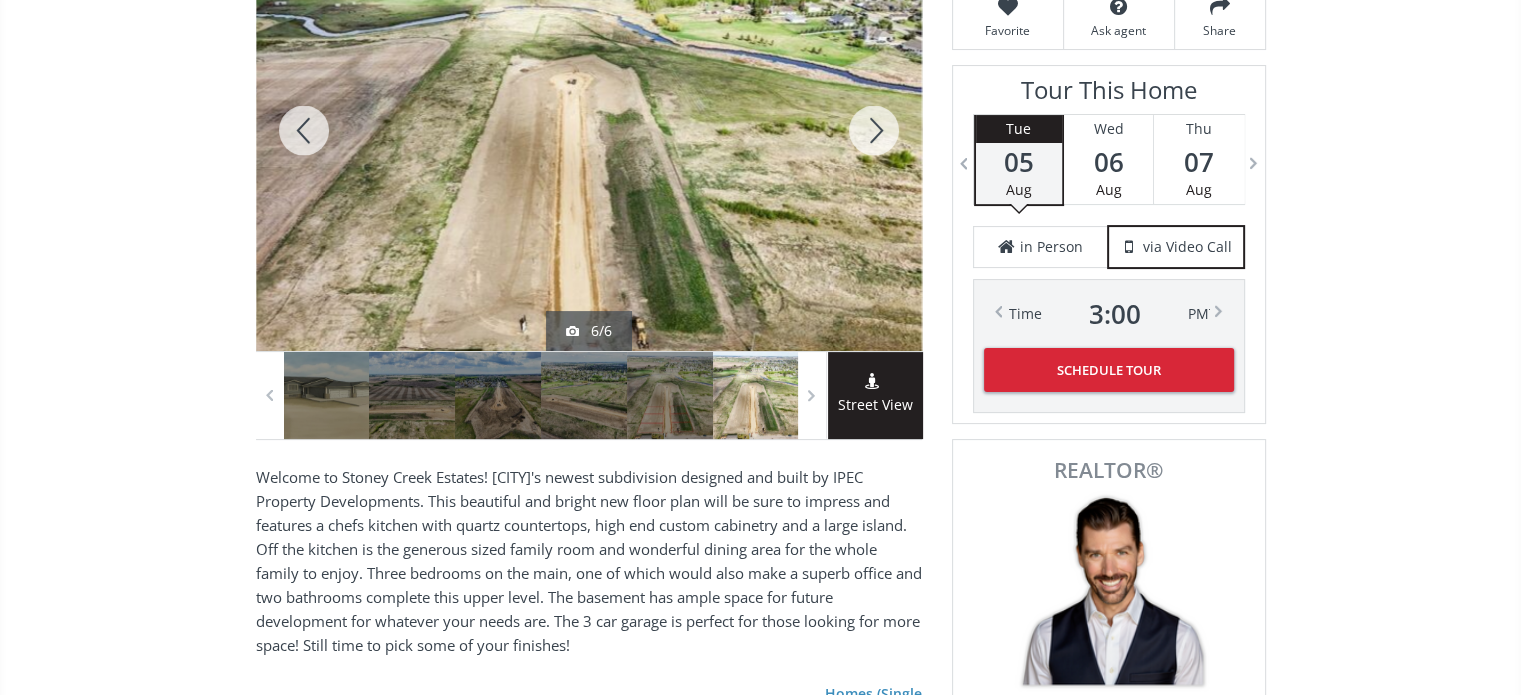 scroll, scrollTop: 200, scrollLeft: 0, axis: vertical 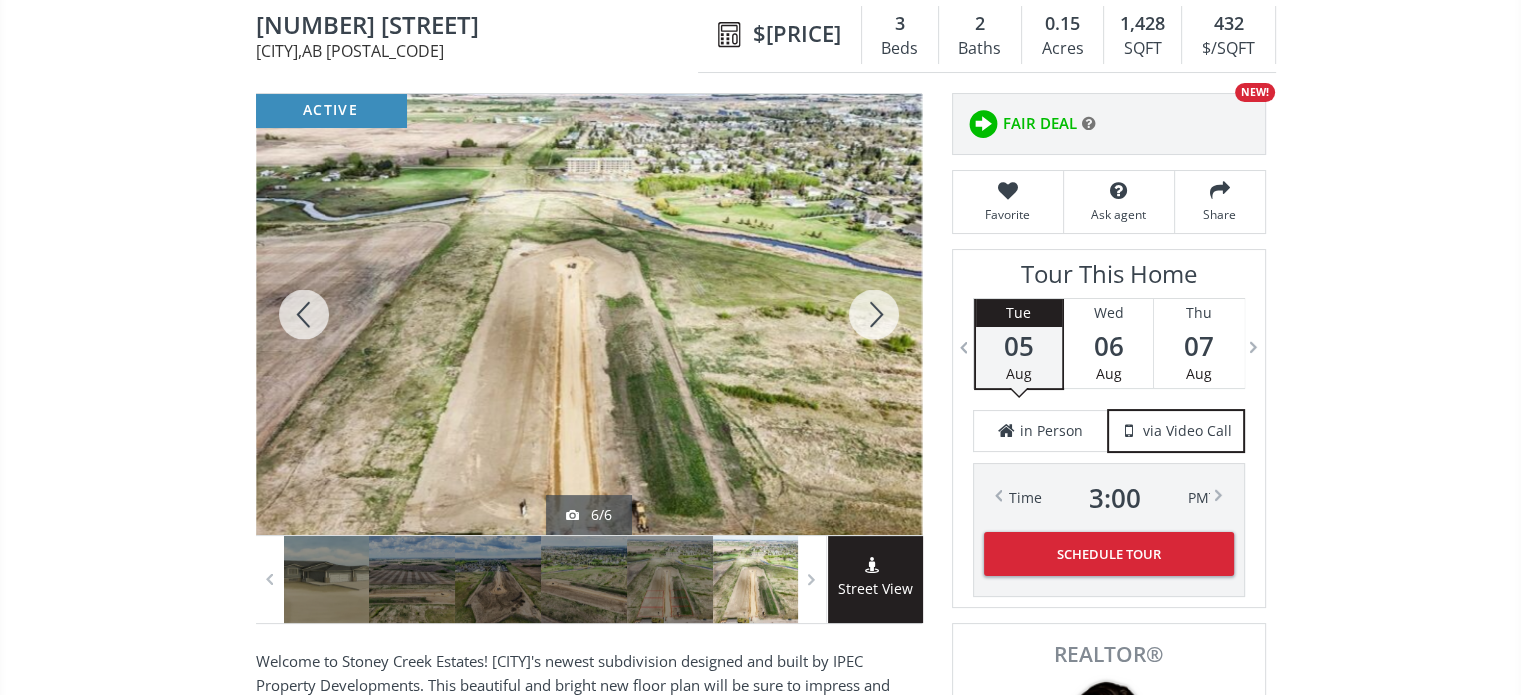 click at bounding box center [874, 314] 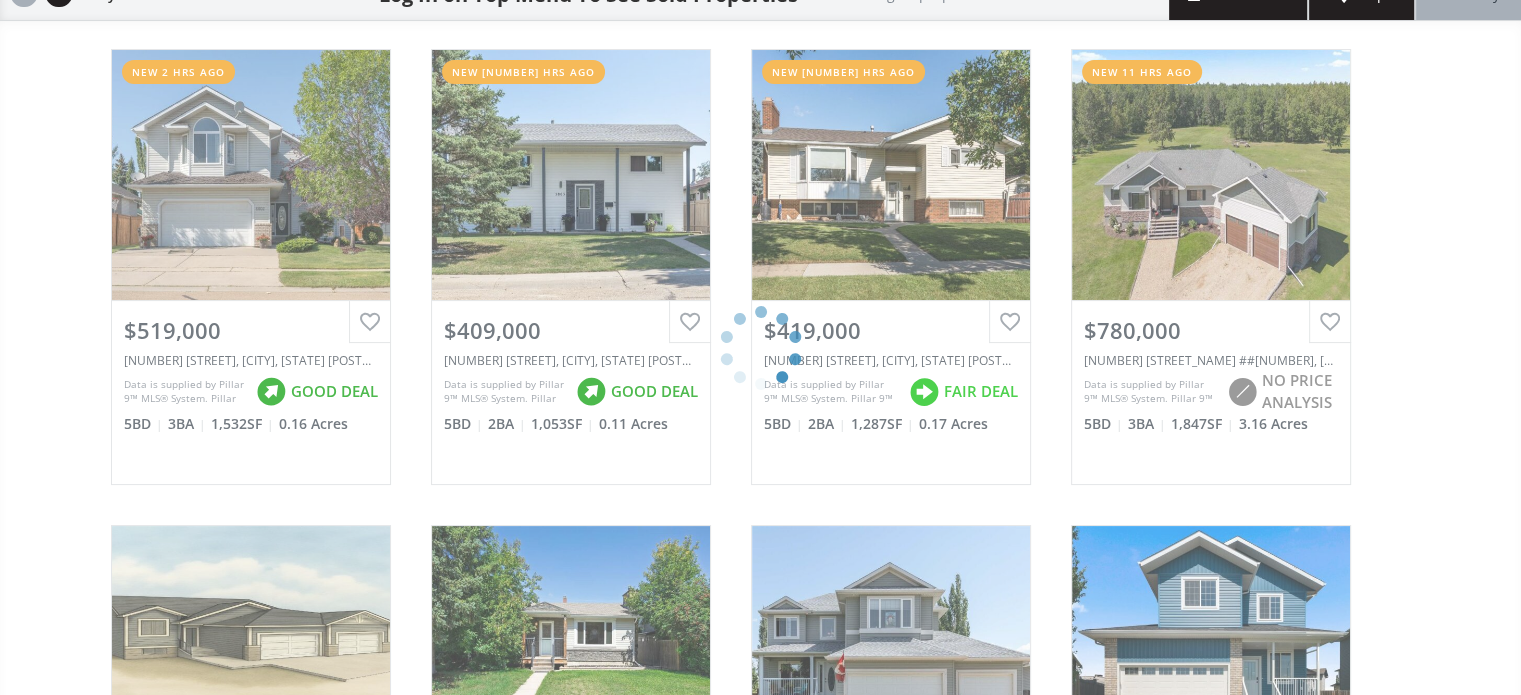 scroll, scrollTop: 0, scrollLeft: 0, axis: both 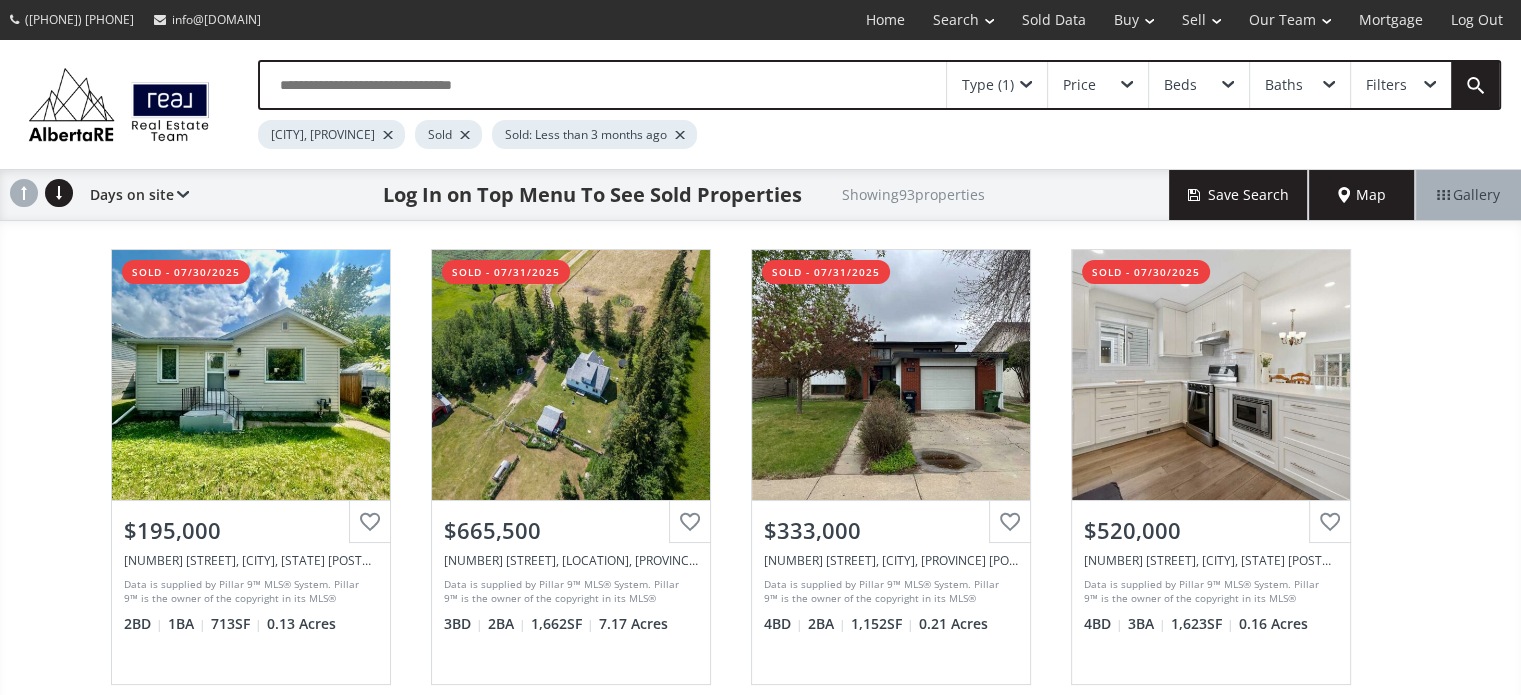 click at bounding box center [1026, 85] 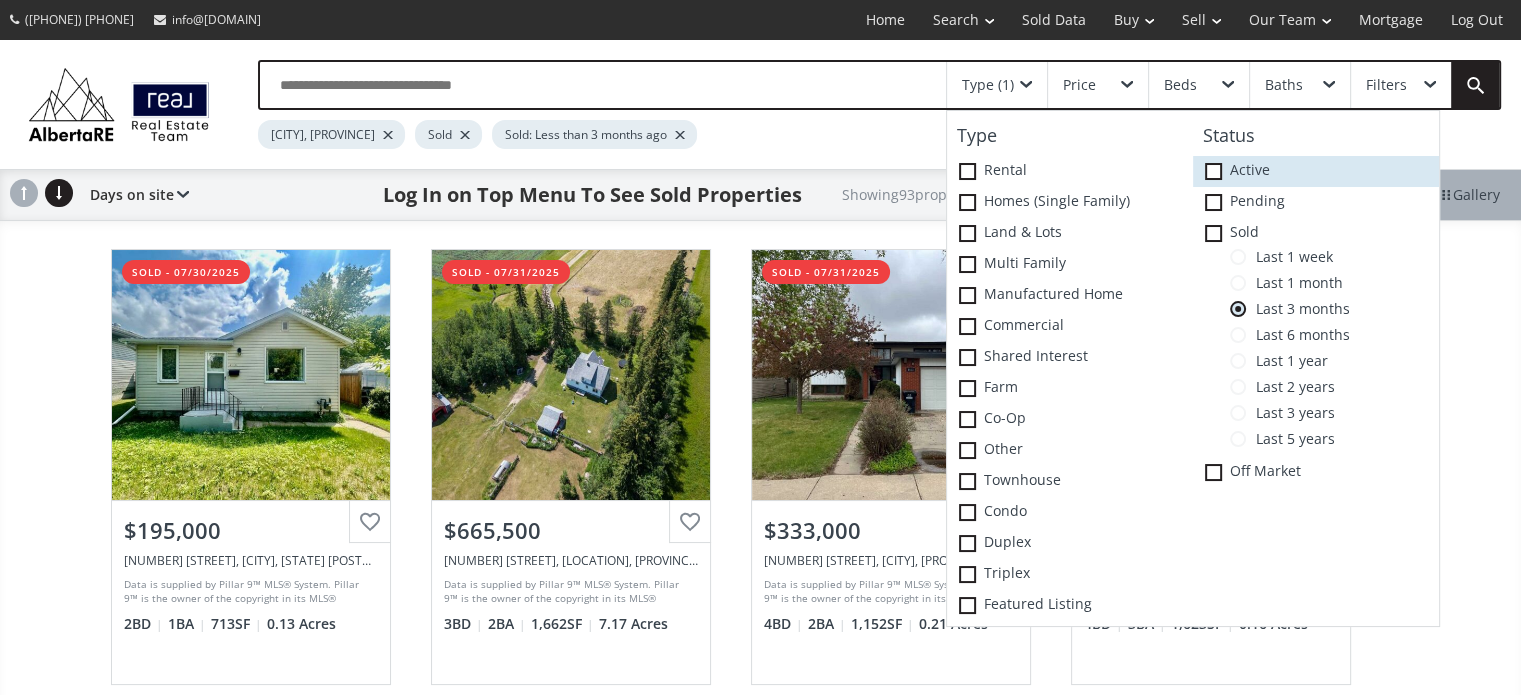 click at bounding box center [1213, 171] 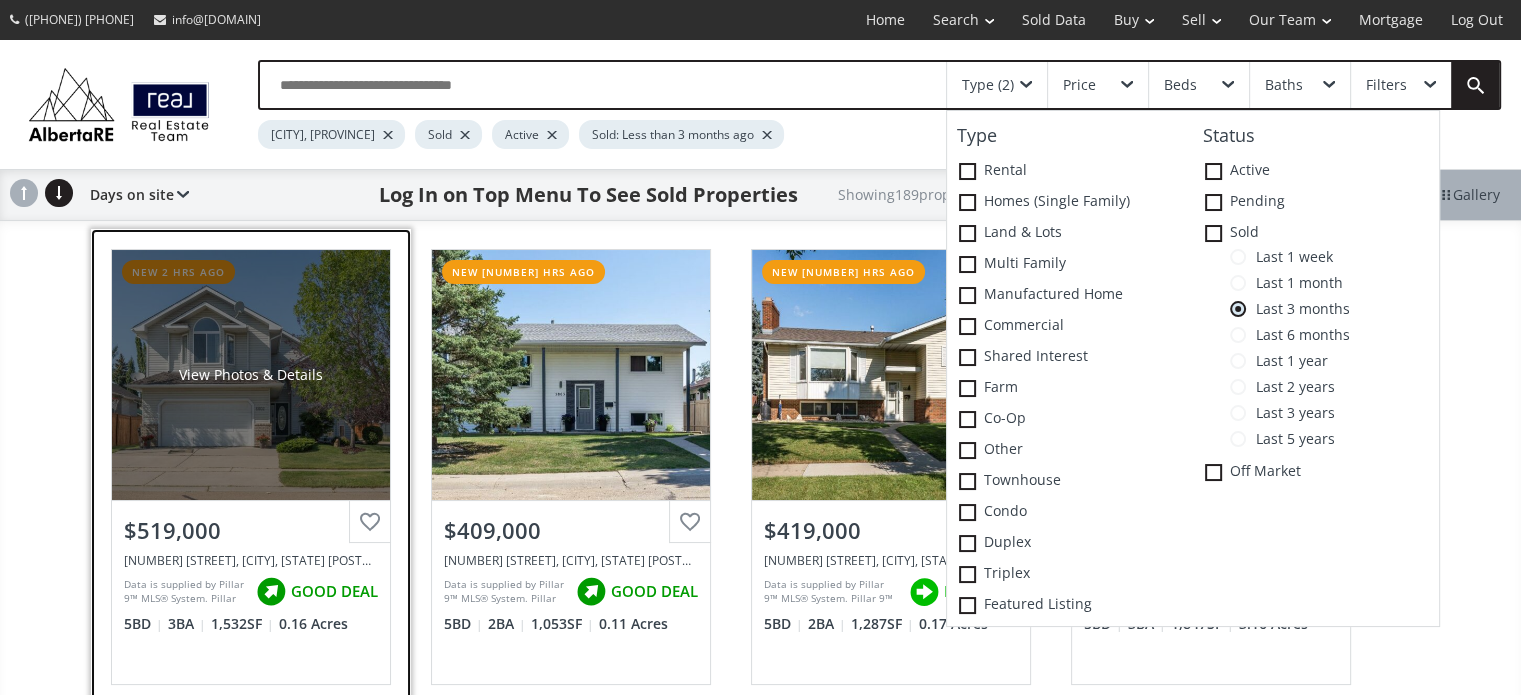 click on "View Photos & Details" at bounding box center [251, 375] 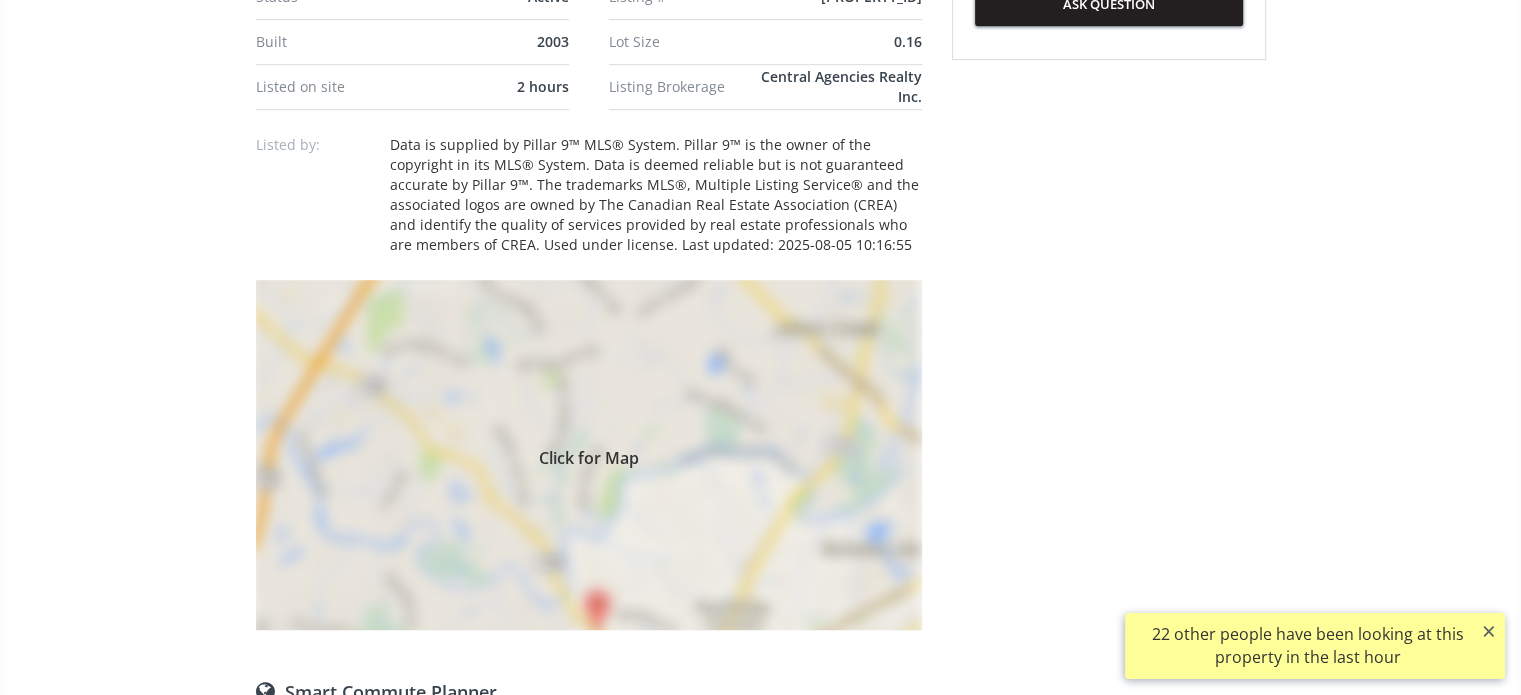 scroll, scrollTop: 1300, scrollLeft: 0, axis: vertical 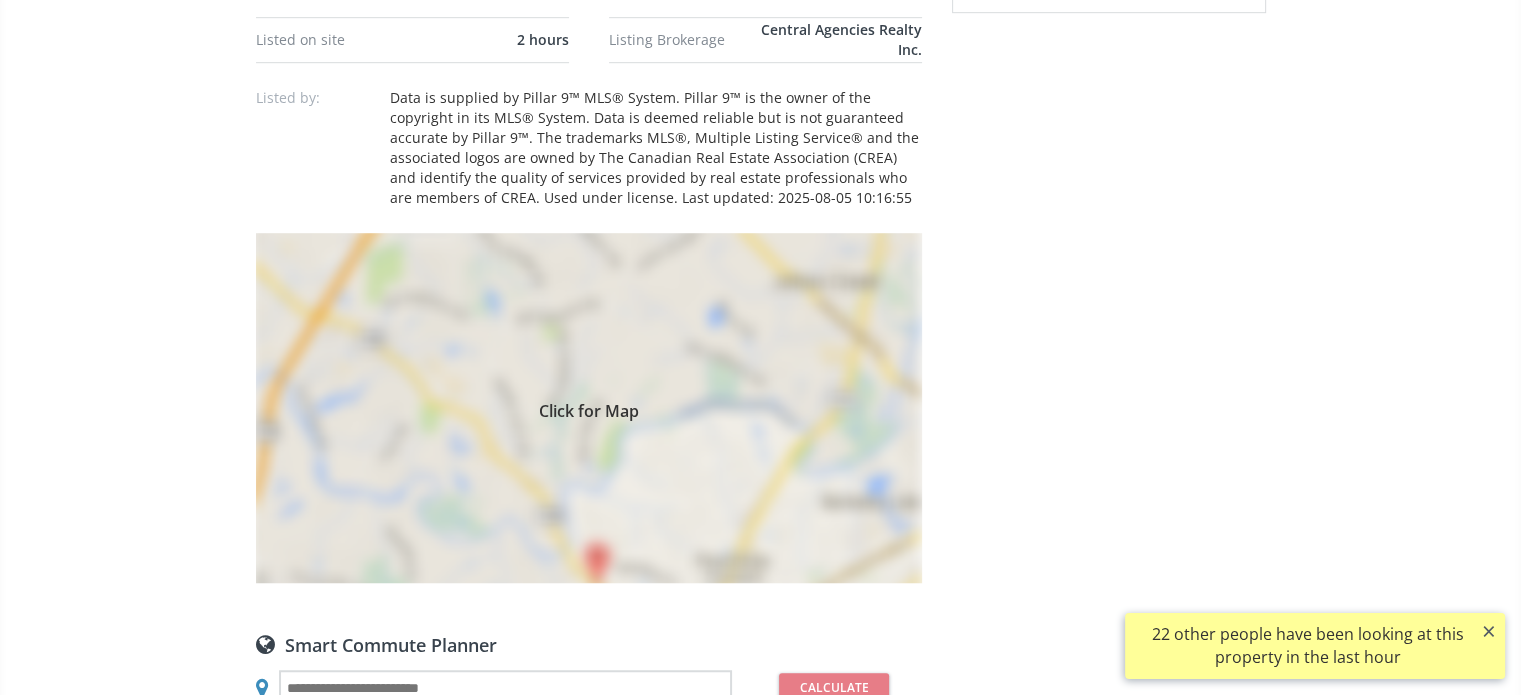 click on "Click for Map" at bounding box center (589, 408) 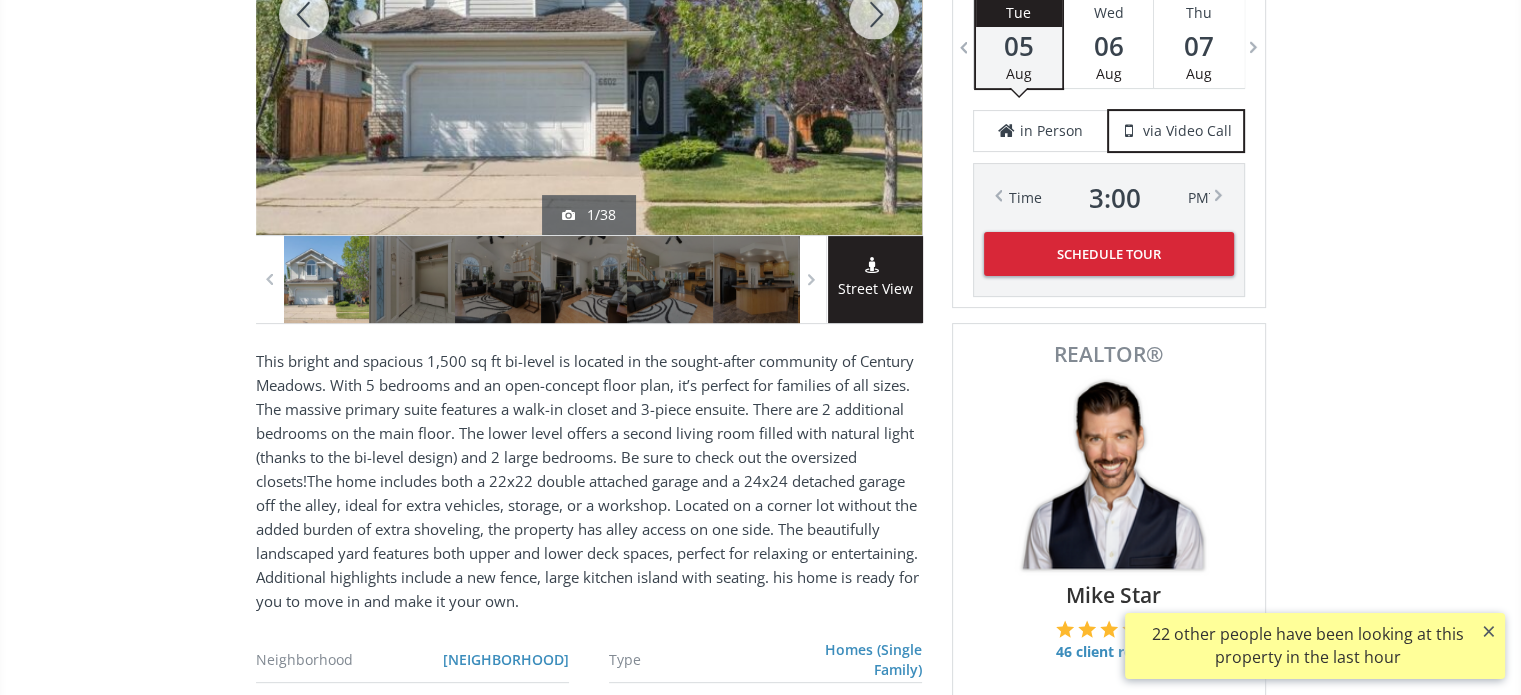 scroll, scrollTop: 200, scrollLeft: 0, axis: vertical 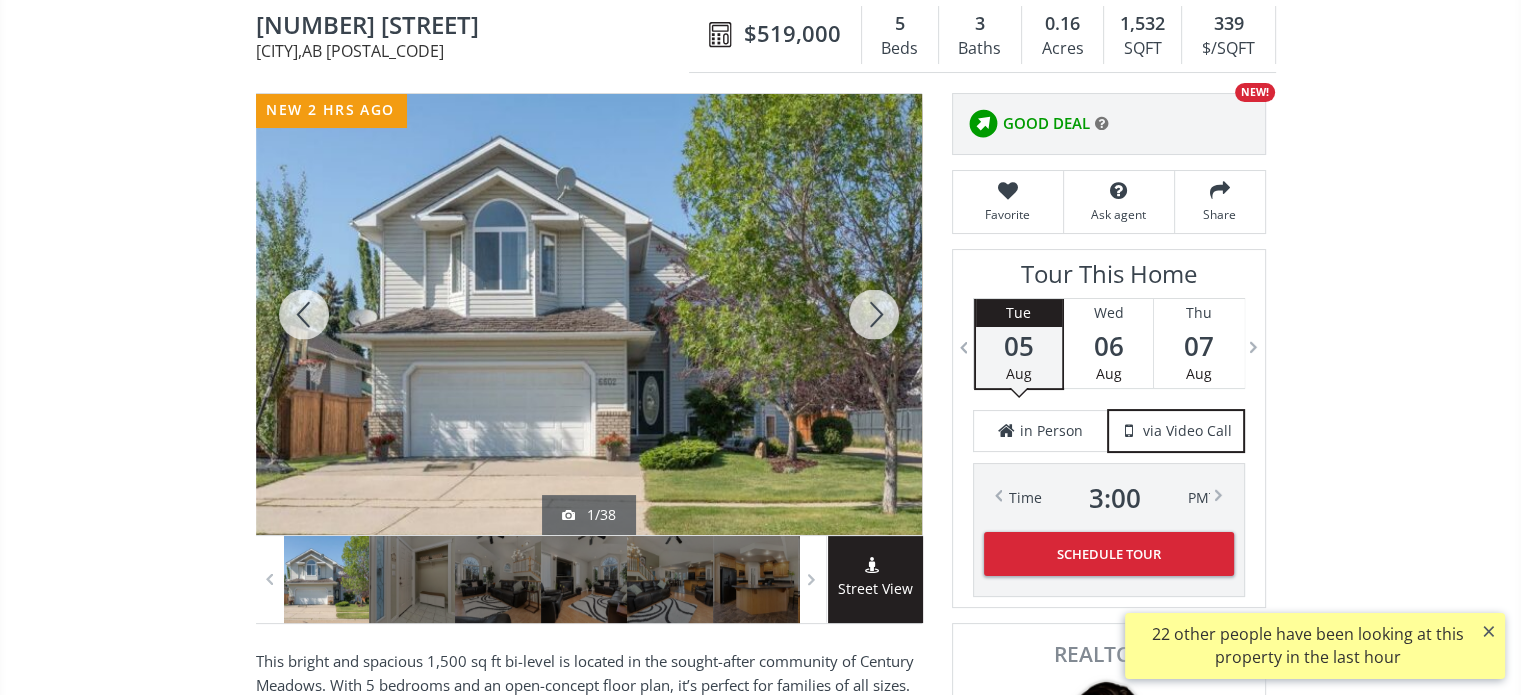 click at bounding box center [874, 314] 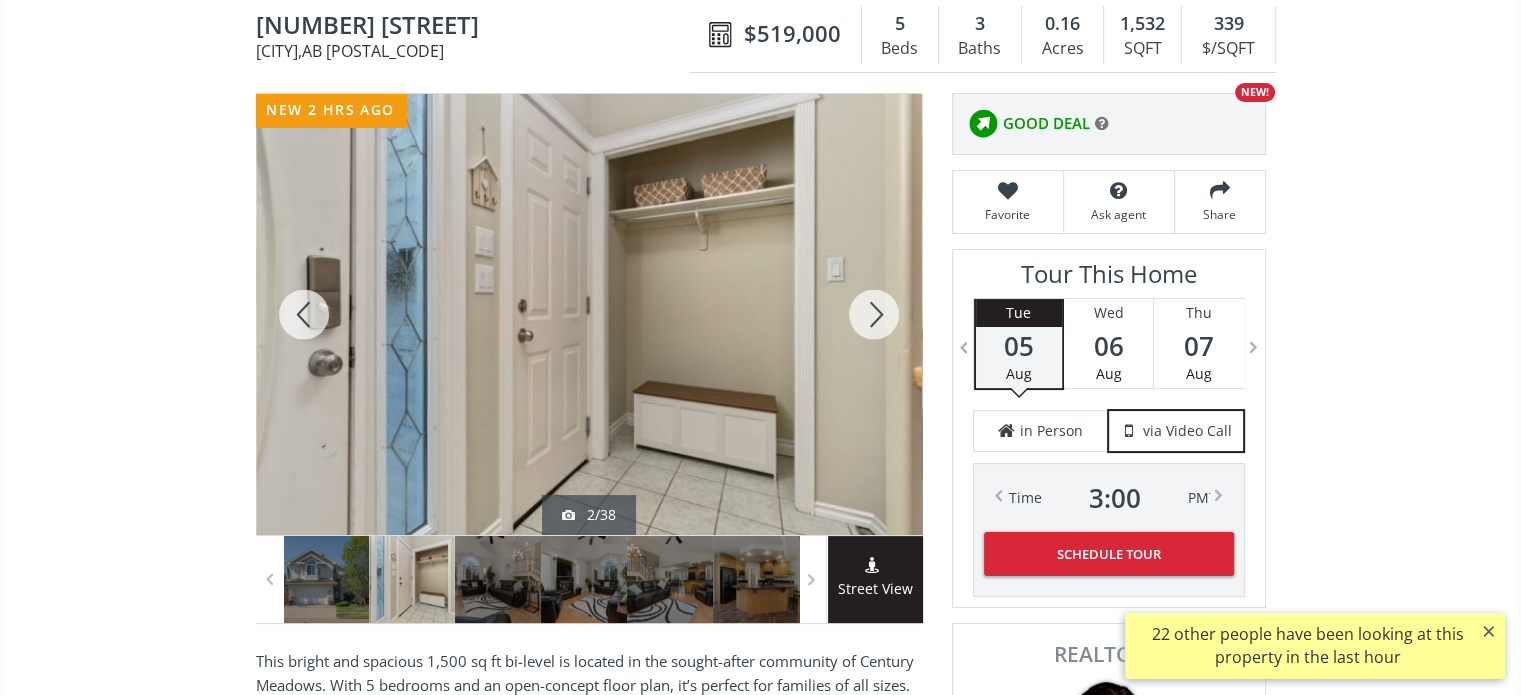 click at bounding box center (874, 314) 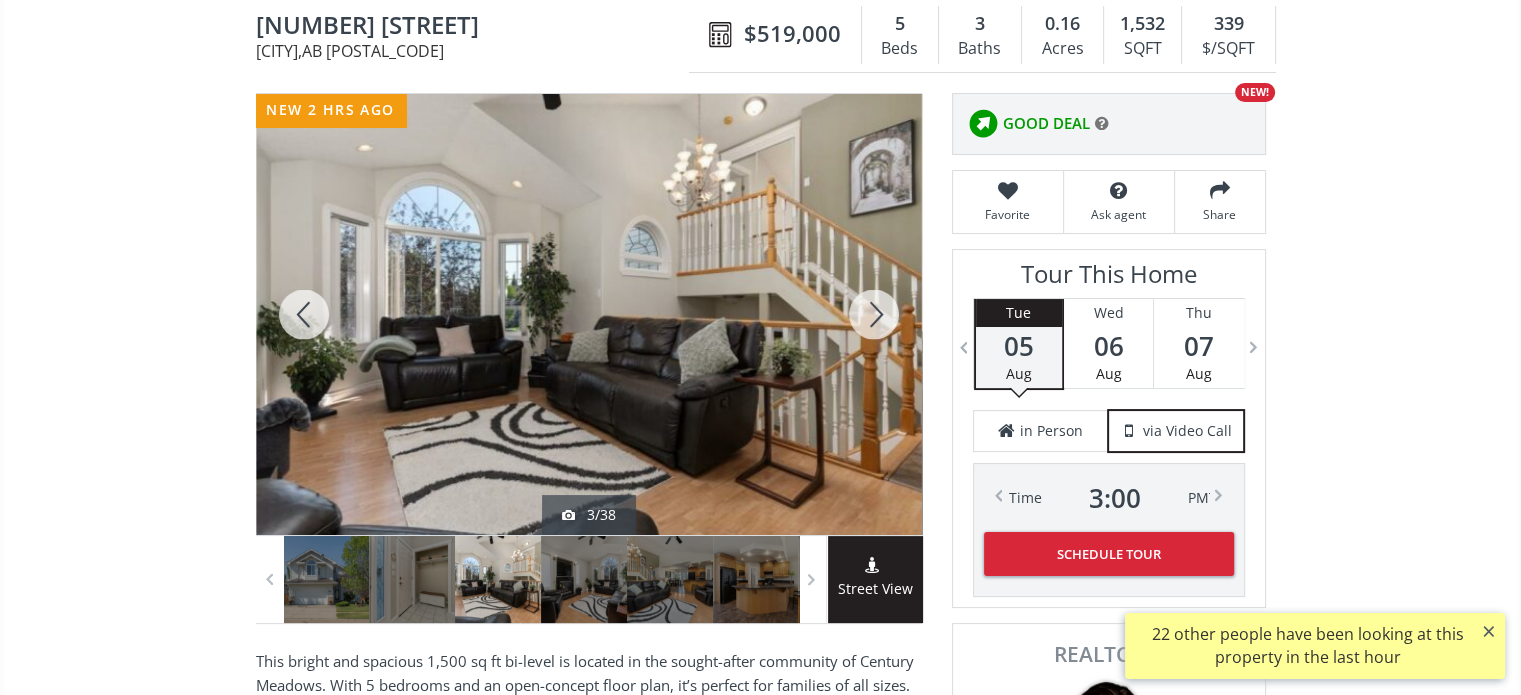 click at bounding box center [874, 314] 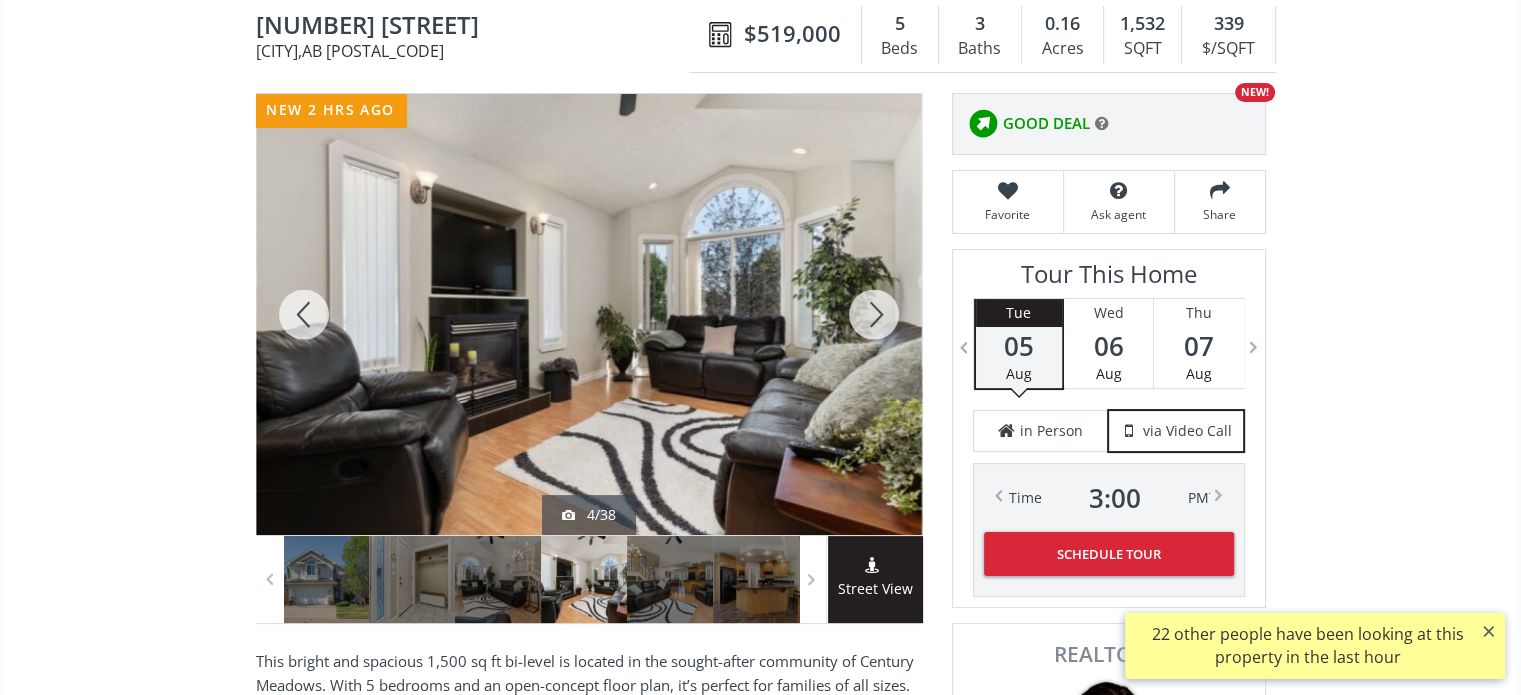 click at bounding box center (874, 314) 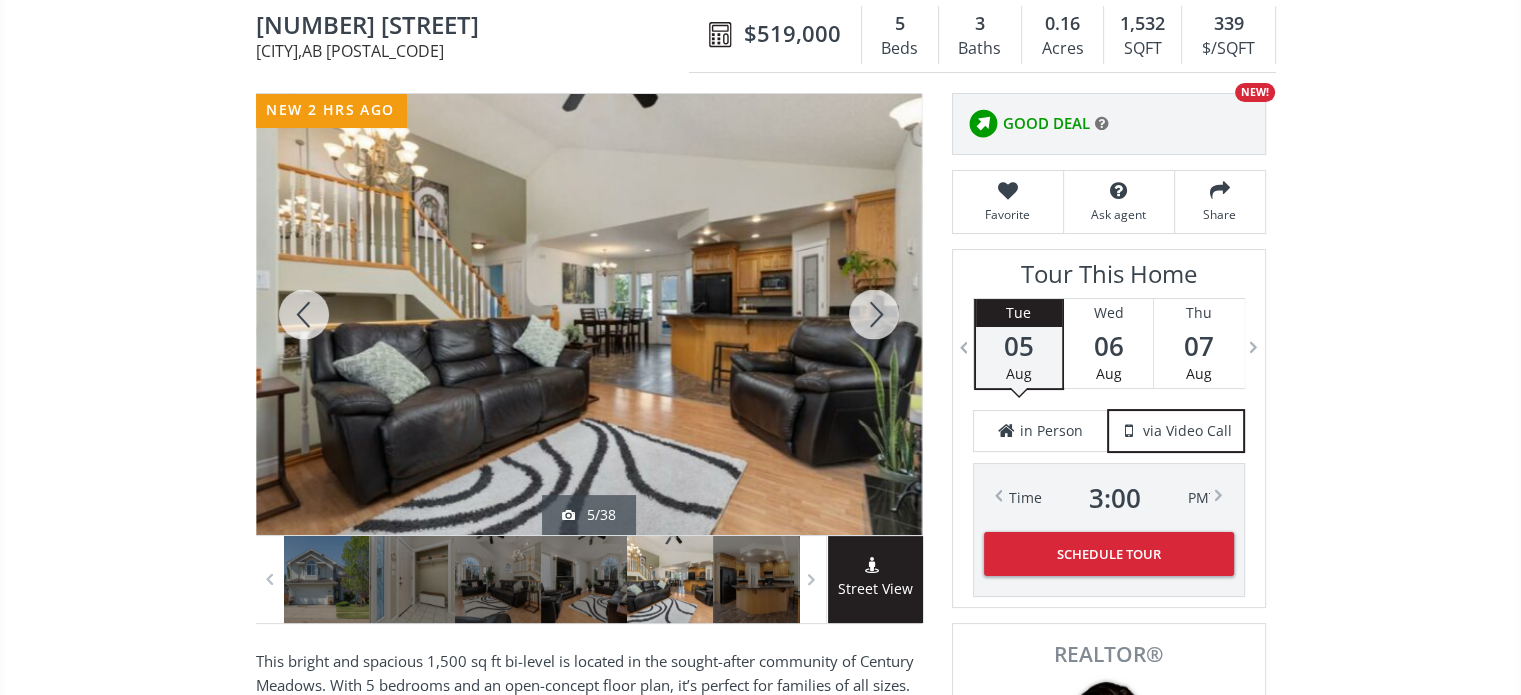 click at bounding box center (874, 314) 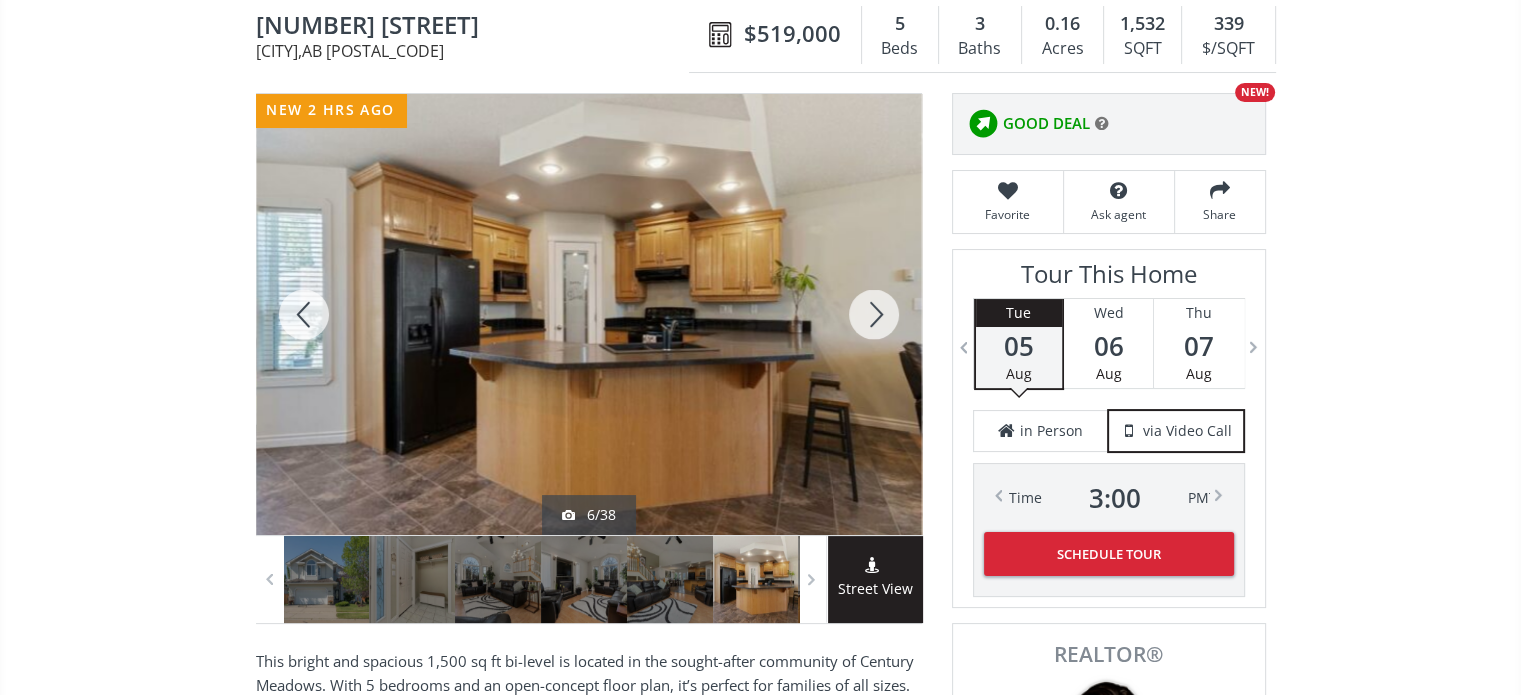 click at bounding box center (874, 314) 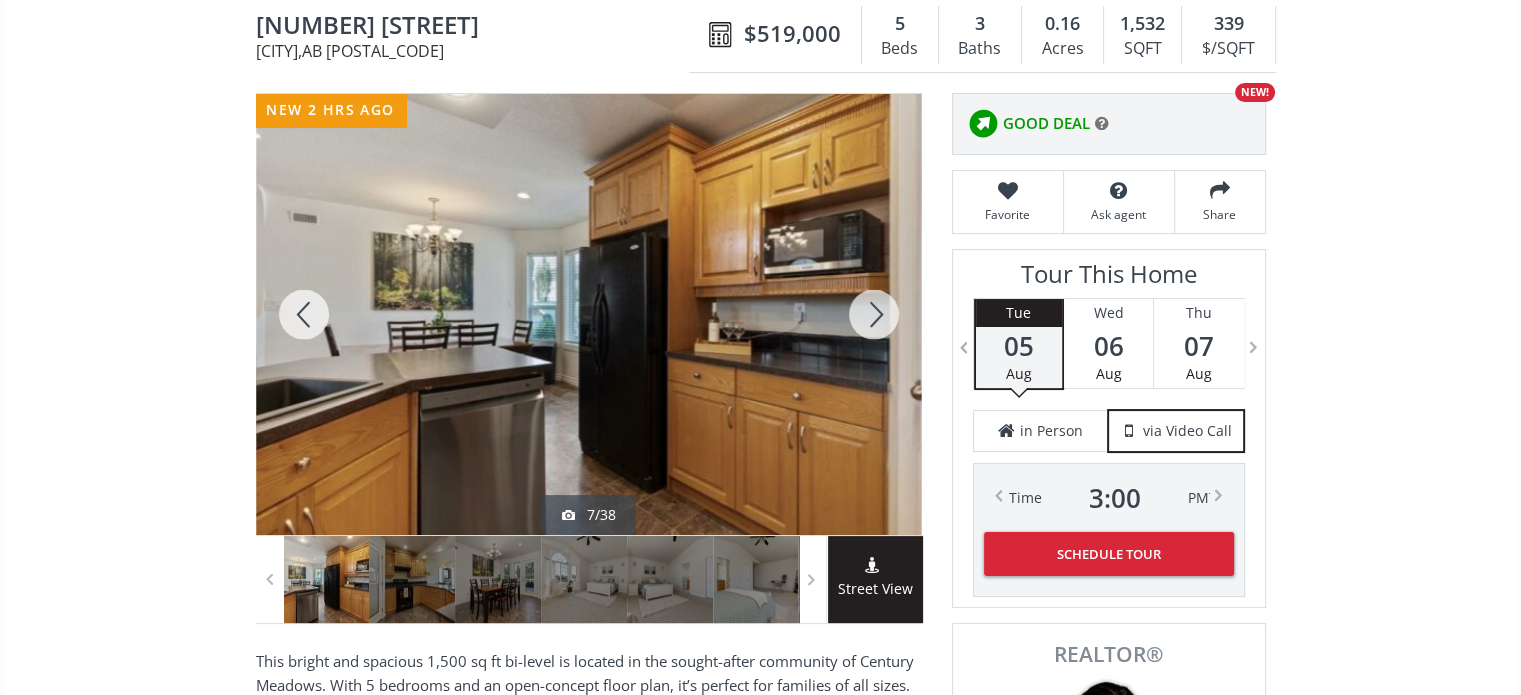 click at bounding box center (874, 314) 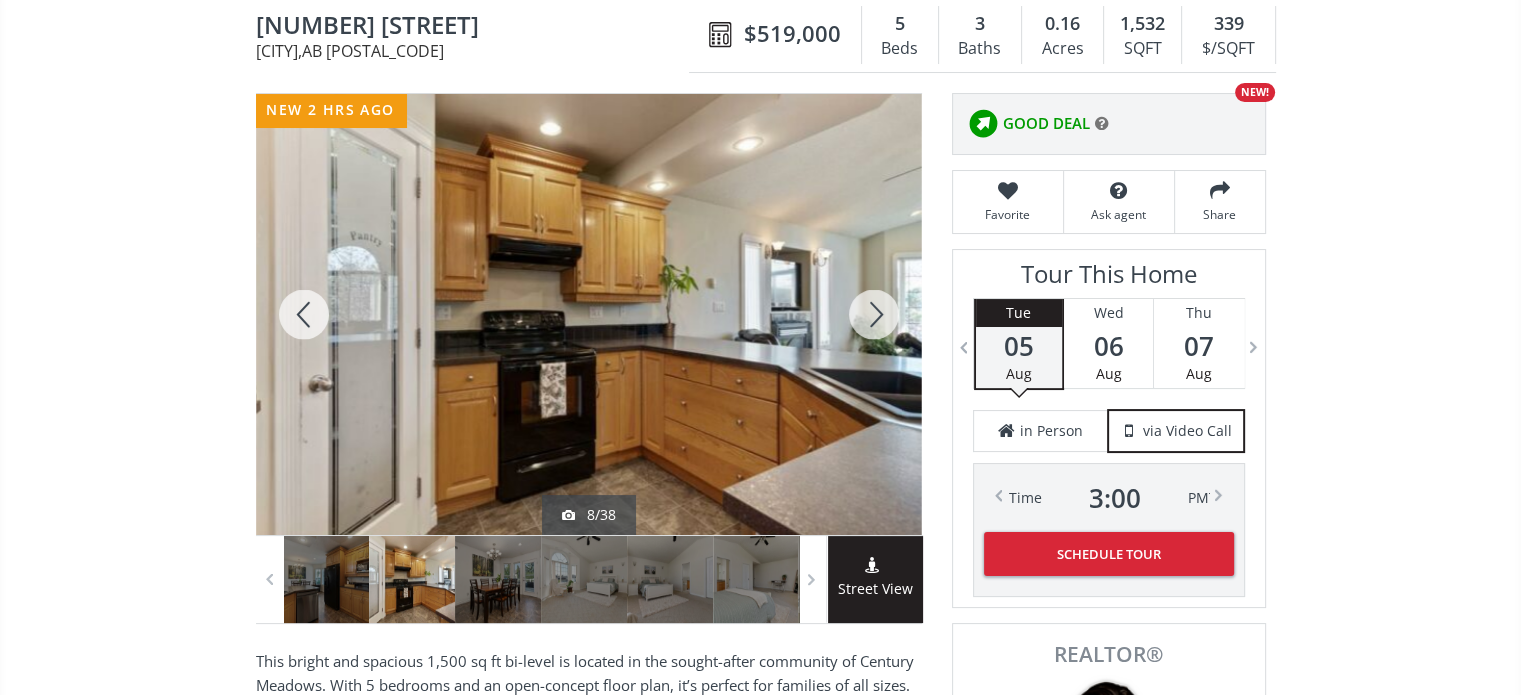 click at bounding box center [874, 314] 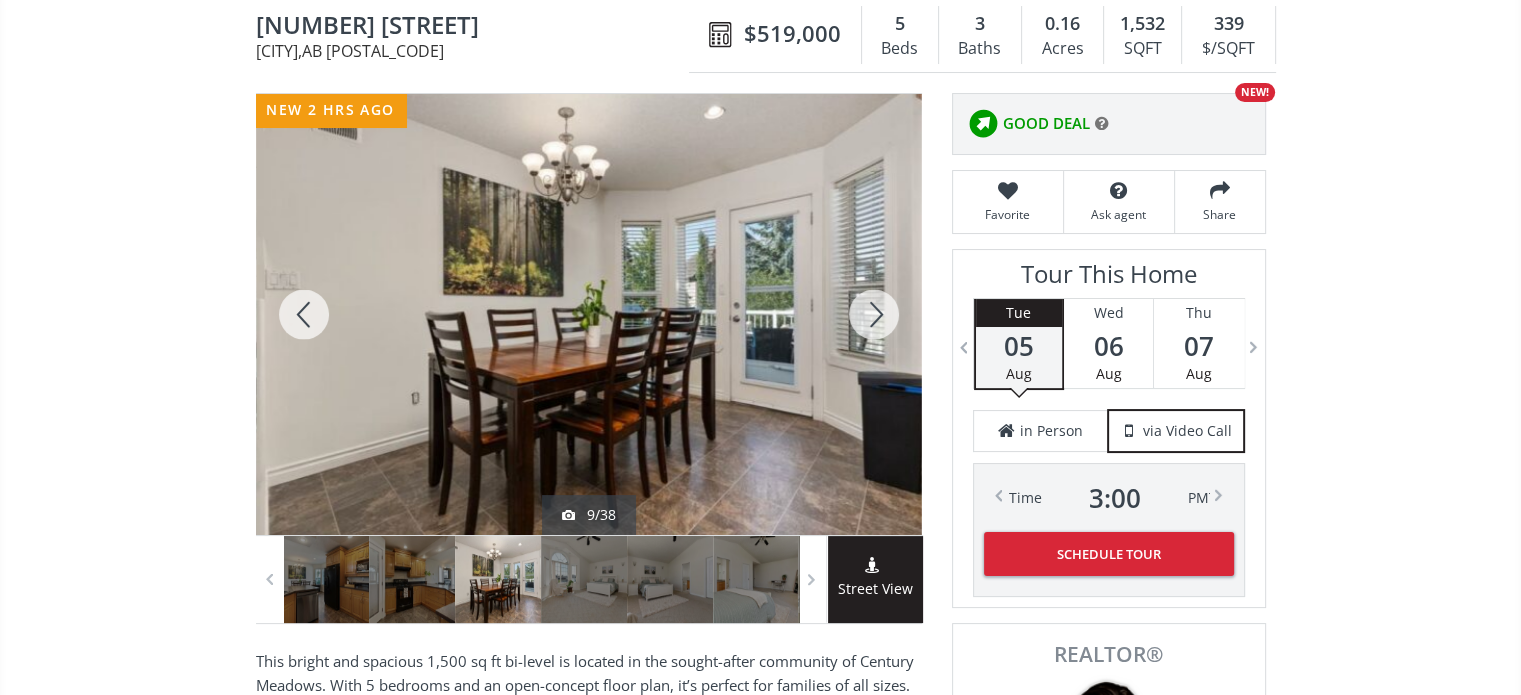 click at bounding box center [874, 314] 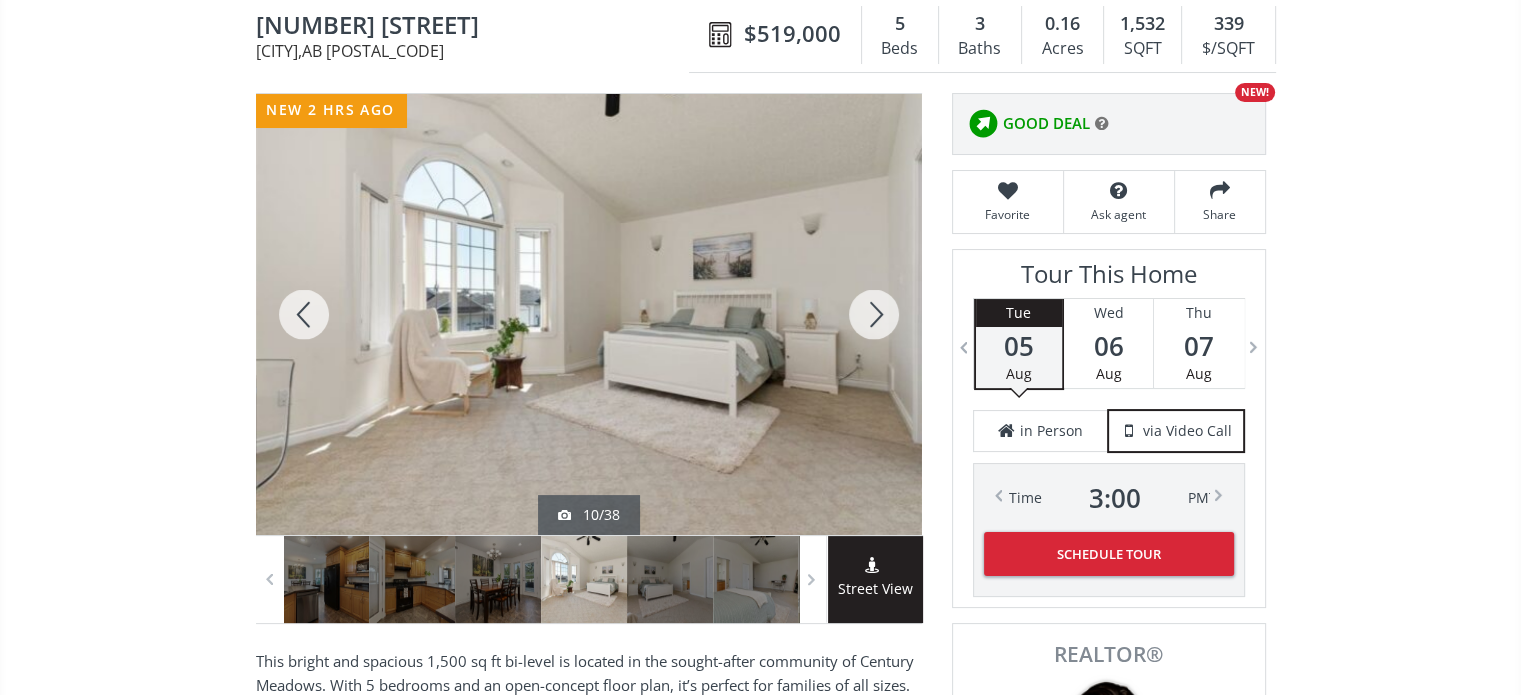 click at bounding box center (874, 314) 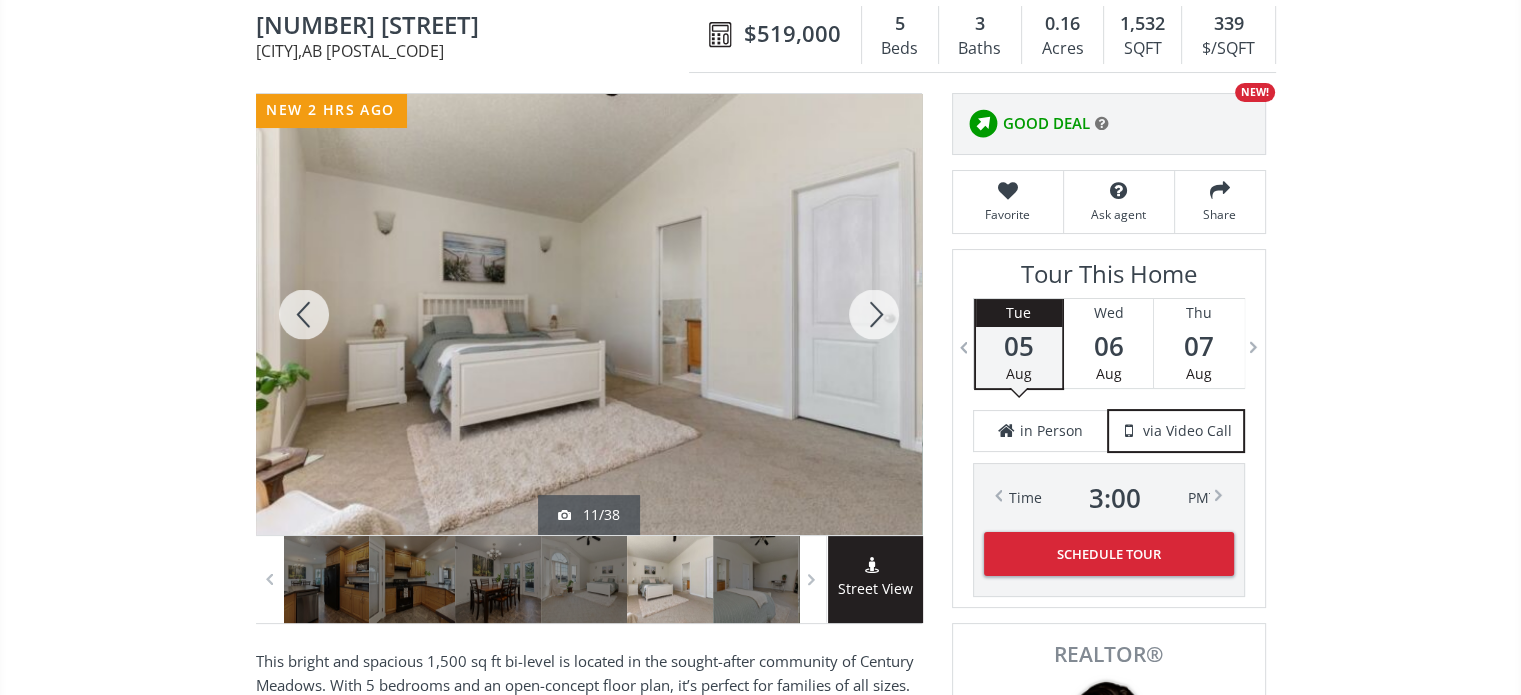 click at bounding box center (874, 314) 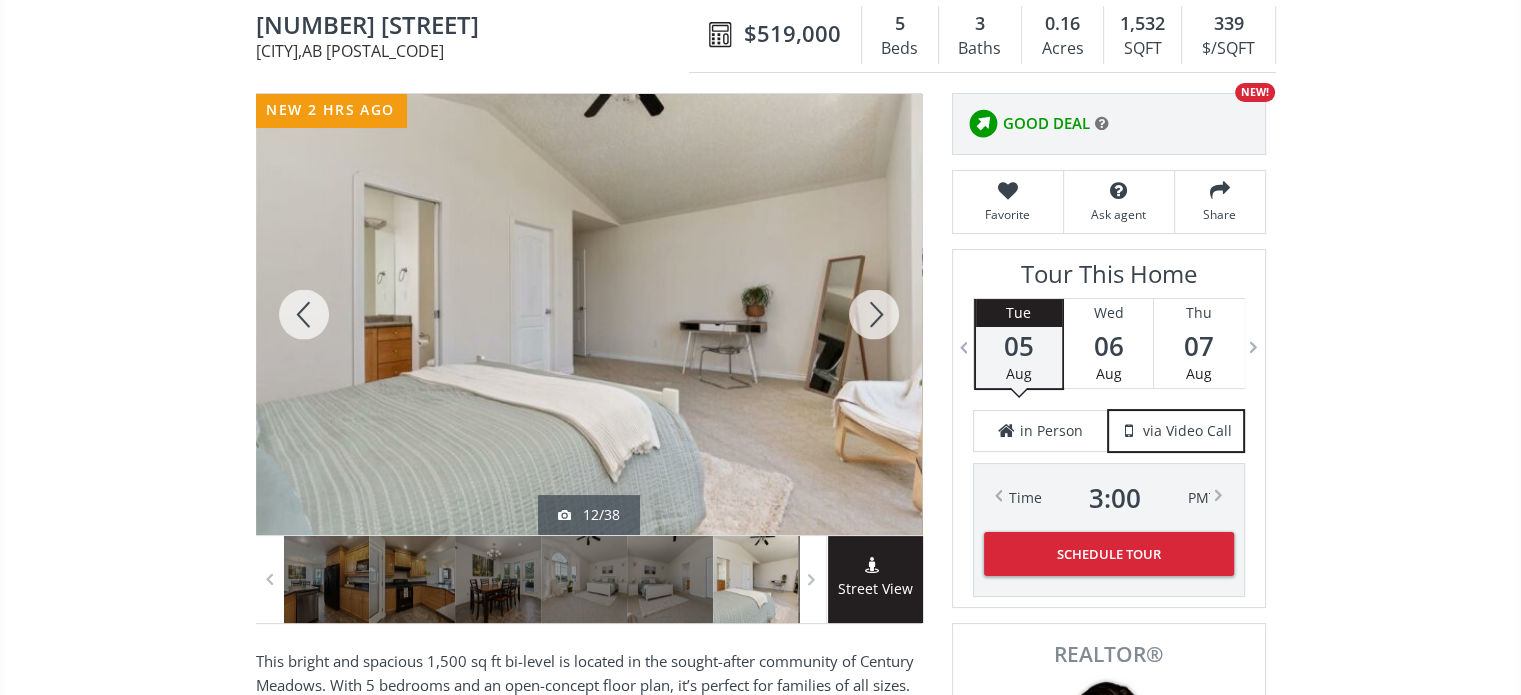 click at bounding box center [874, 314] 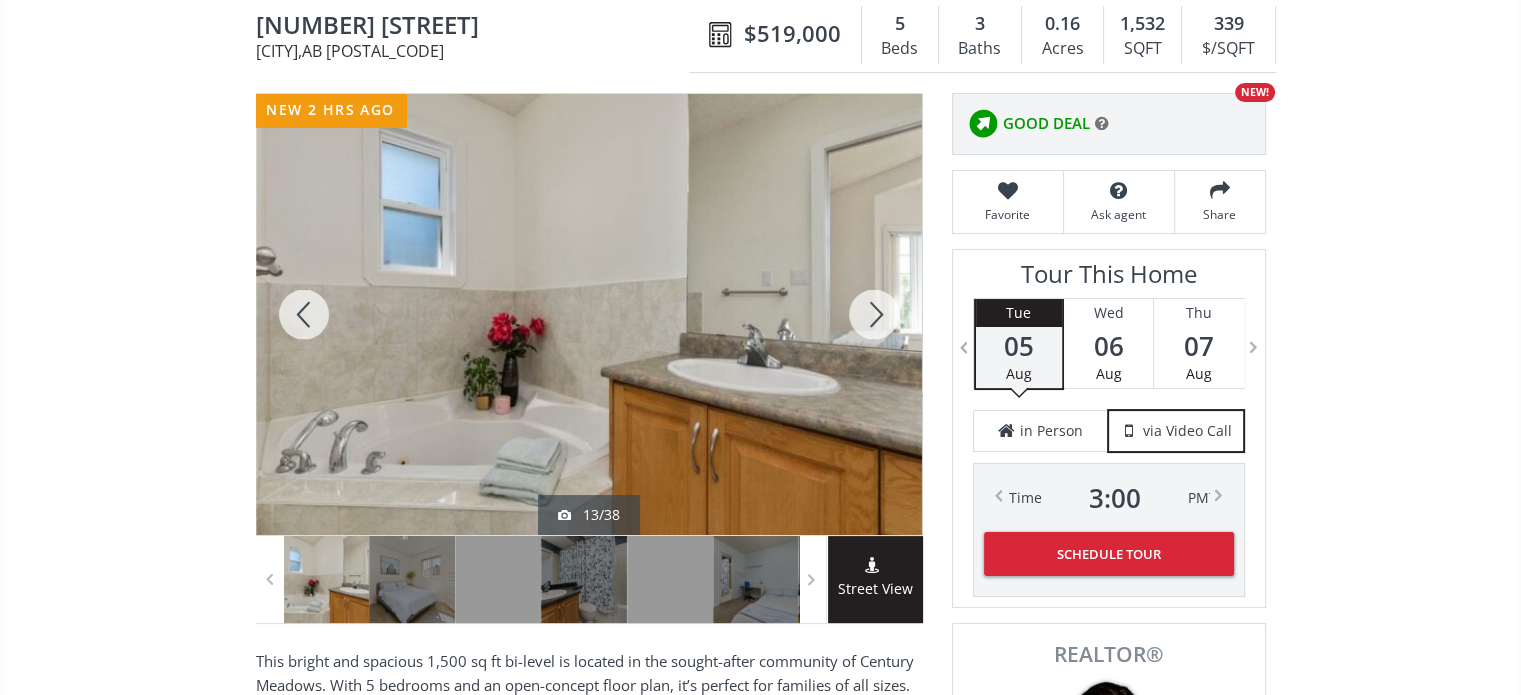 click at bounding box center (874, 314) 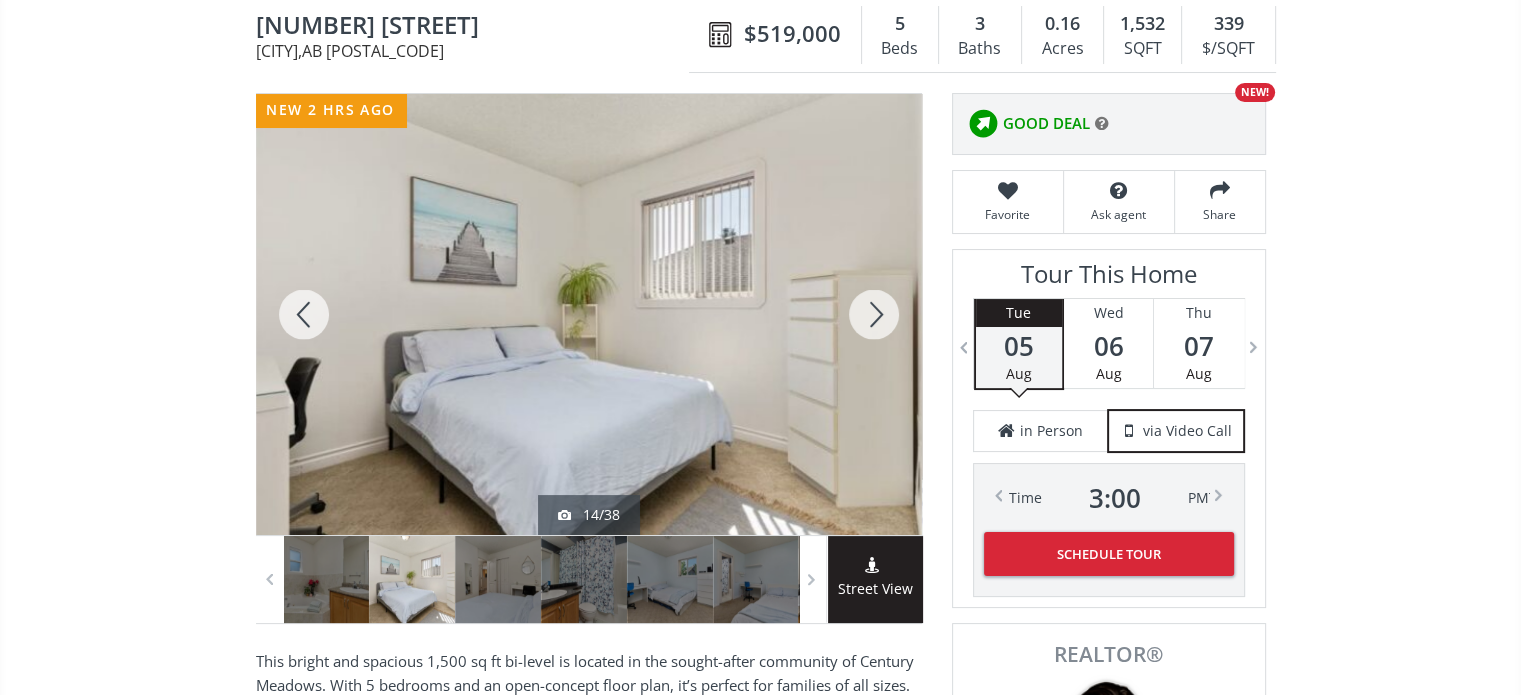 click at bounding box center [874, 314] 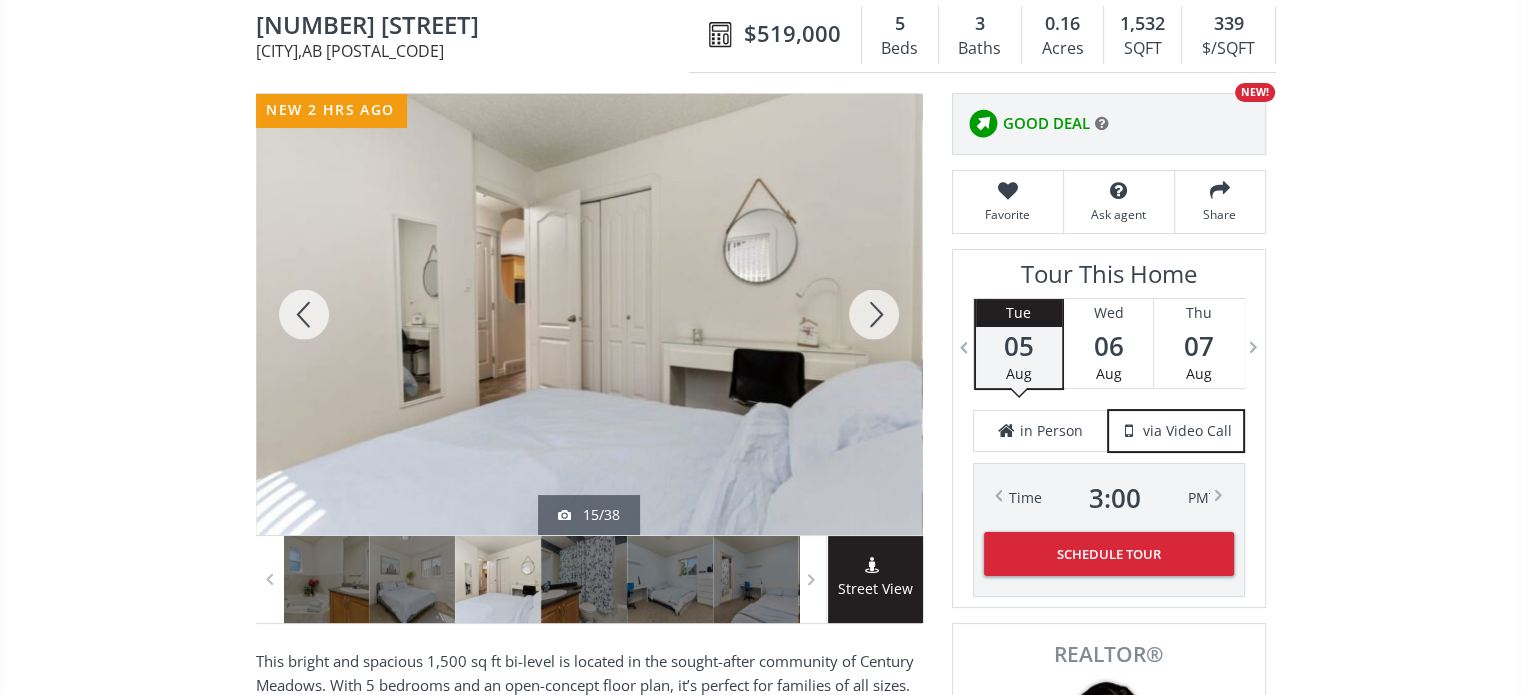 click at bounding box center (874, 314) 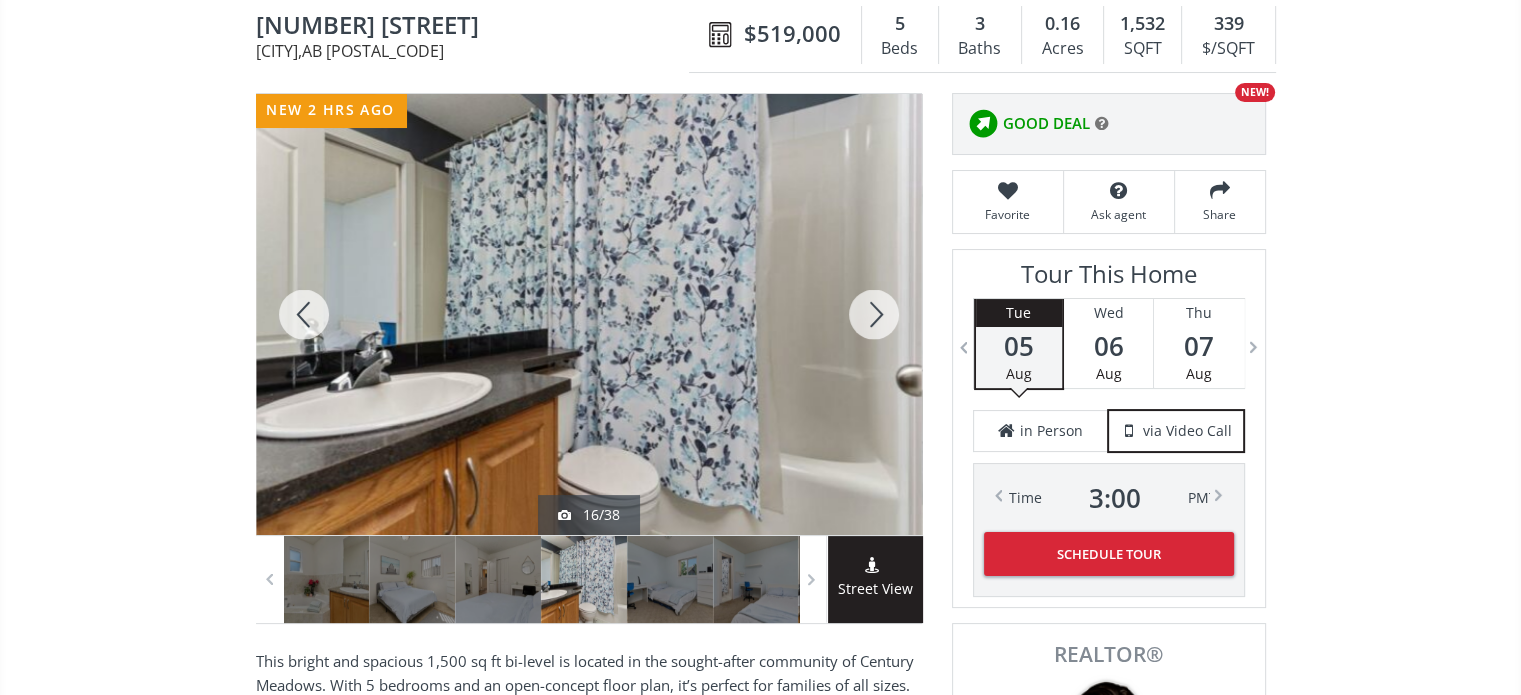 click at bounding box center (874, 314) 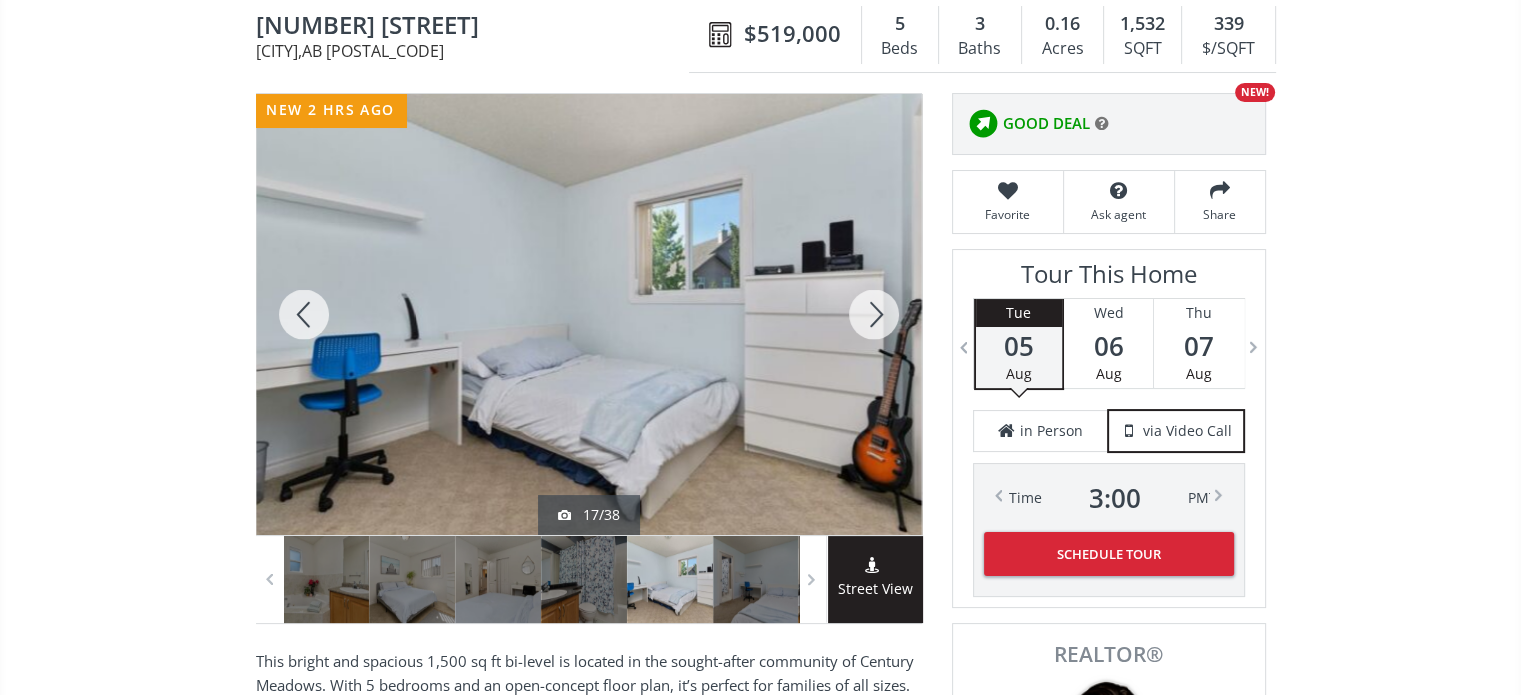 click at bounding box center [874, 314] 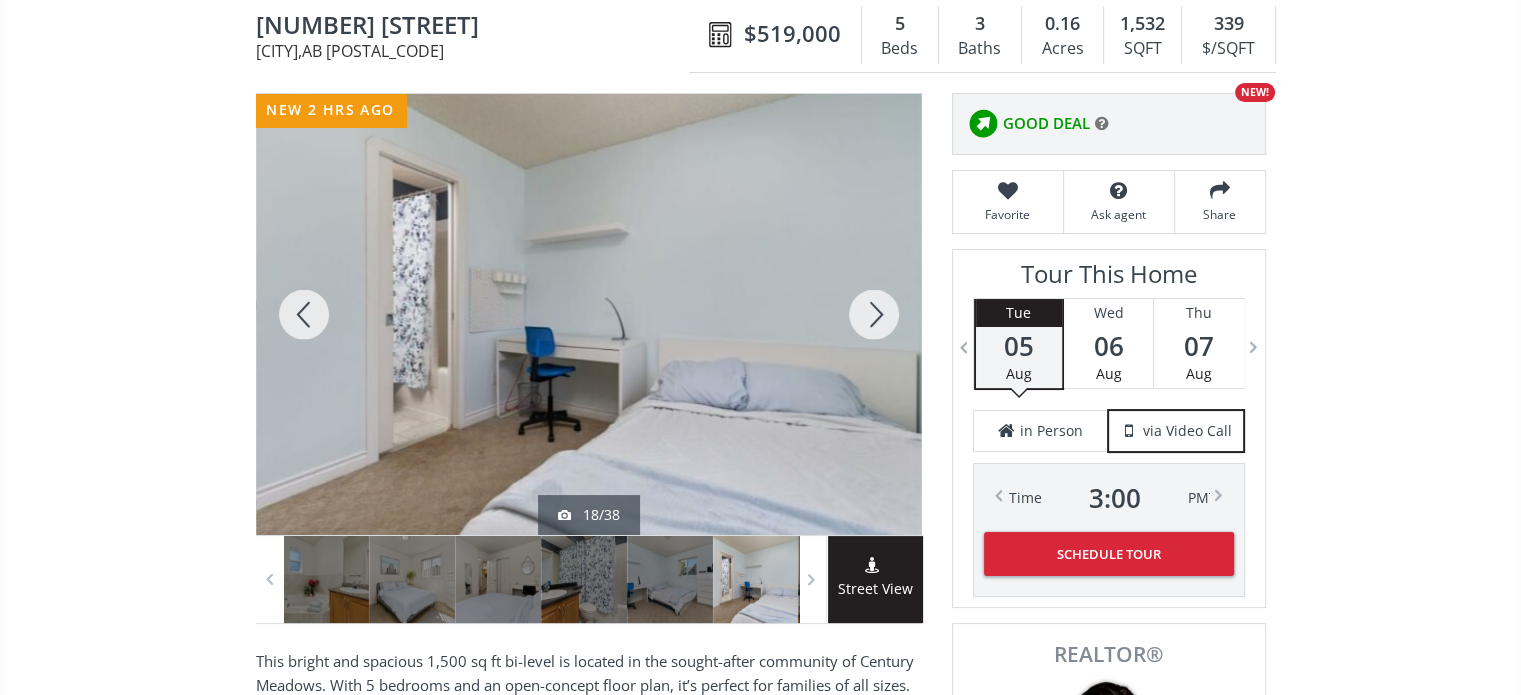 click at bounding box center (874, 314) 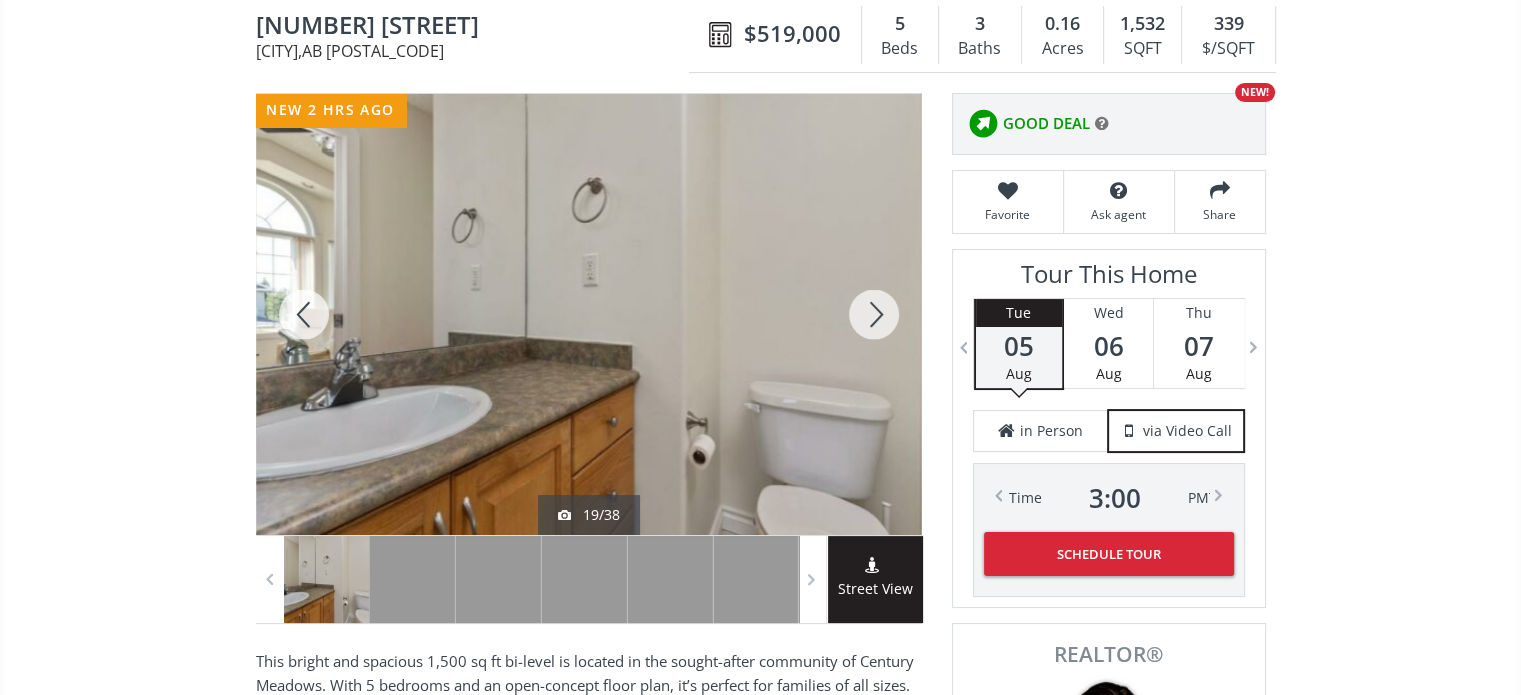 click at bounding box center [874, 314] 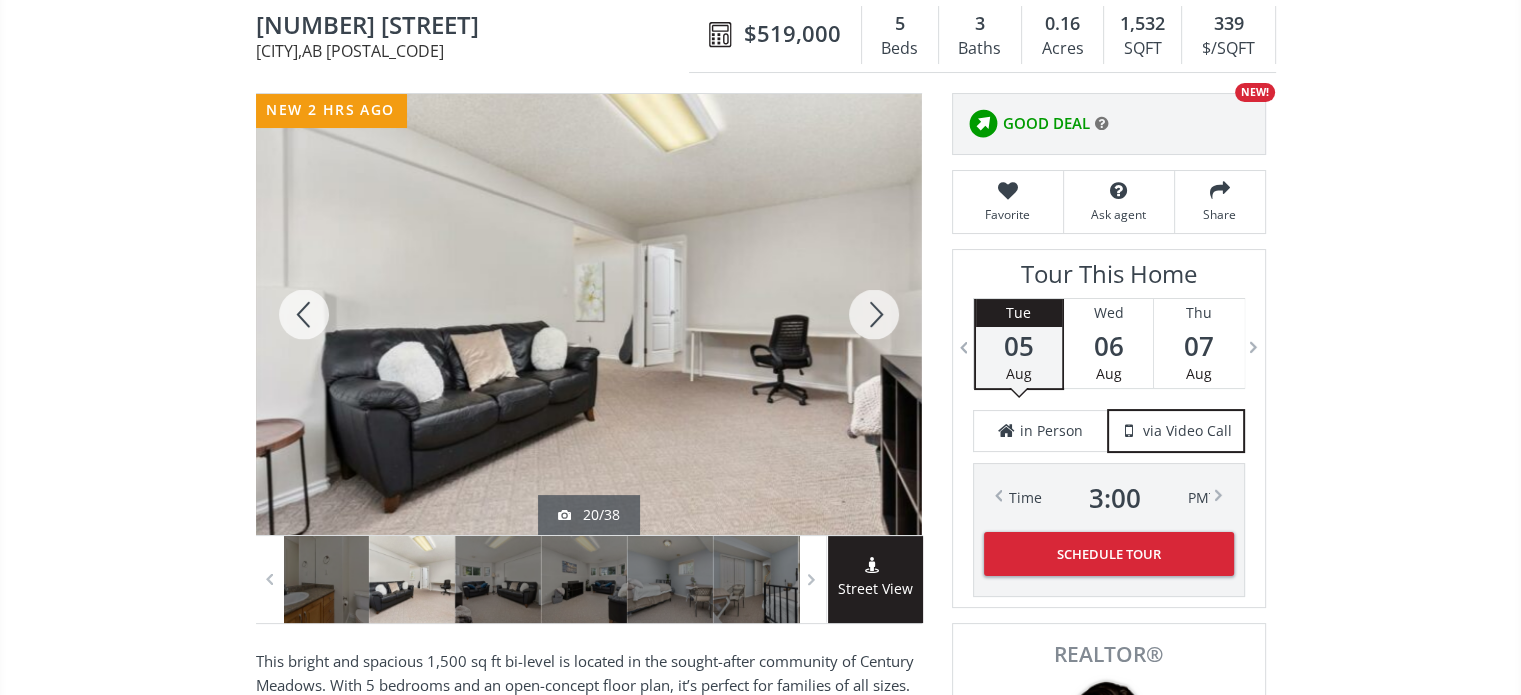 click at bounding box center [874, 314] 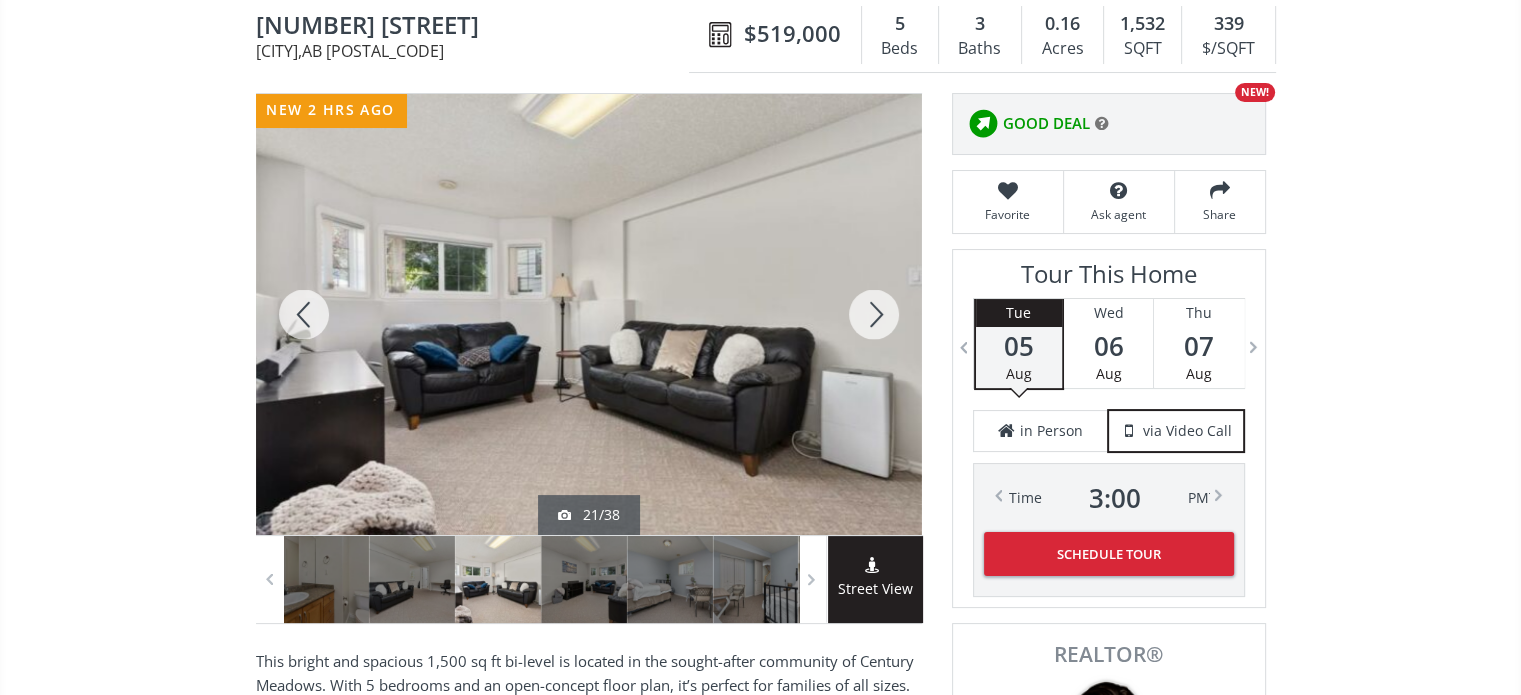 click at bounding box center (874, 314) 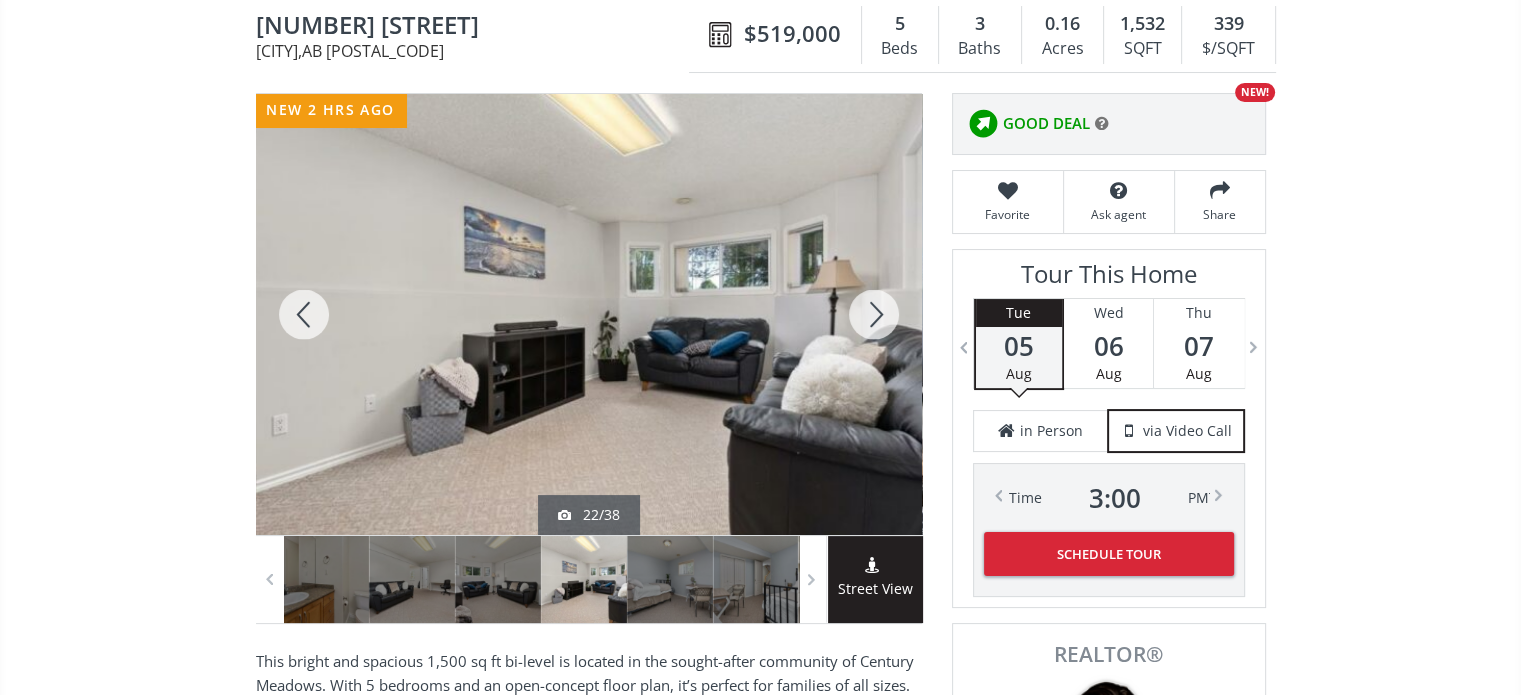 click at bounding box center [874, 314] 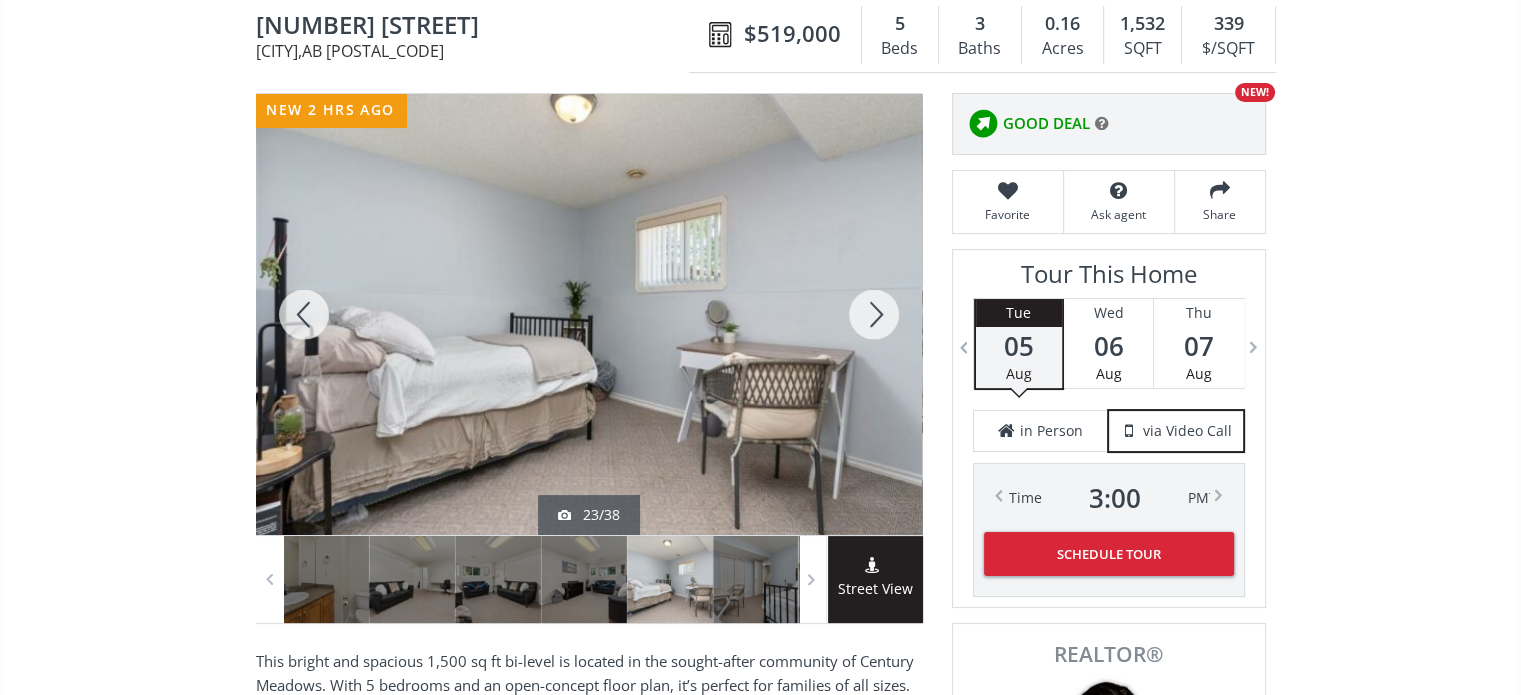 click at bounding box center [874, 314] 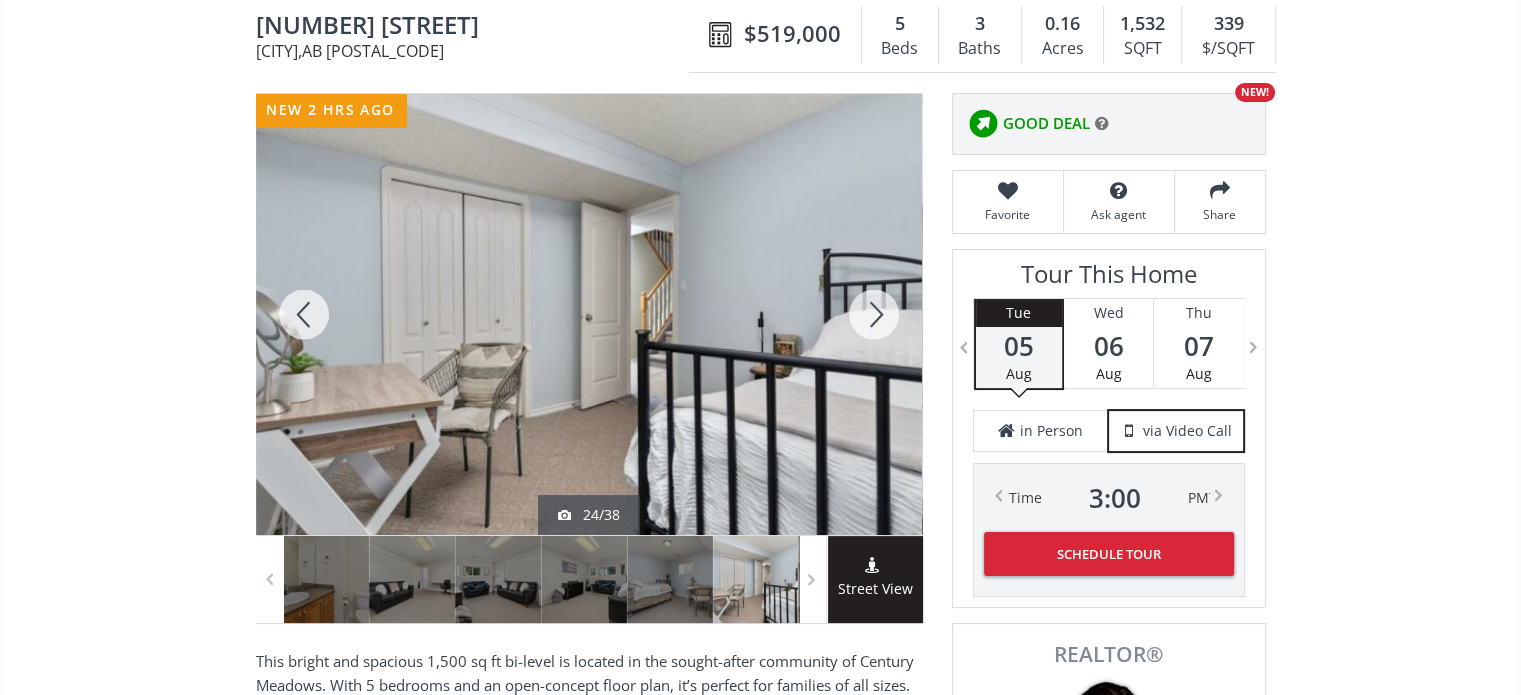 click at bounding box center [874, 314] 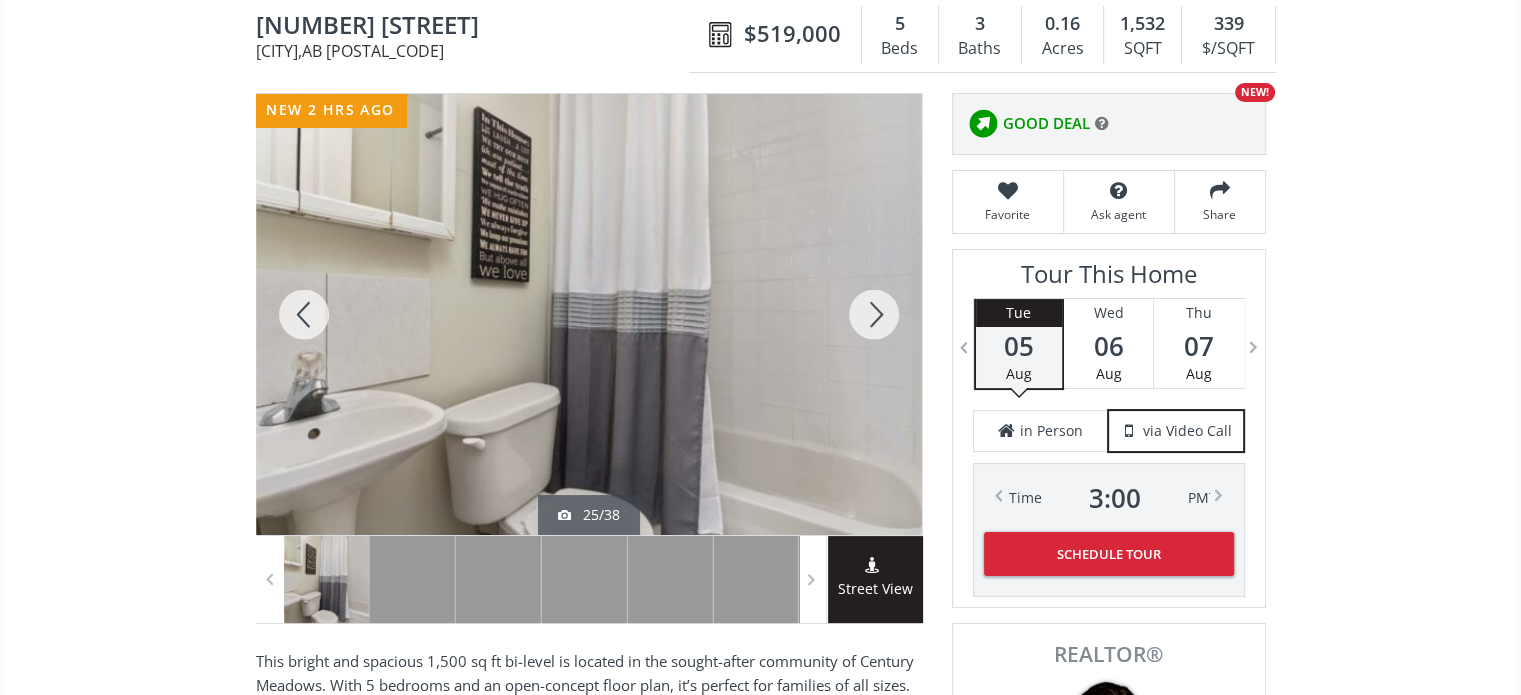 click at bounding box center [874, 314] 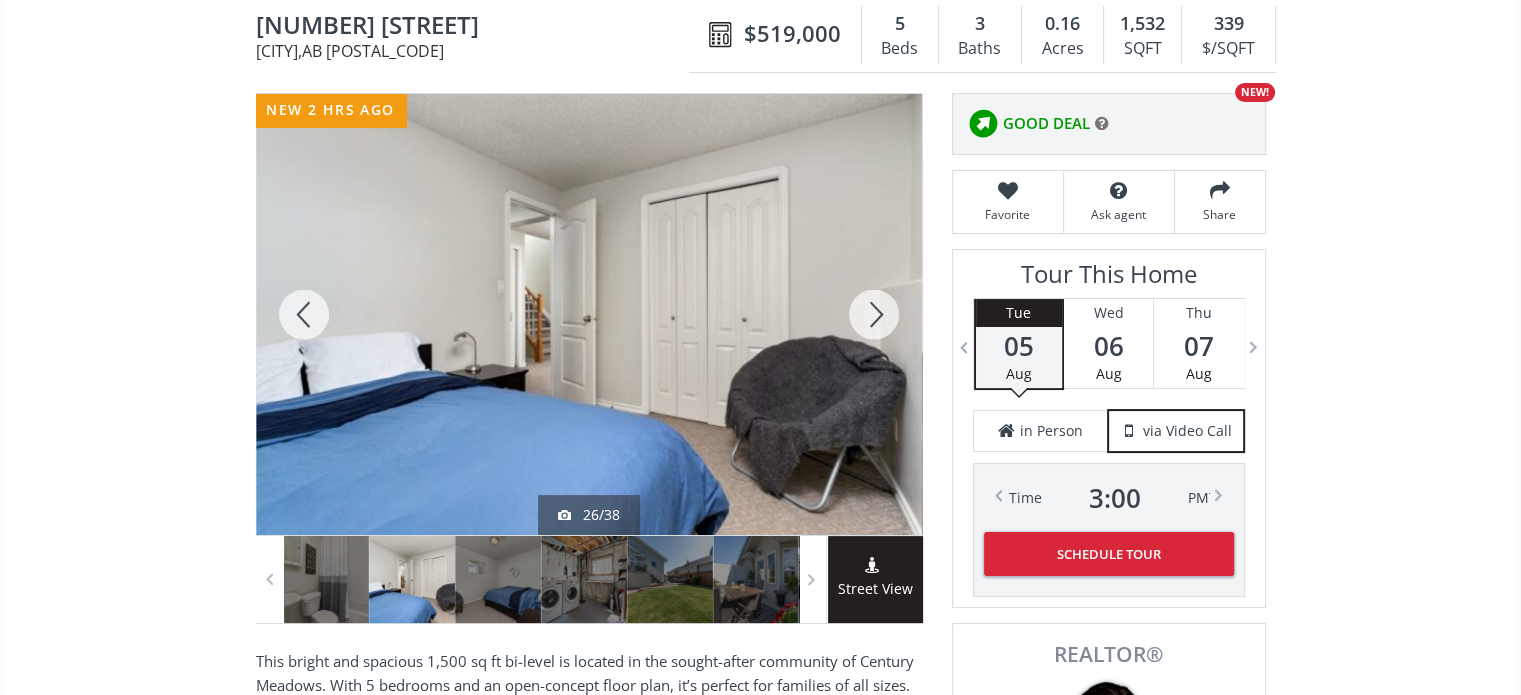 click at bounding box center (874, 314) 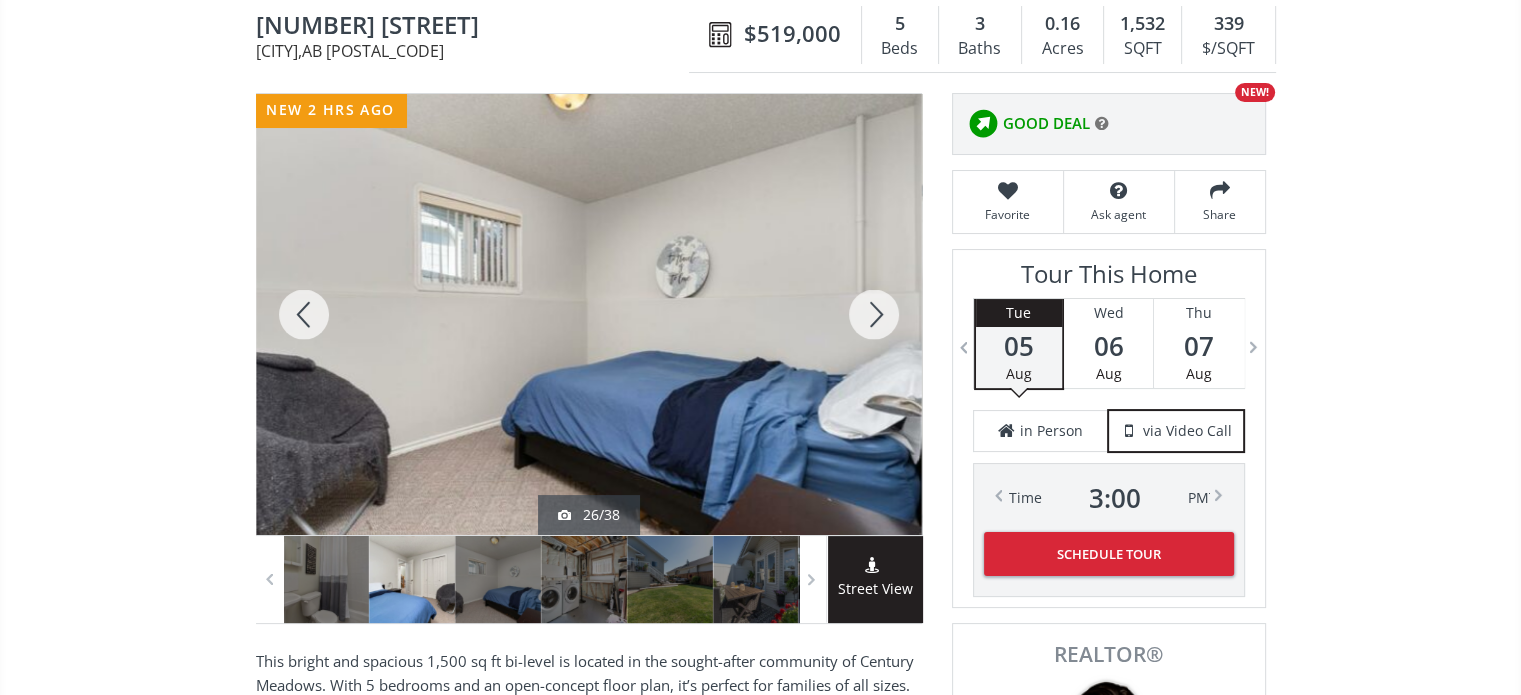 click at bounding box center (874, 314) 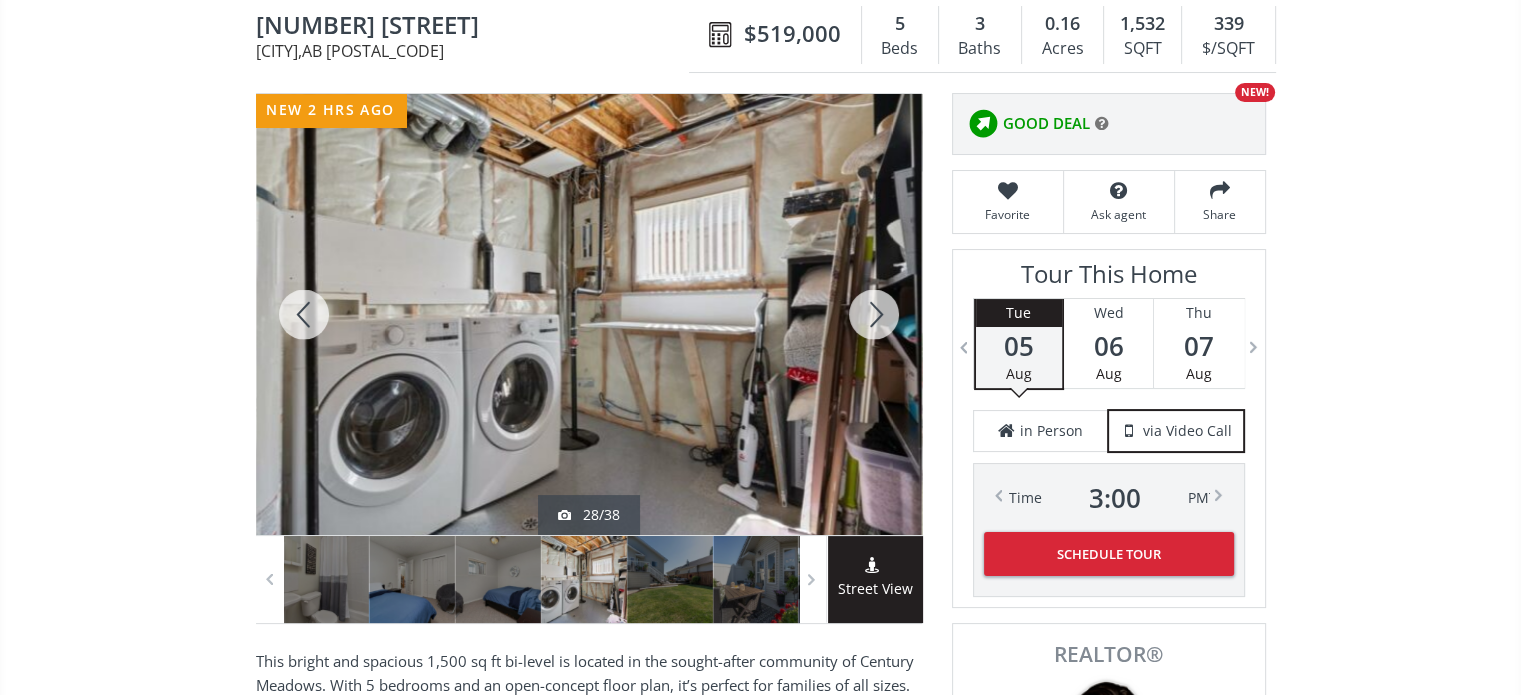 click at bounding box center (874, 314) 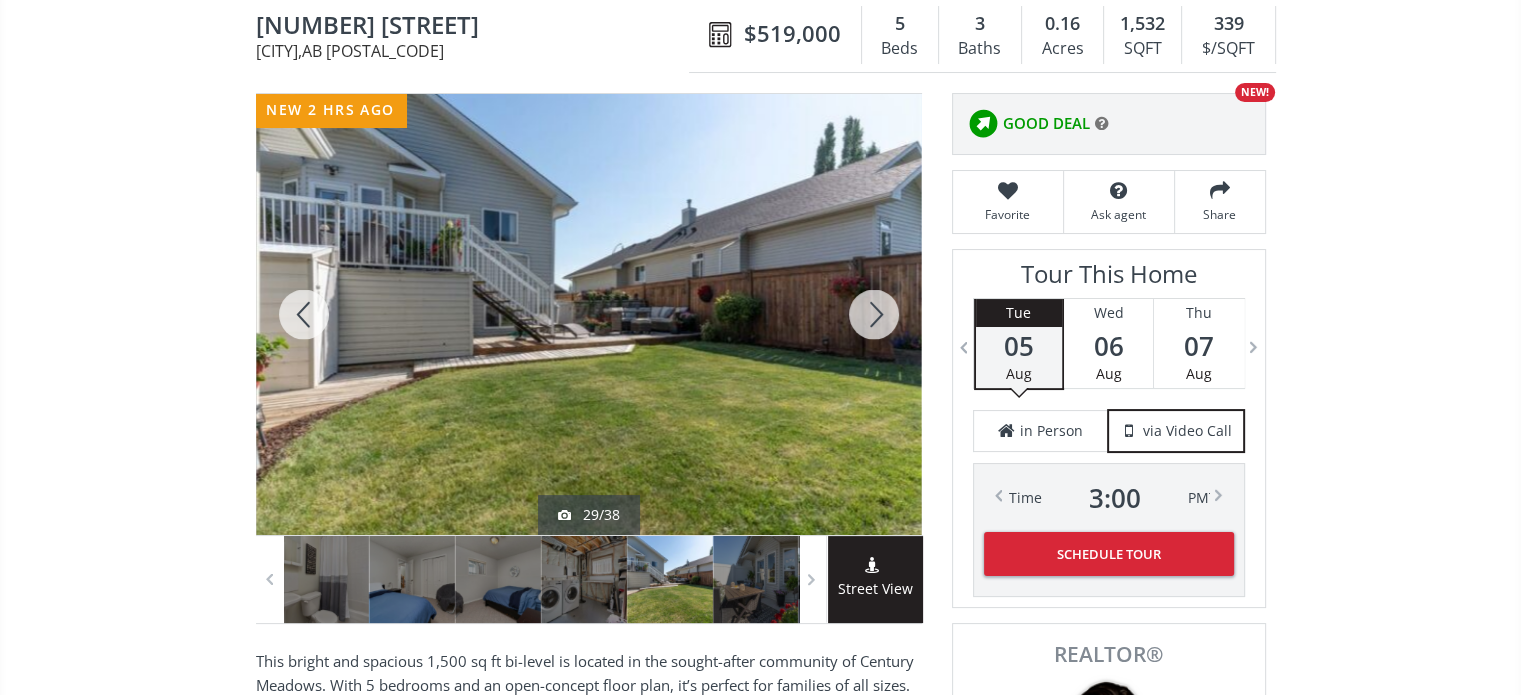 click at bounding box center [874, 314] 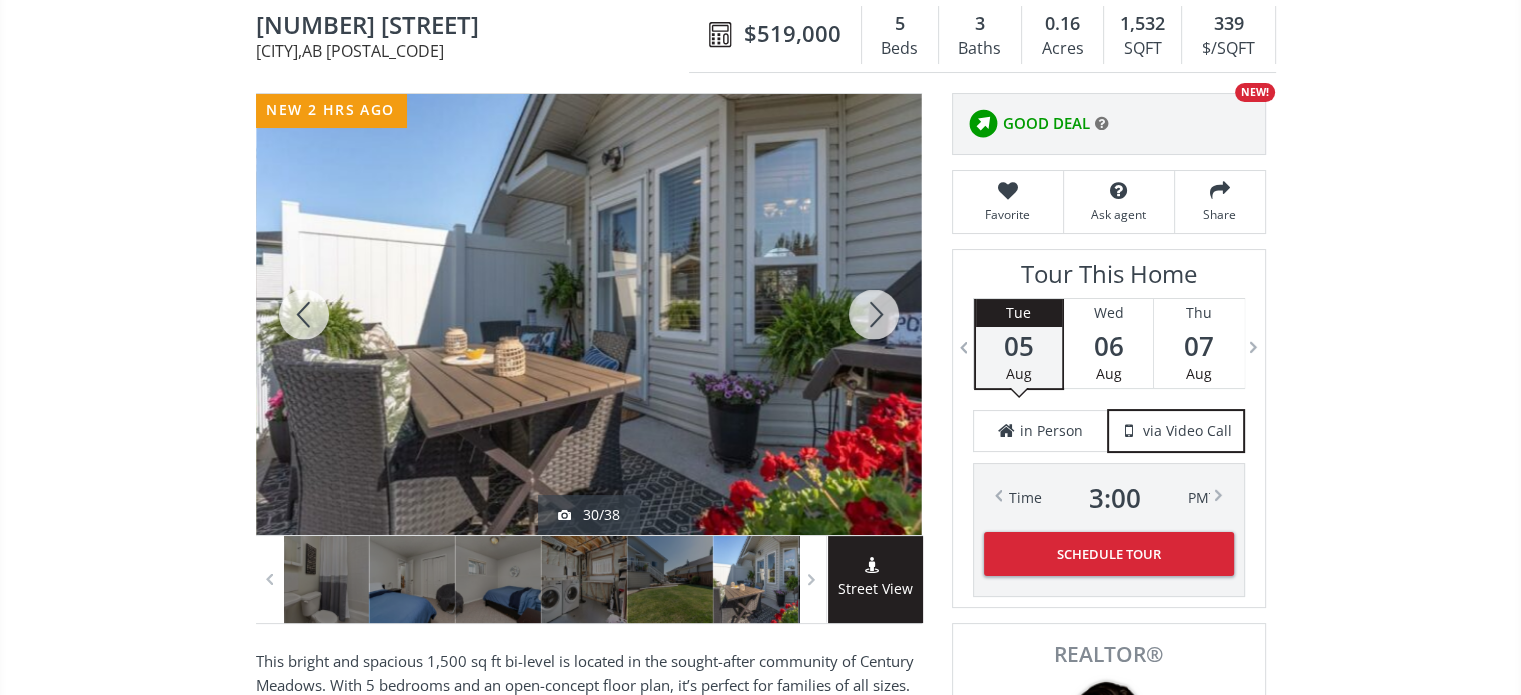 click at bounding box center (874, 314) 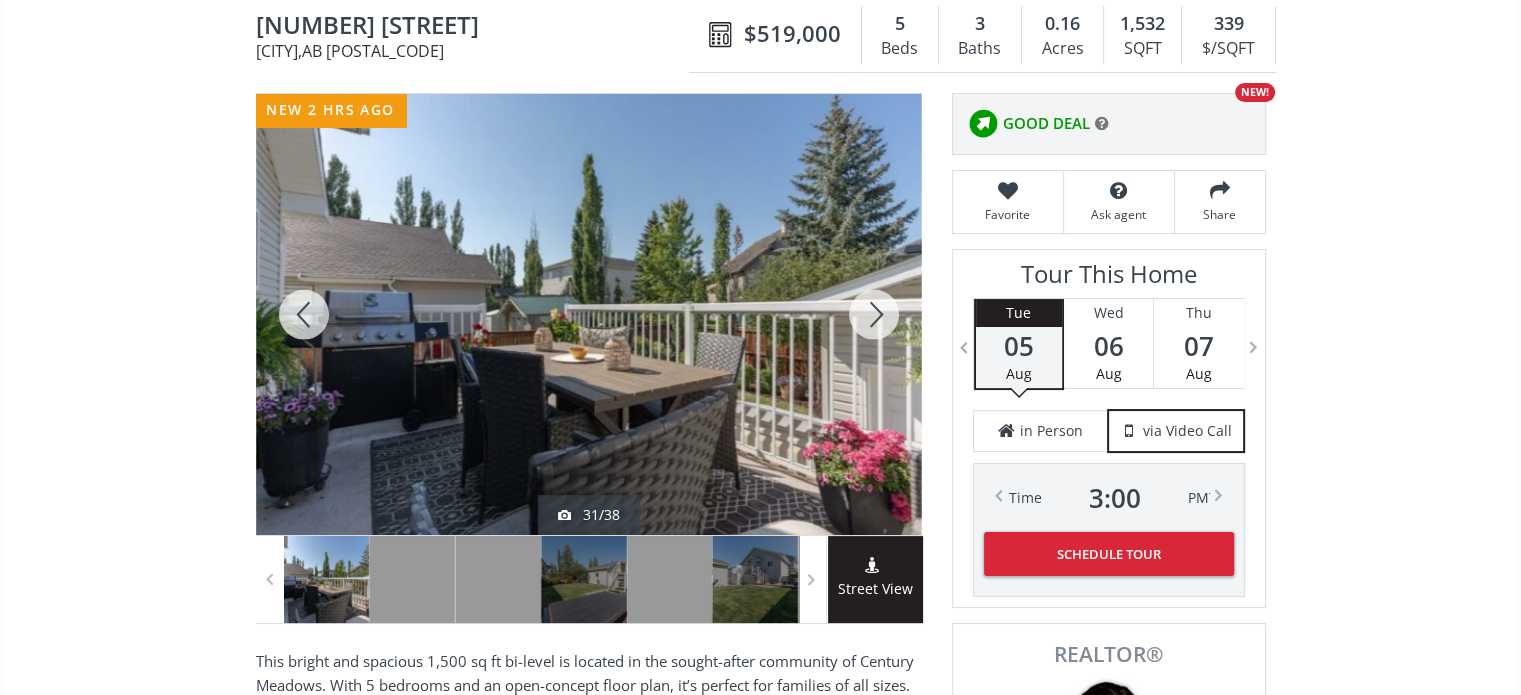 click at bounding box center (874, 314) 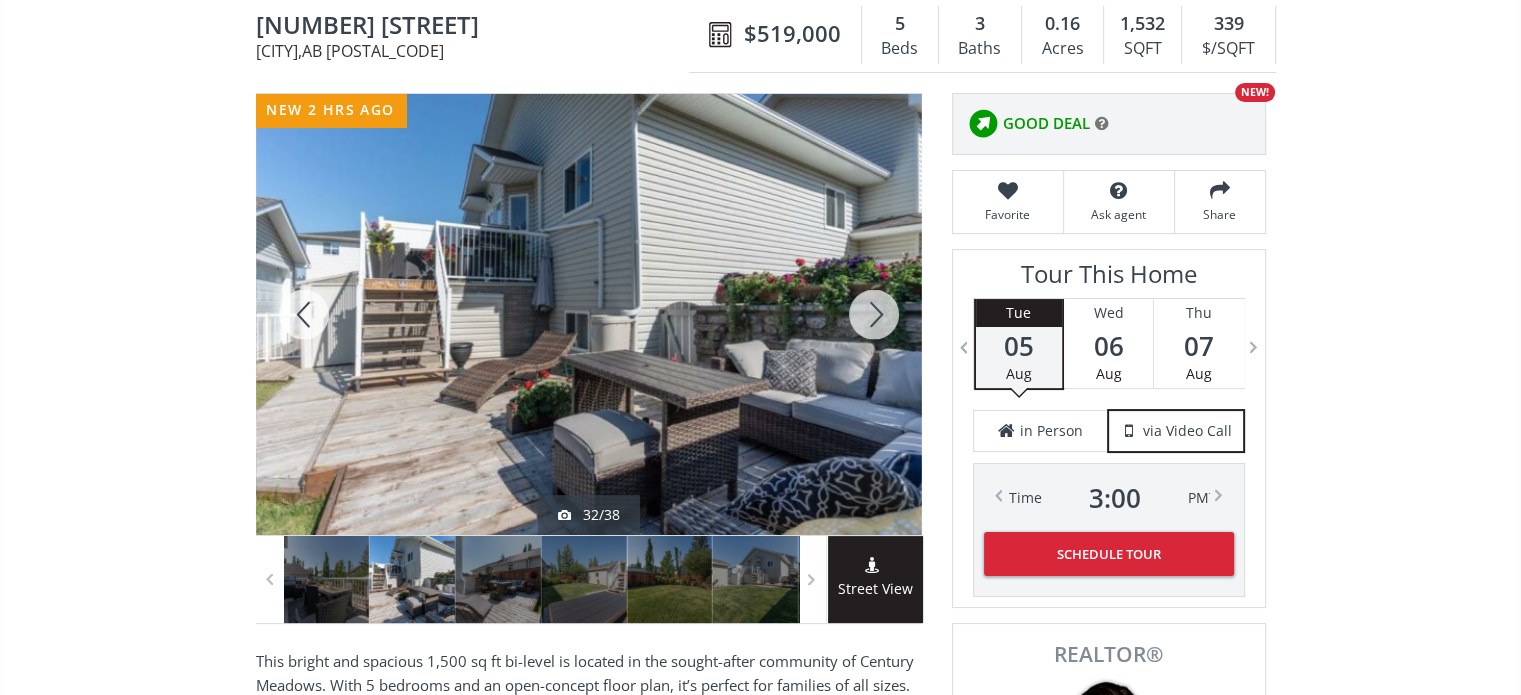 click at bounding box center [874, 314] 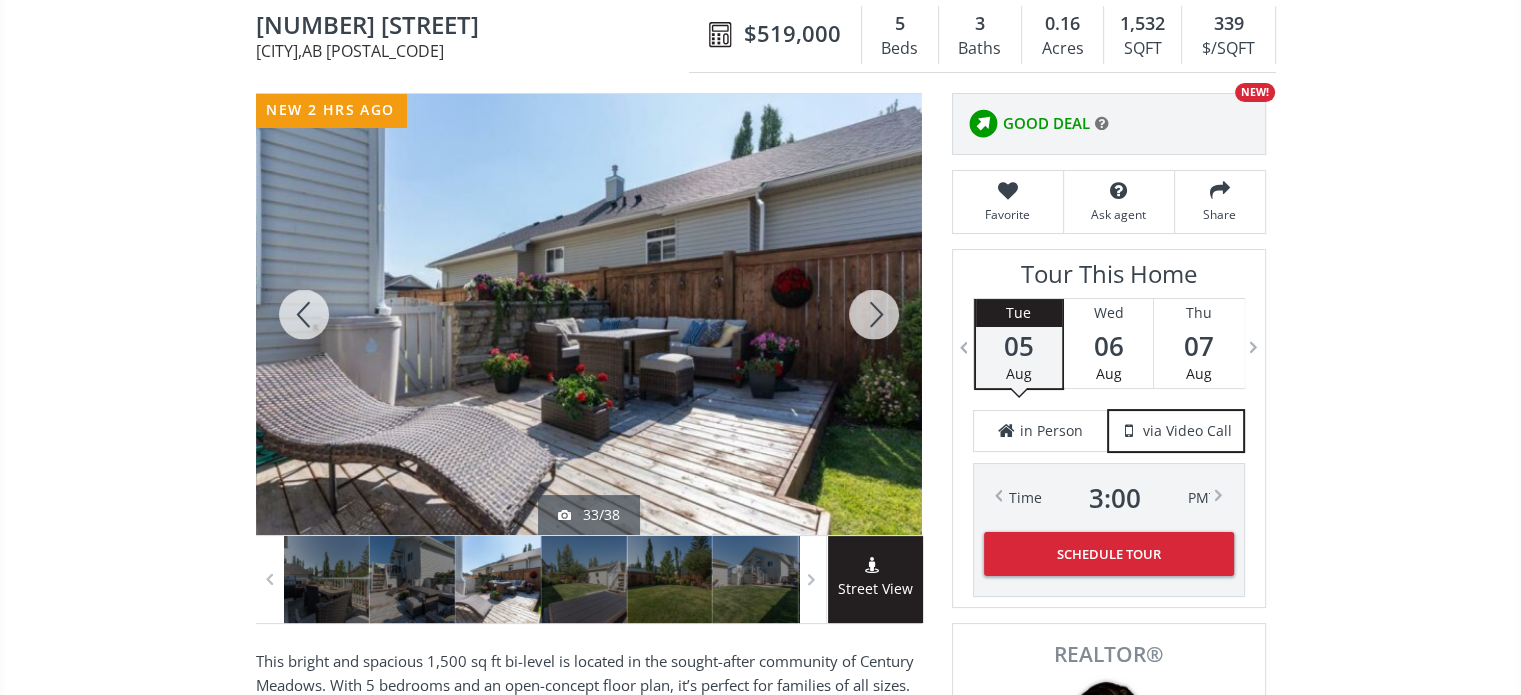 click at bounding box center [874, 314] 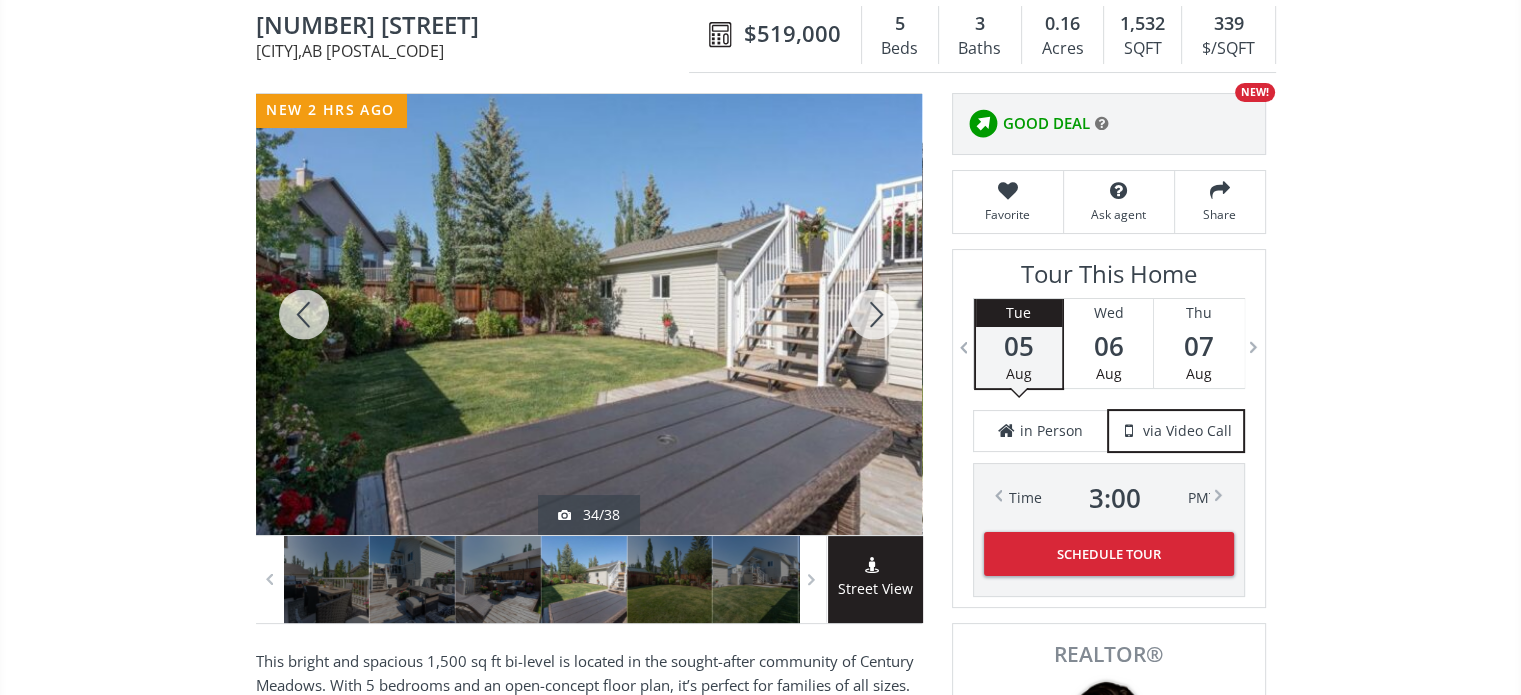 click at bounding box center (874, 314) 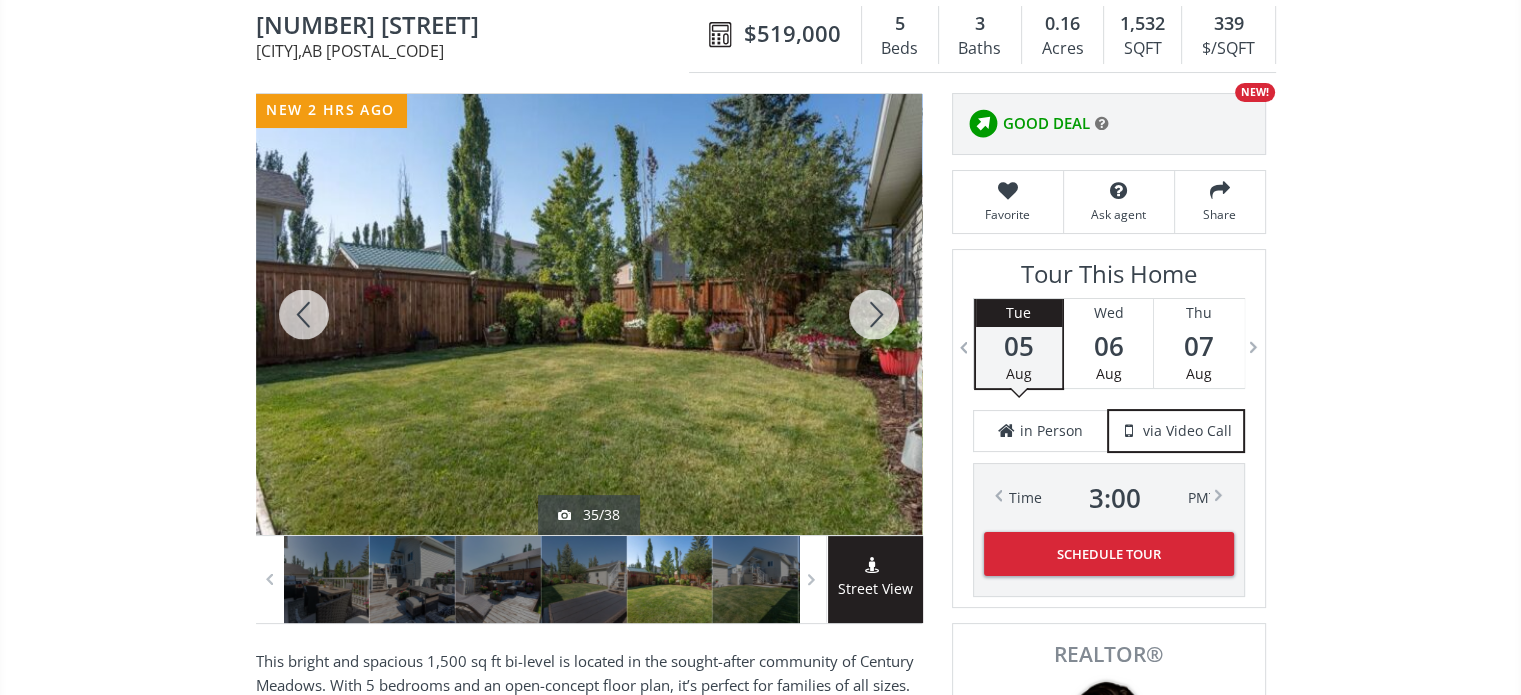 click at bounding box center [874, 314] 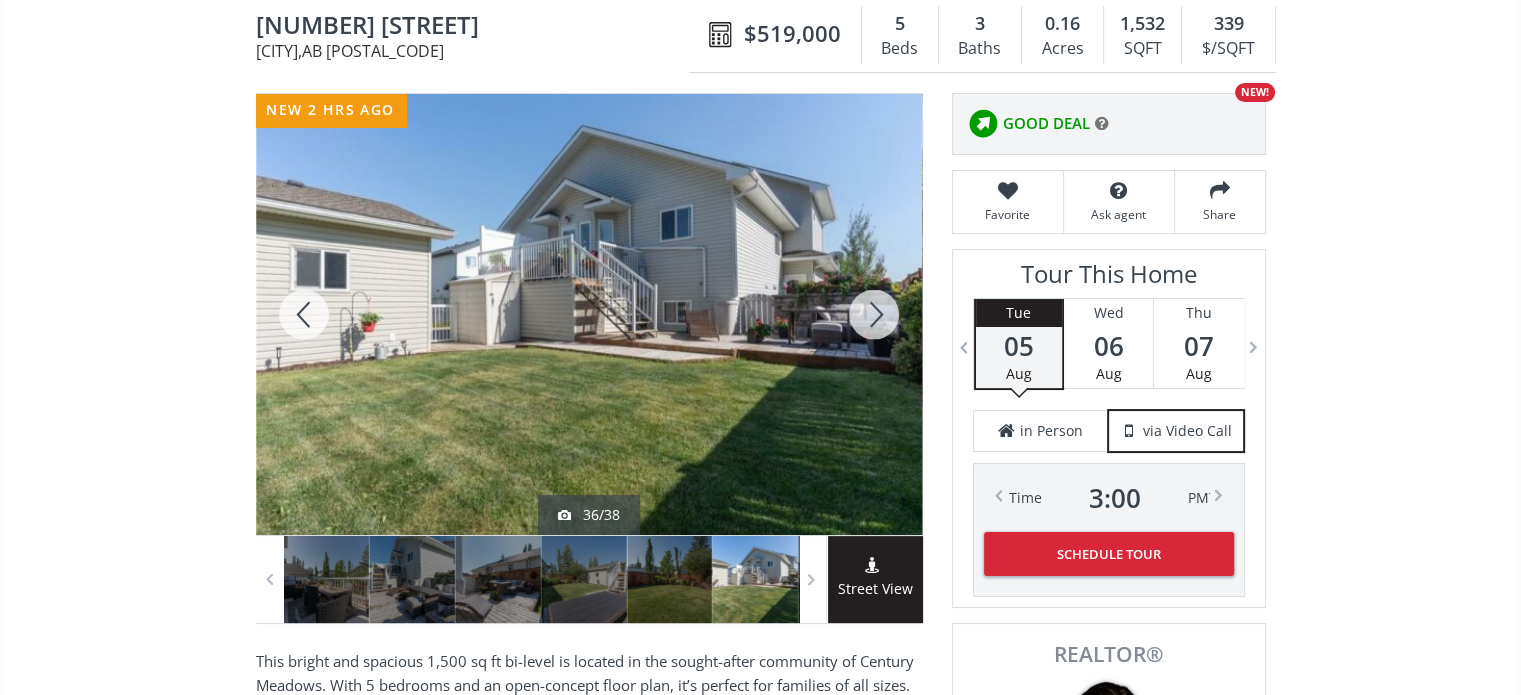 click at bounding box center [874, 314] 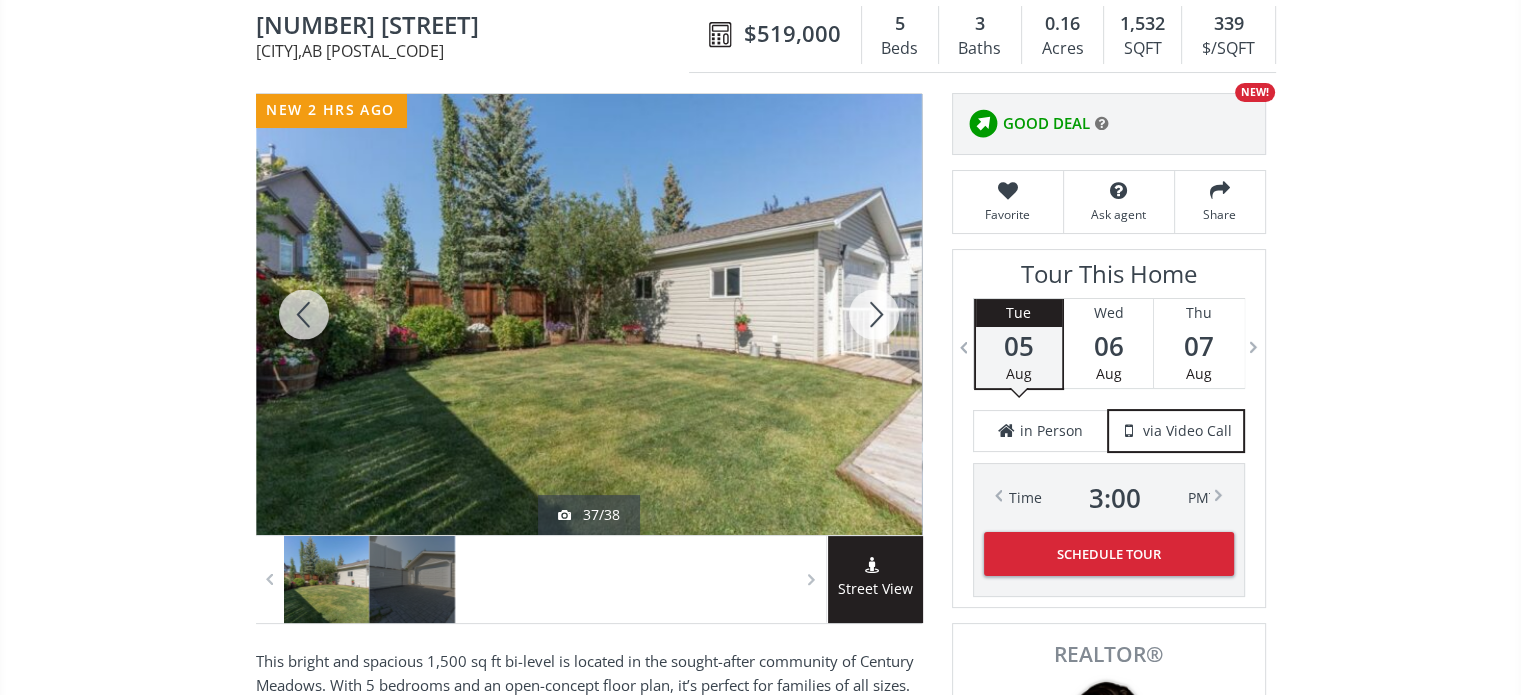 click at bounding box center (874, 314) 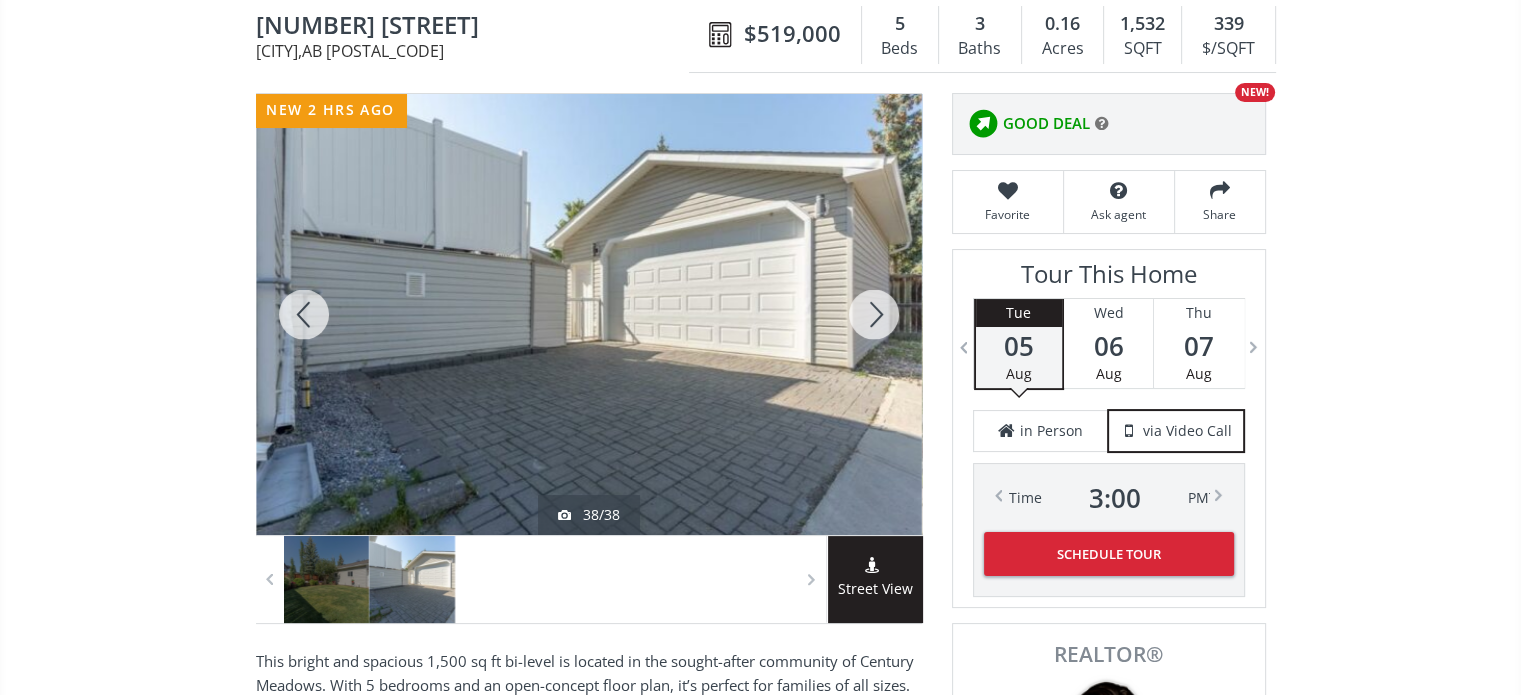 click at bounding box center [874, 314] 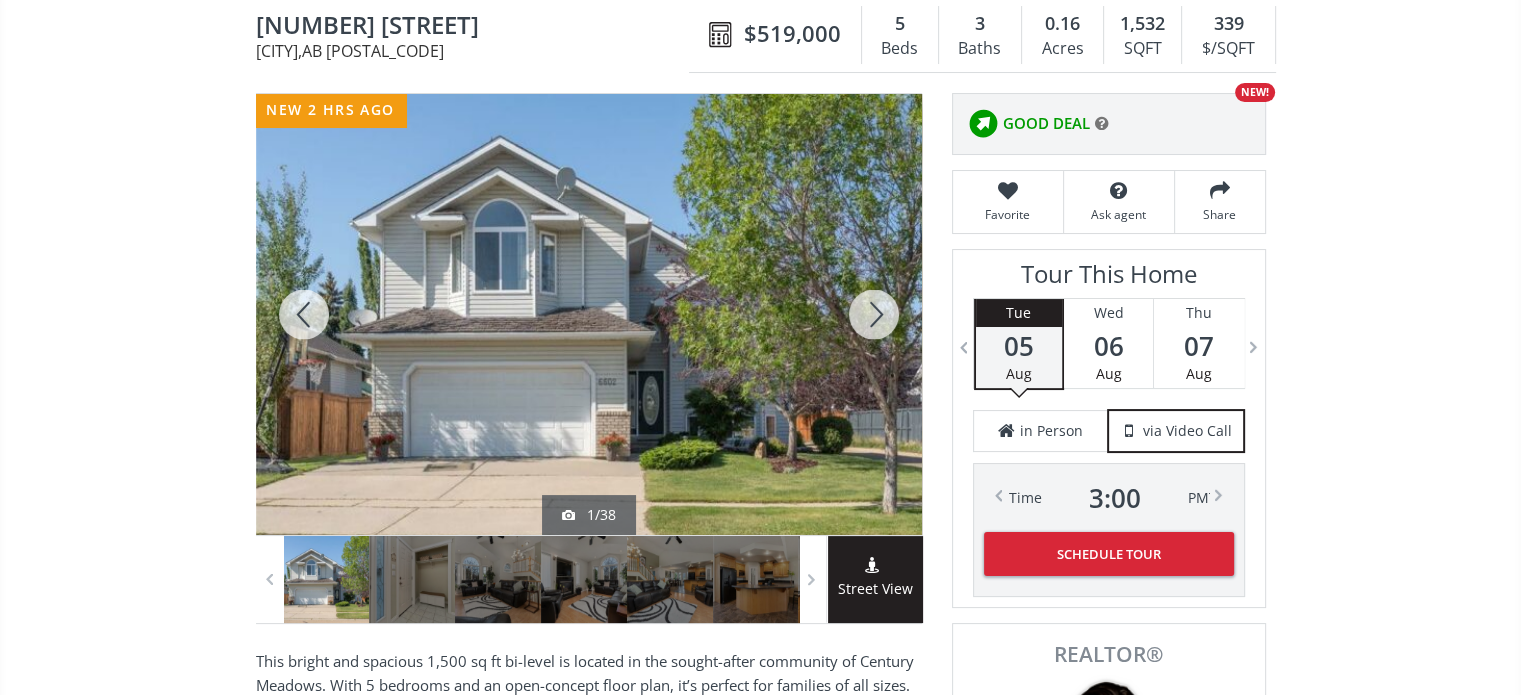 click at bounding box center [874, 314] 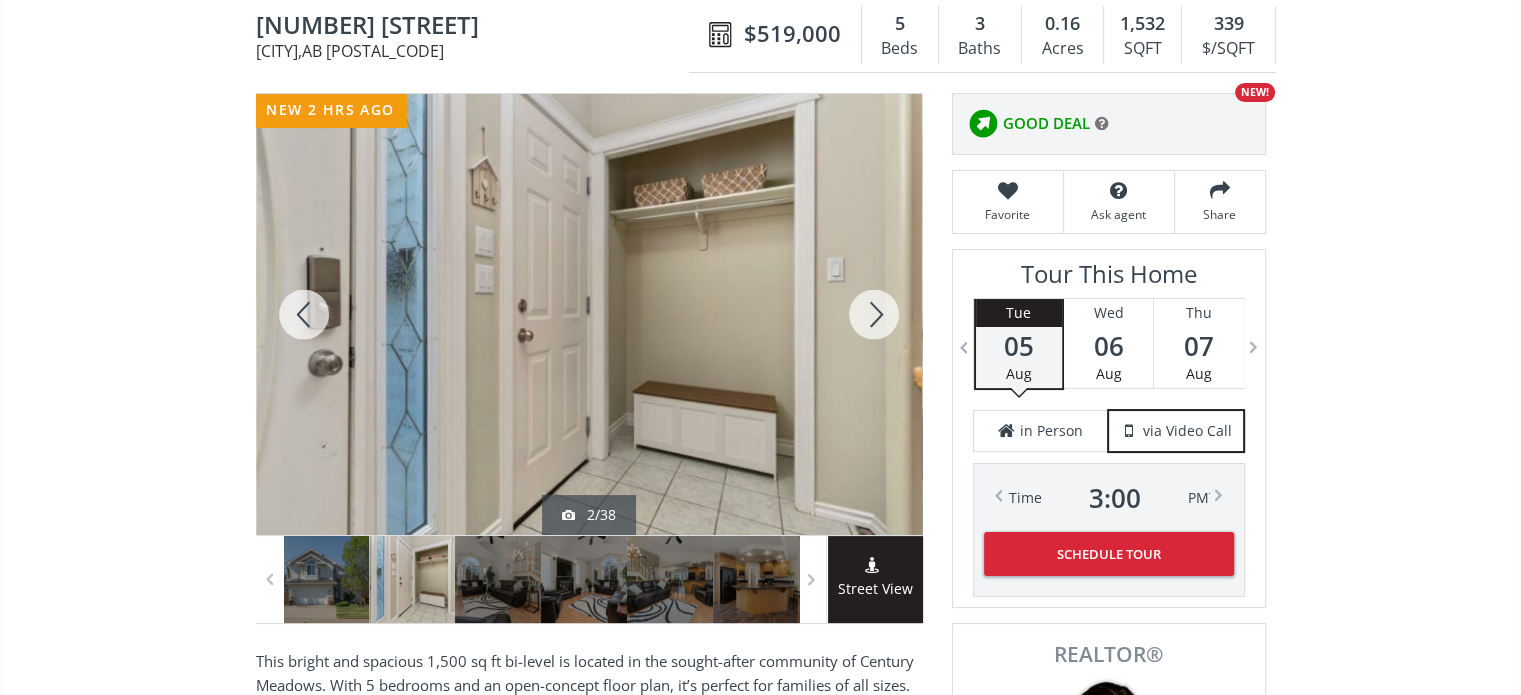 click at bounding box center [874, 314] 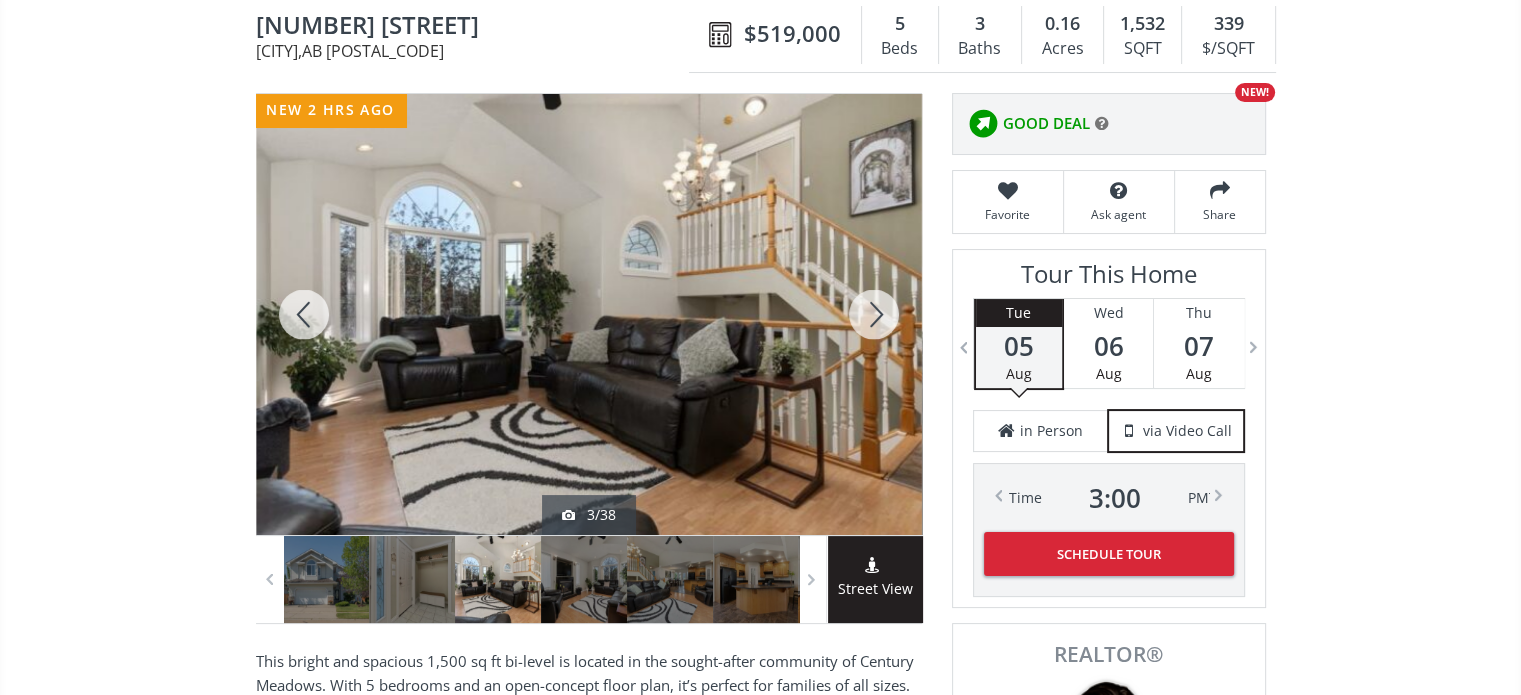 click at bounding box center (874, 314) 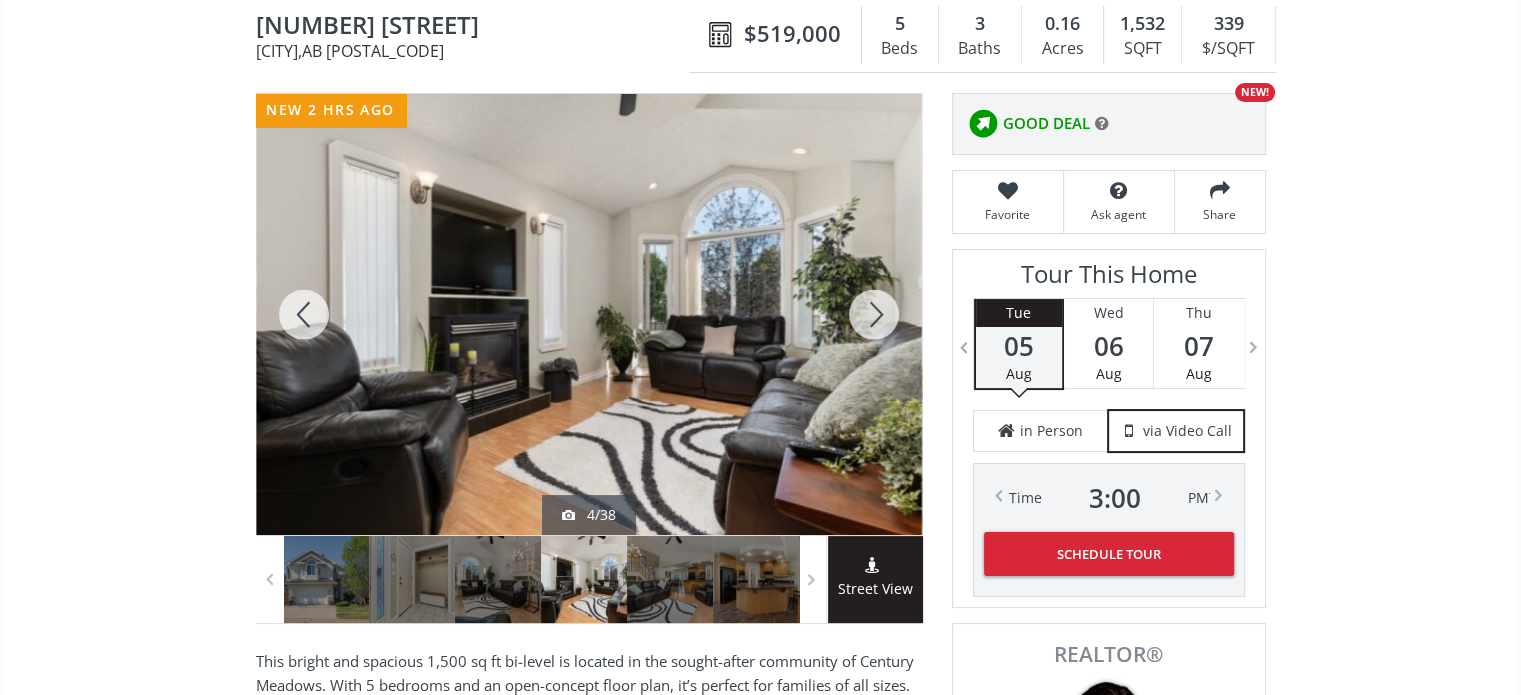 click at bounding box center [874, 314] 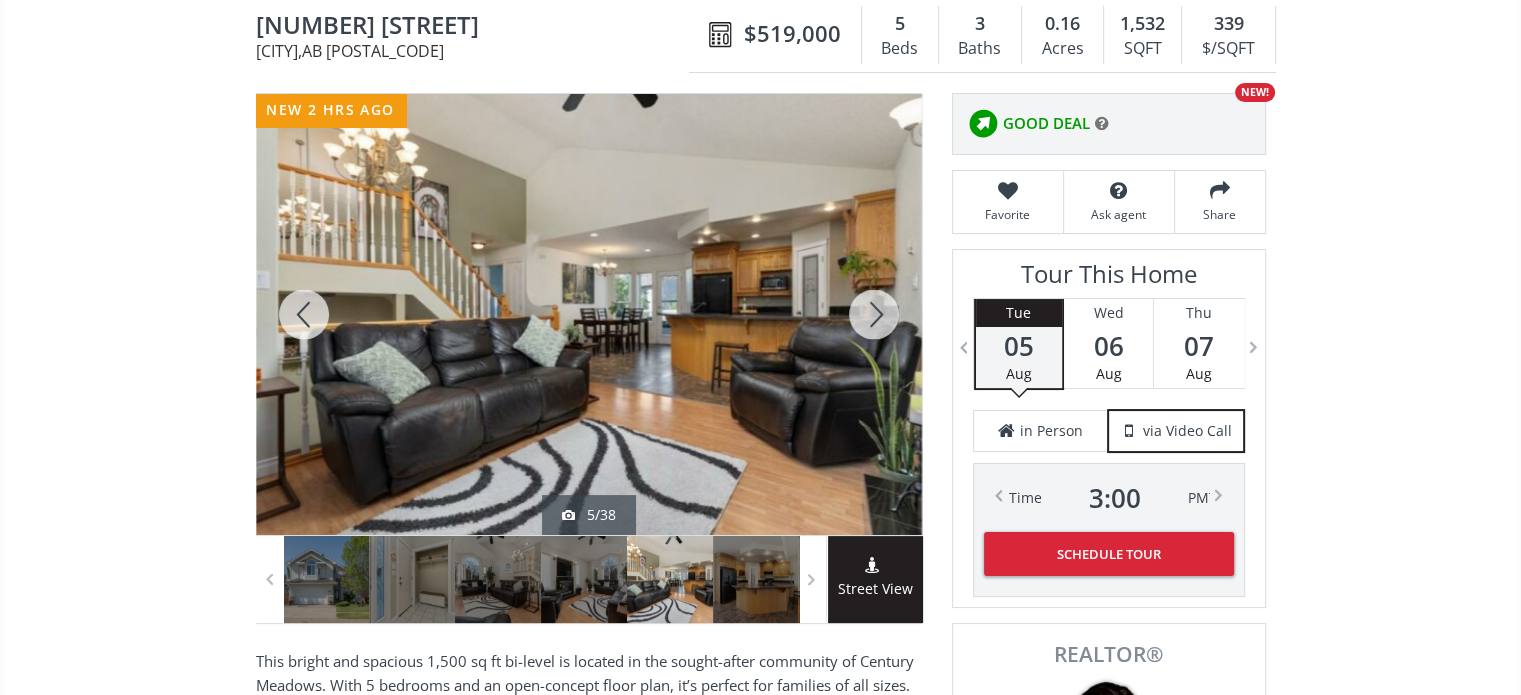 click at bounding box center [874, 314] 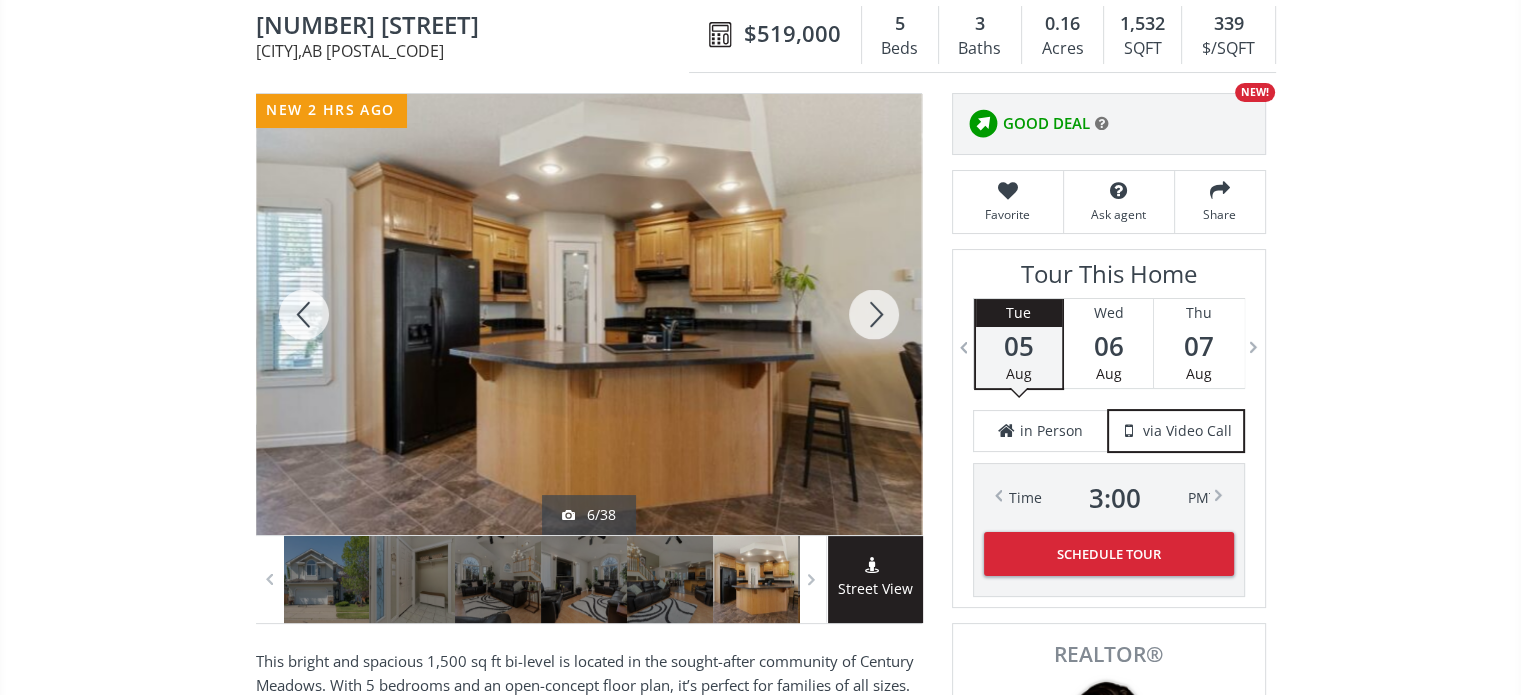 click at bounding box center [874, 314] 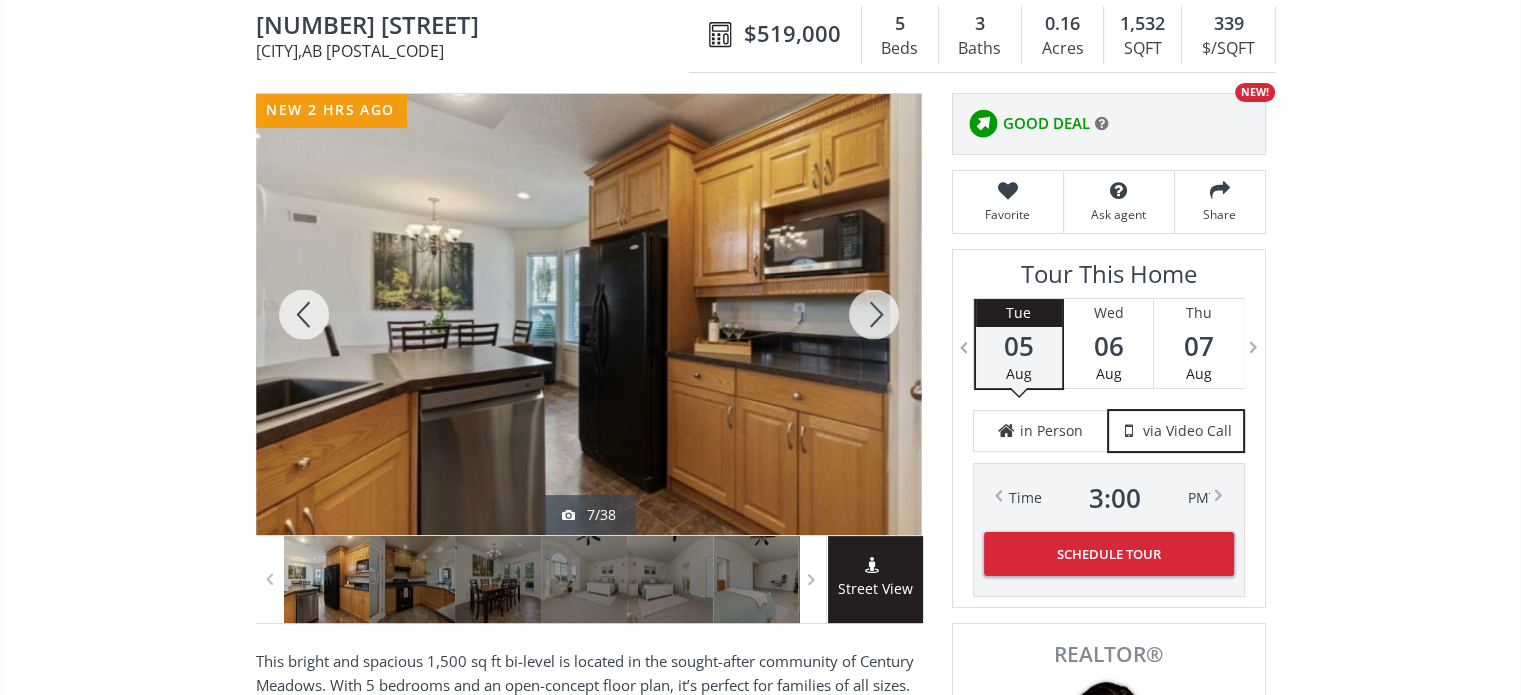 click at bounding box center [874, 314] 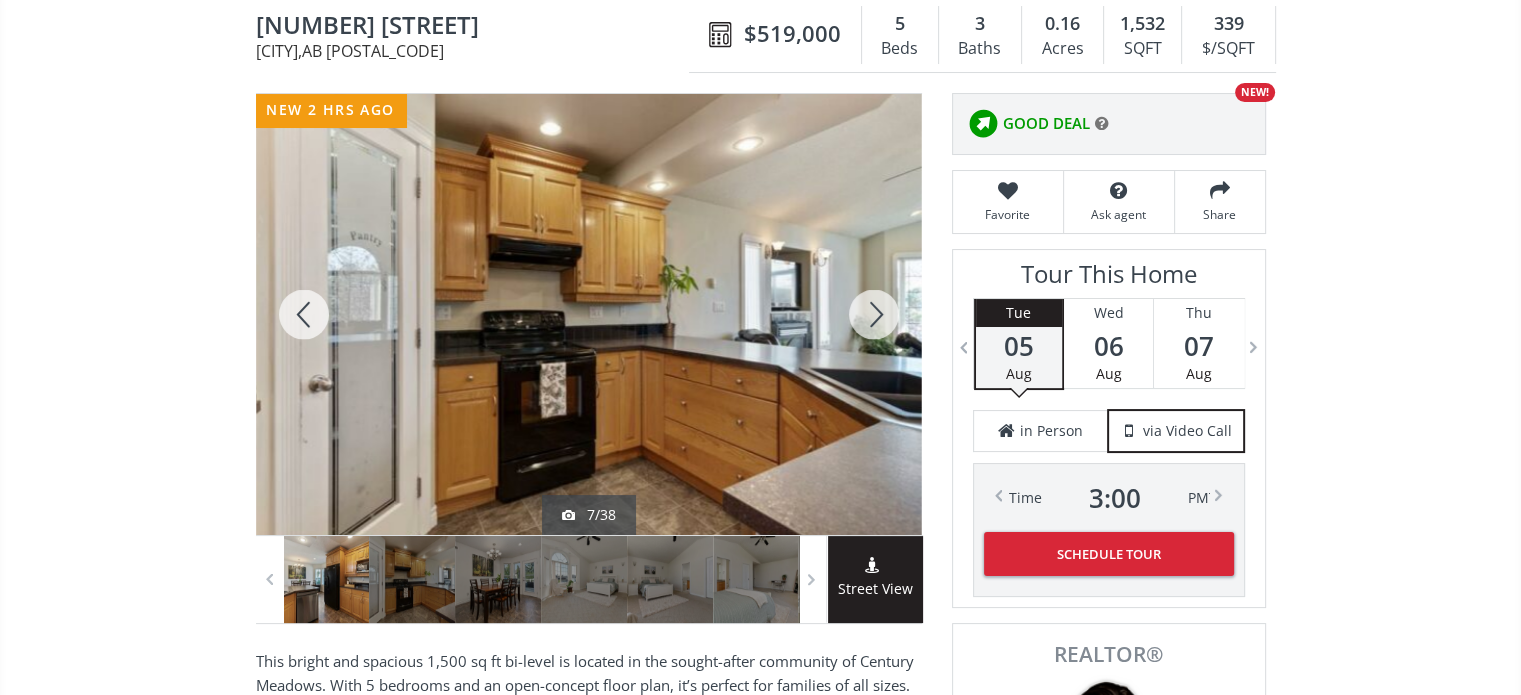 click at bounding box center (874, 314) 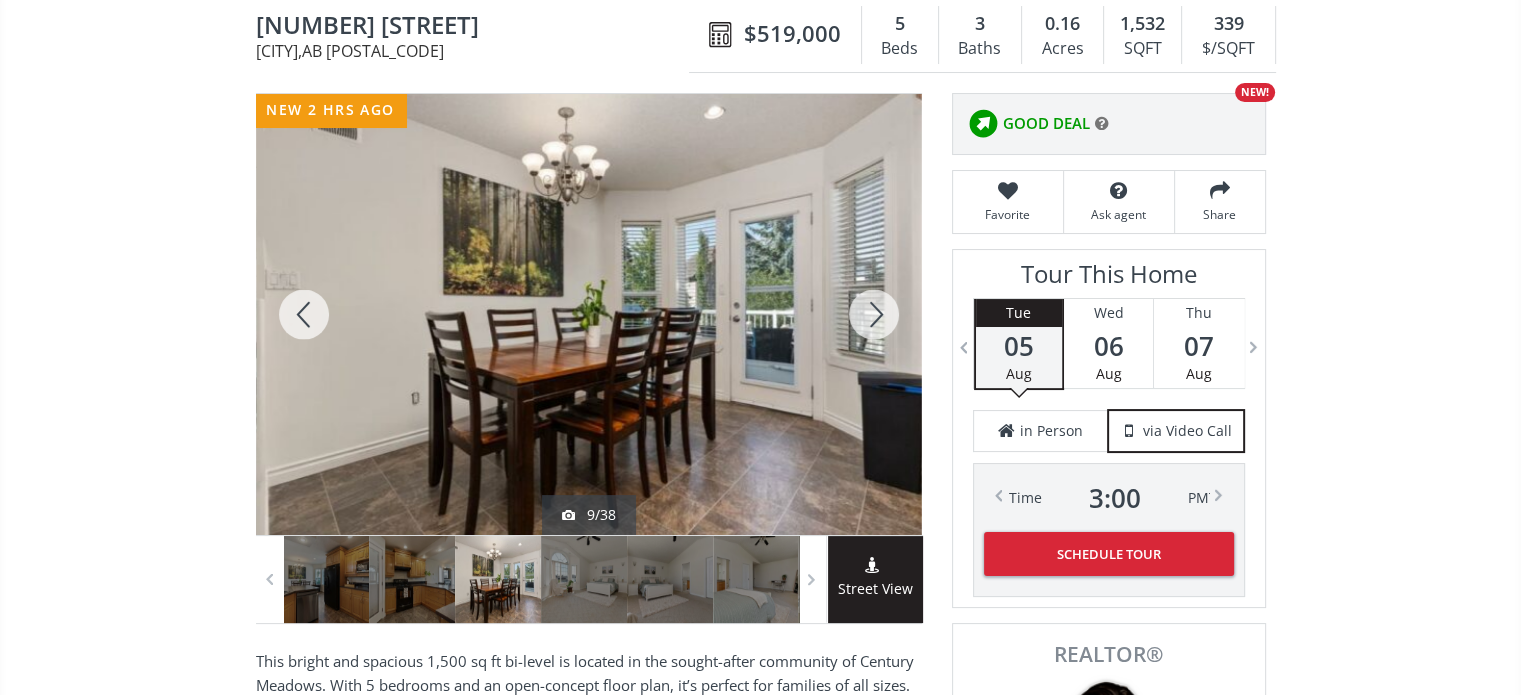 click at bounding box center (874, 314) 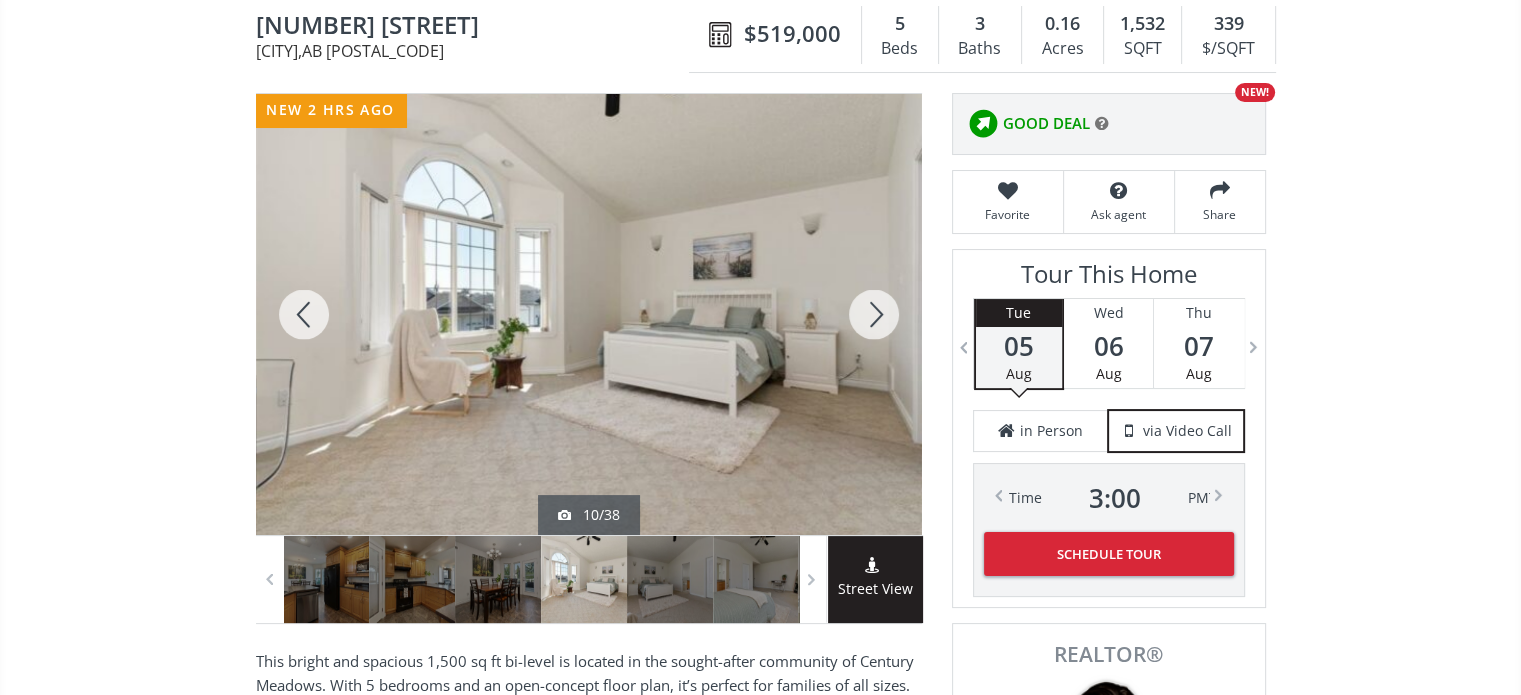 click at bounding box center [874, 314] 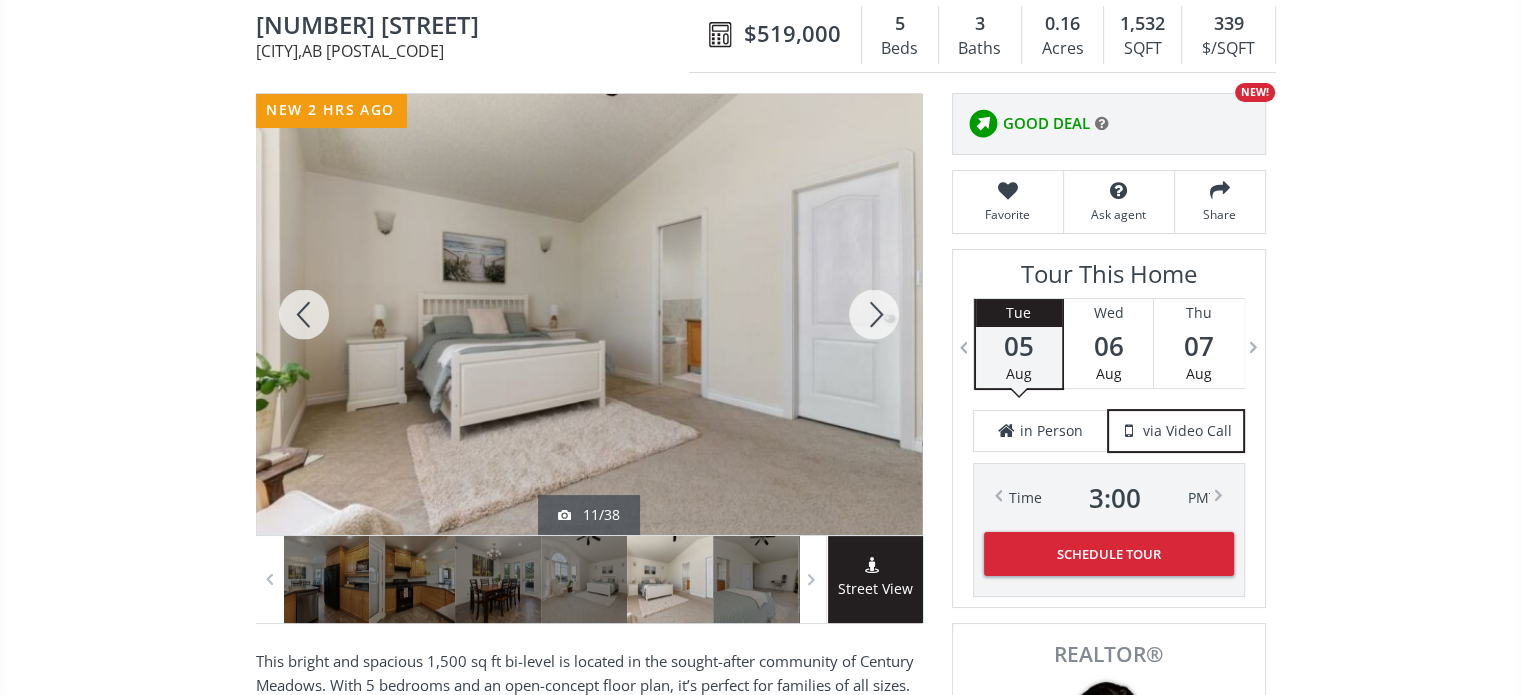 click at bounding box center (304, 314) 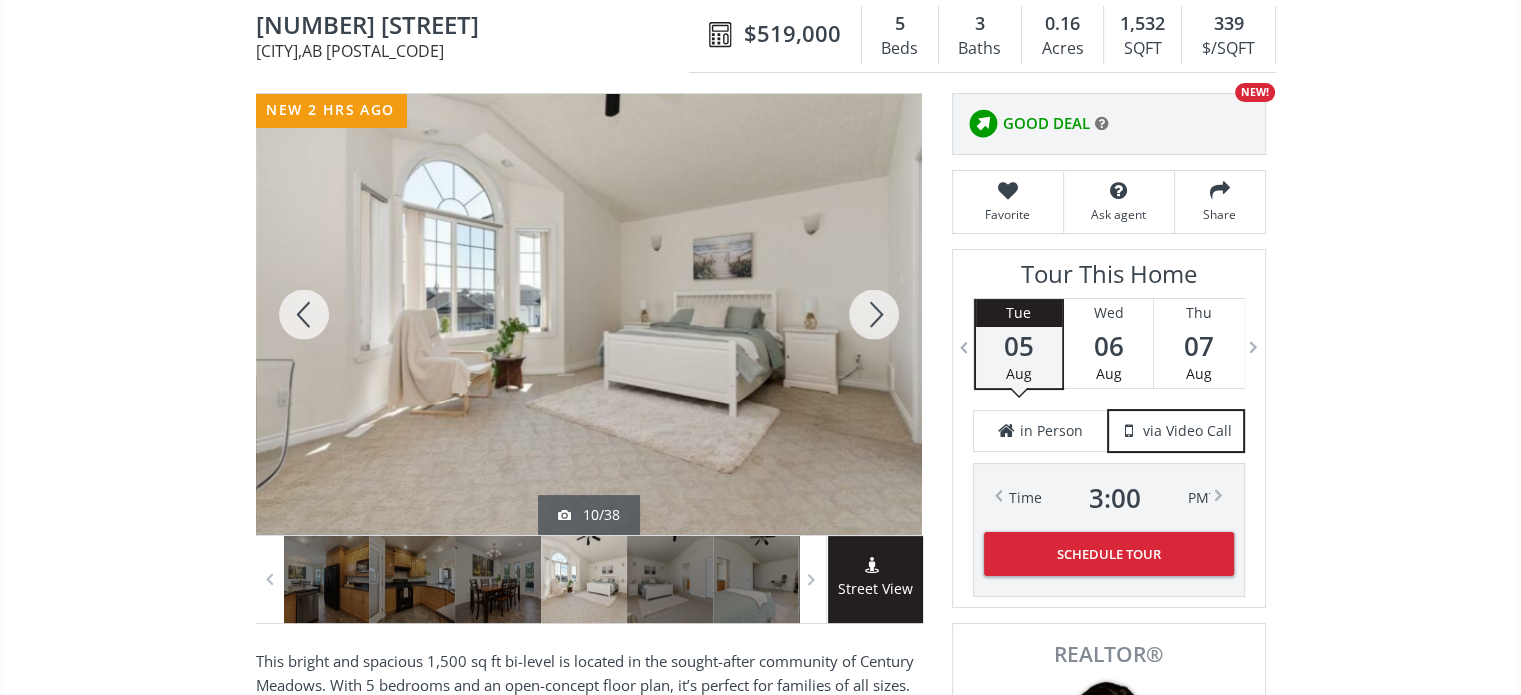 click at bounding box center [874, 314] 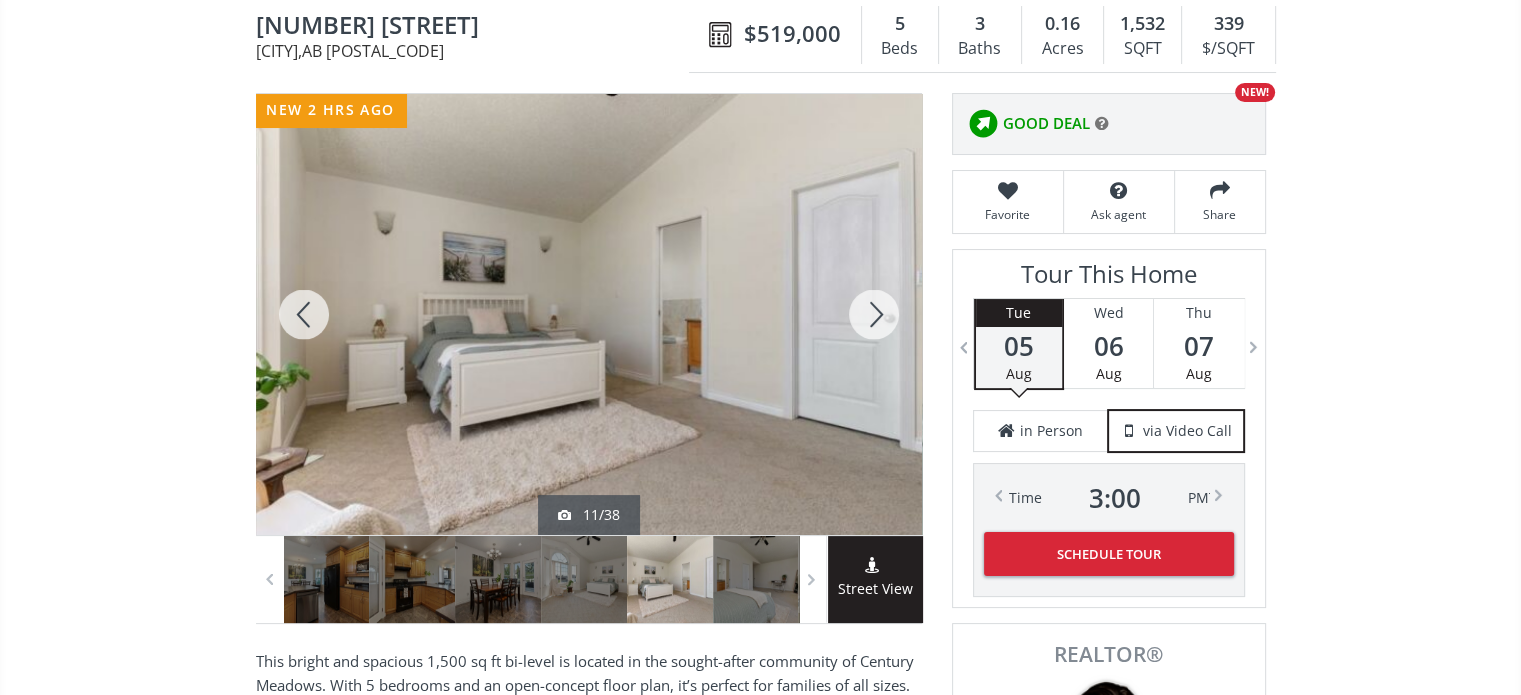click at bounding box center (874, 314) 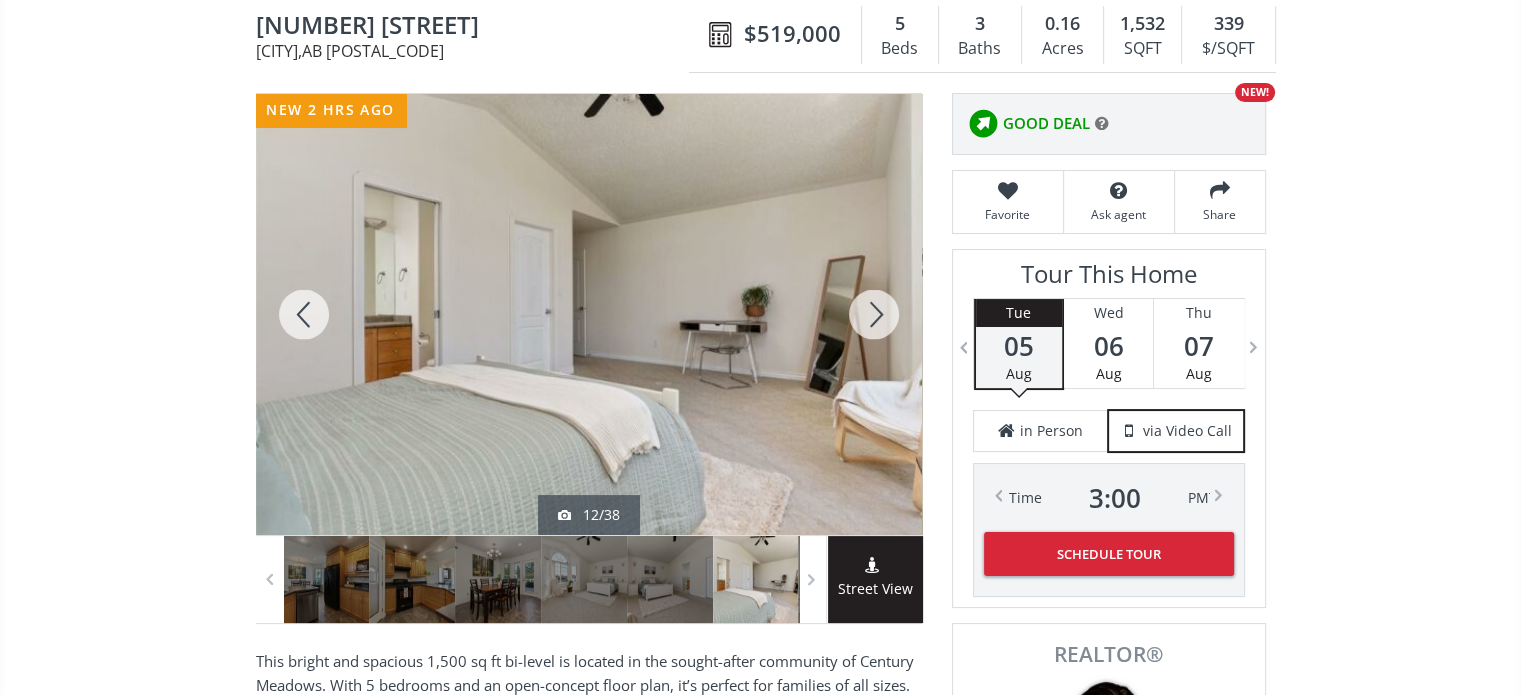 click at bounding box center [874, 314] 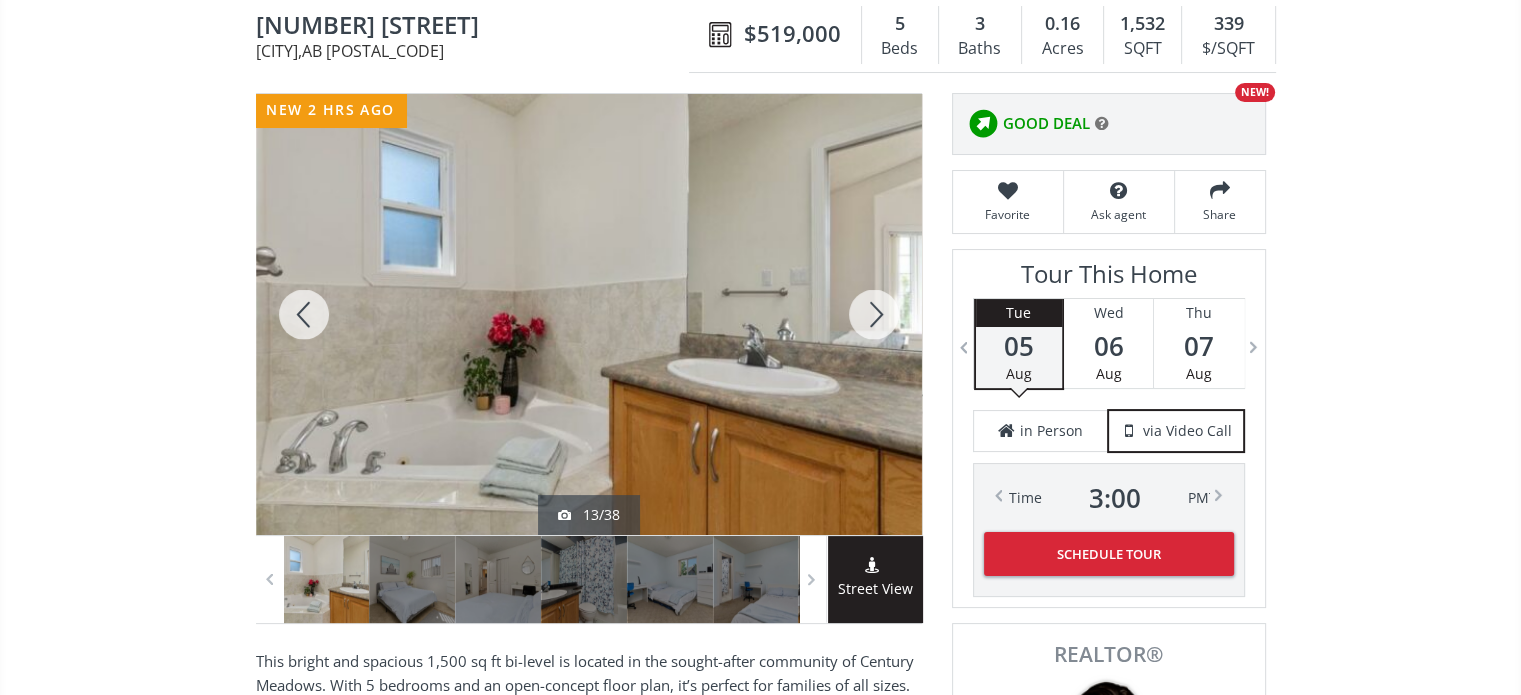 click at bounding box center [874, 314] 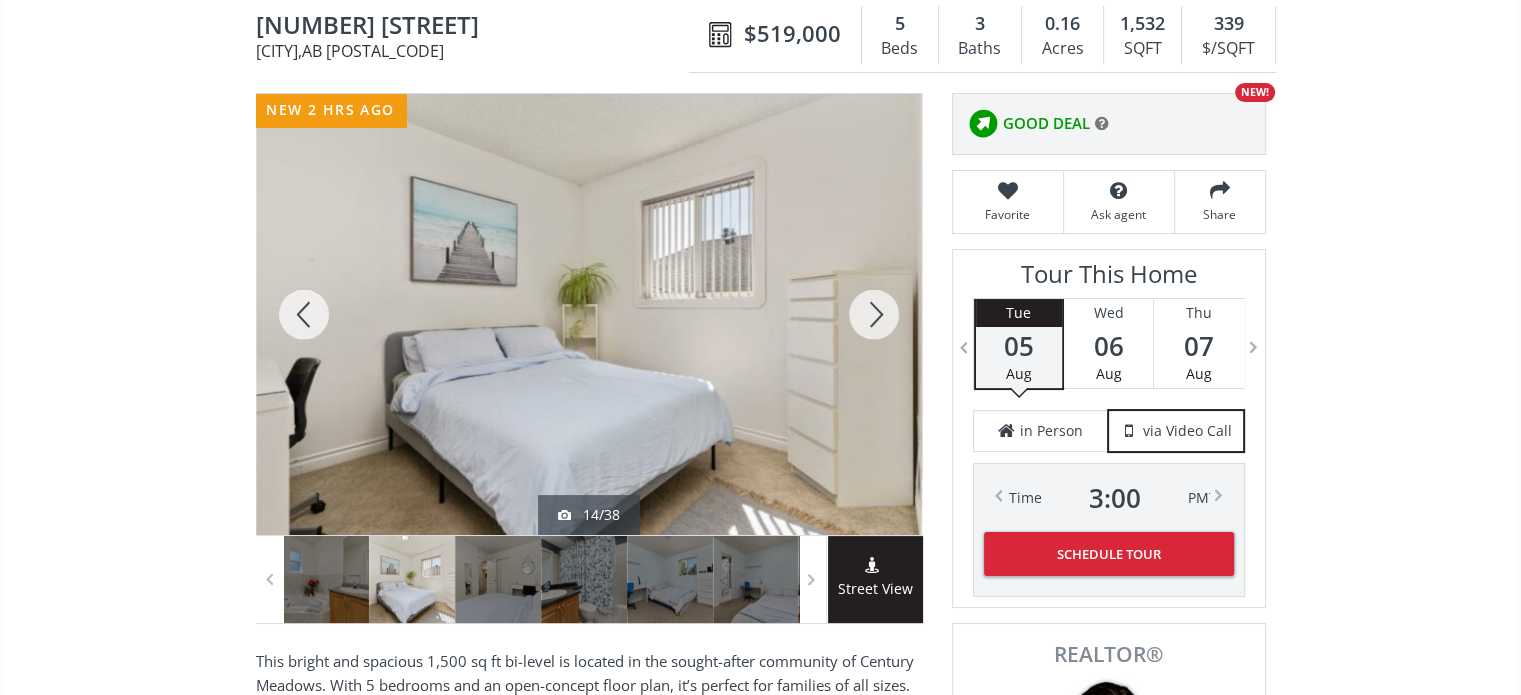 click at bounding box center (874, 314) 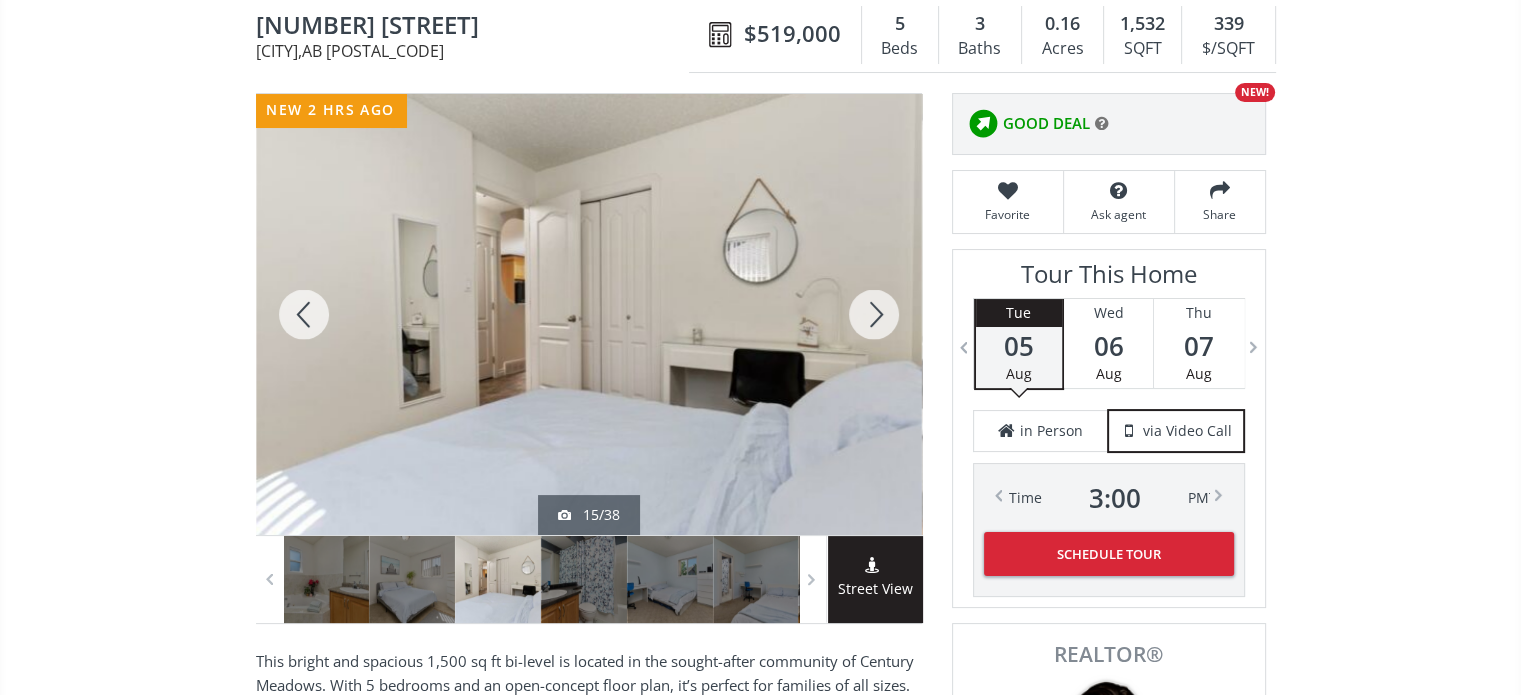 click at bounding box center [874, 314] 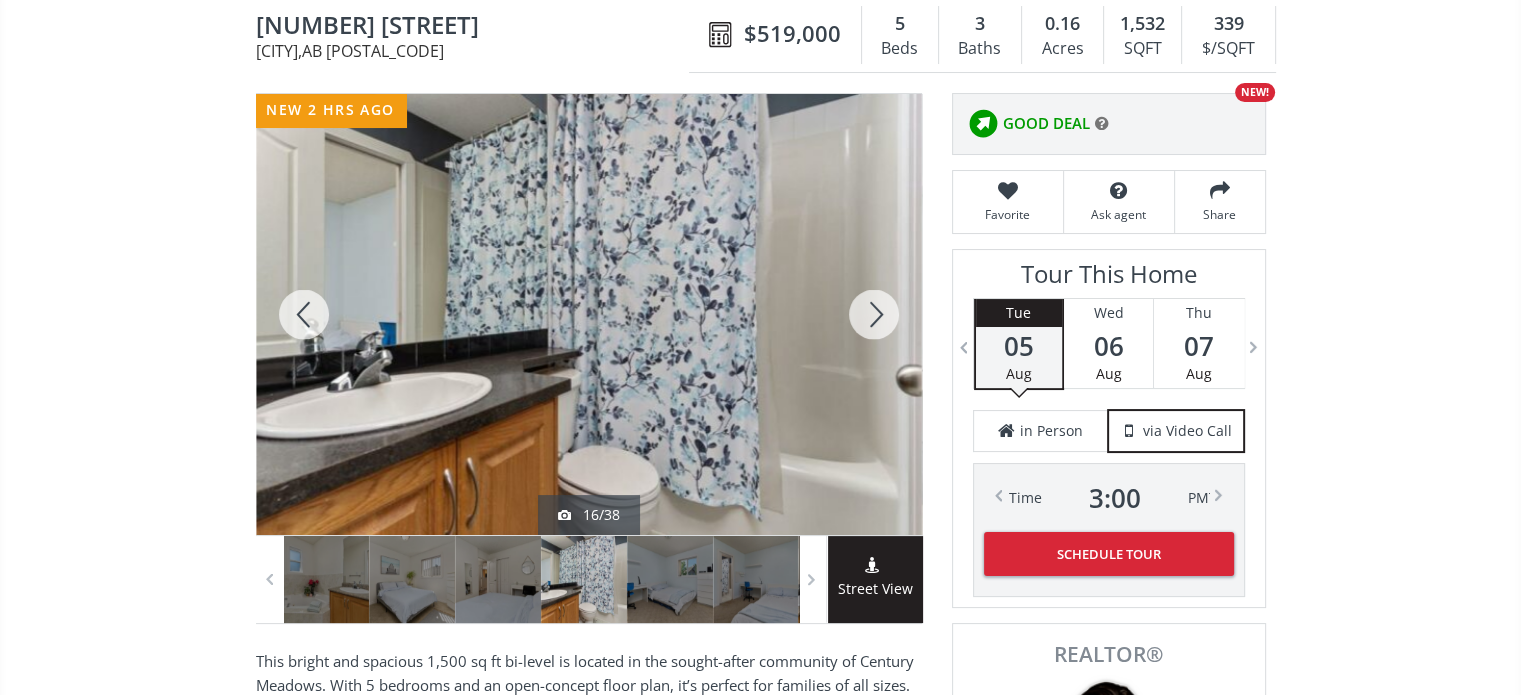 click at bounding box center (874, 314) 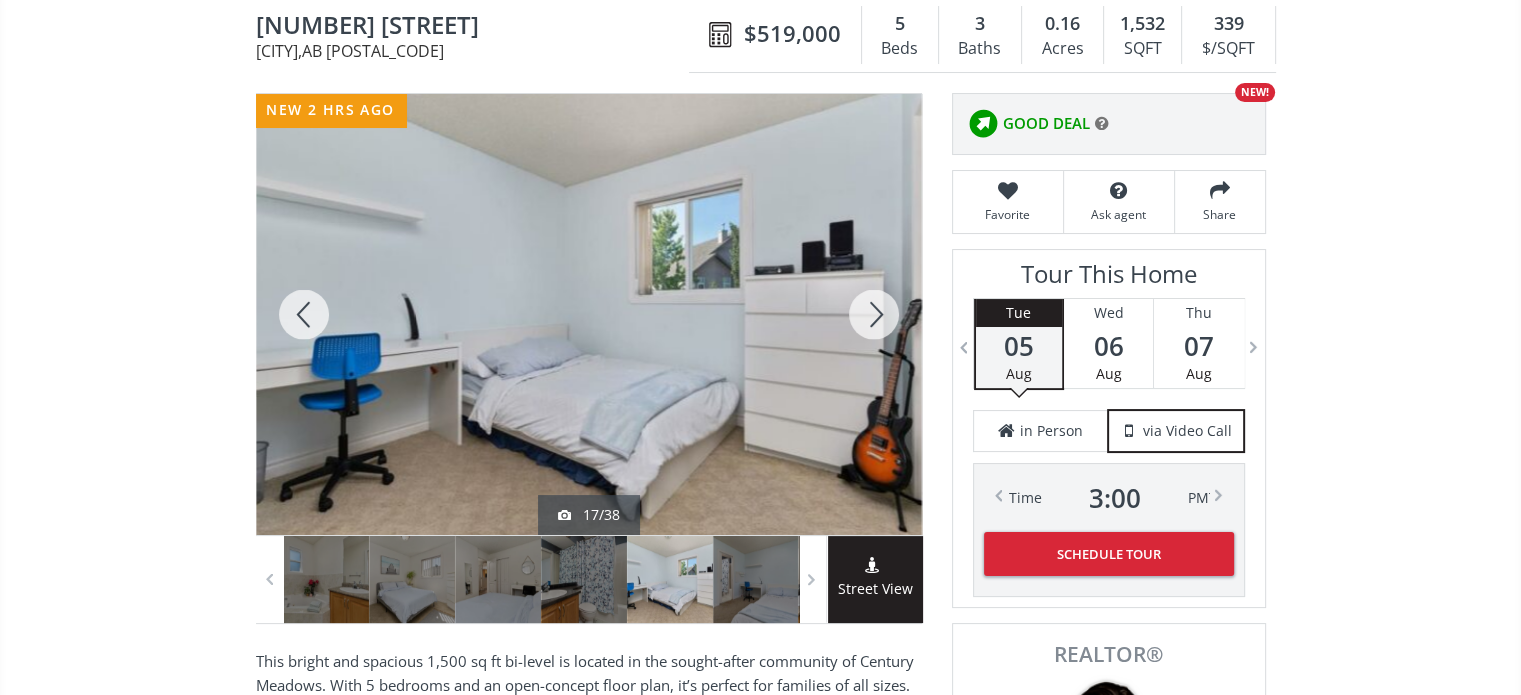click at bounding box center [874, 314] 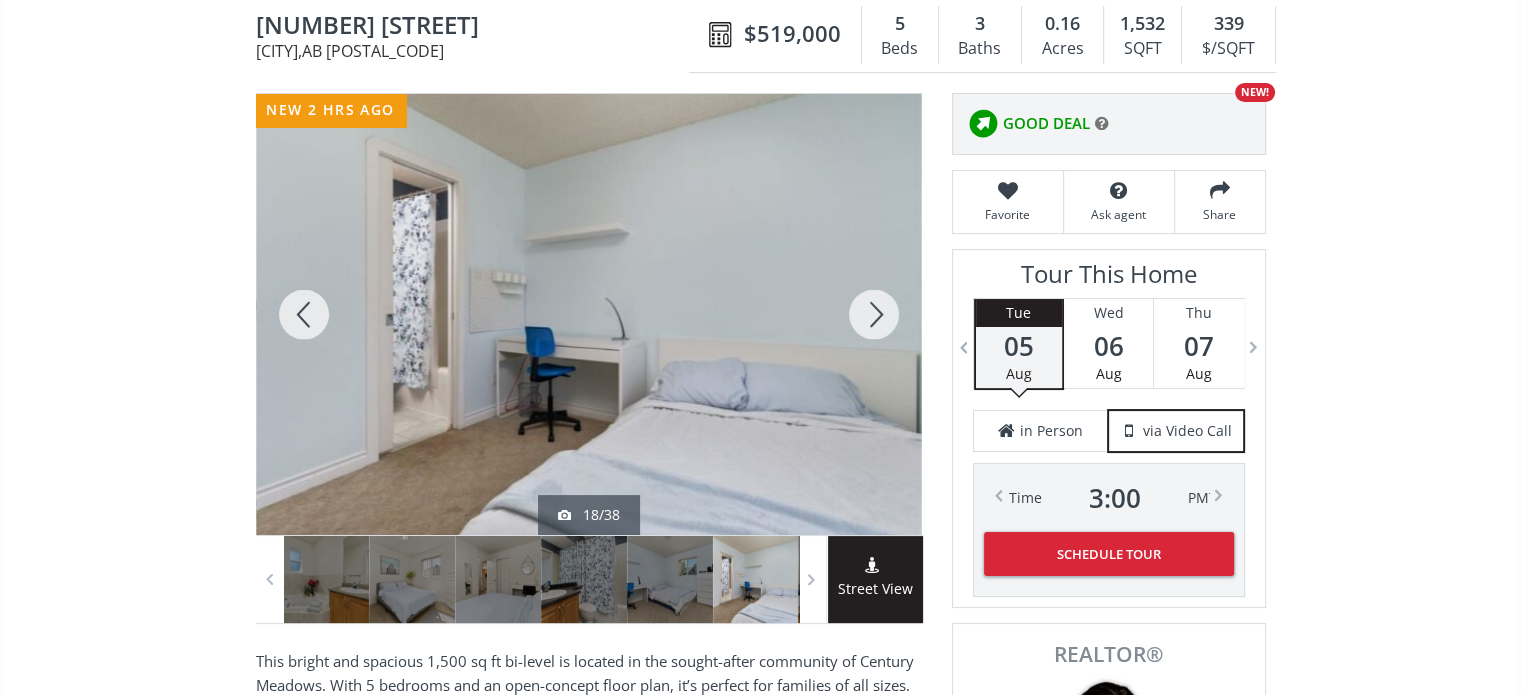 click at bounding box center (874, 314) 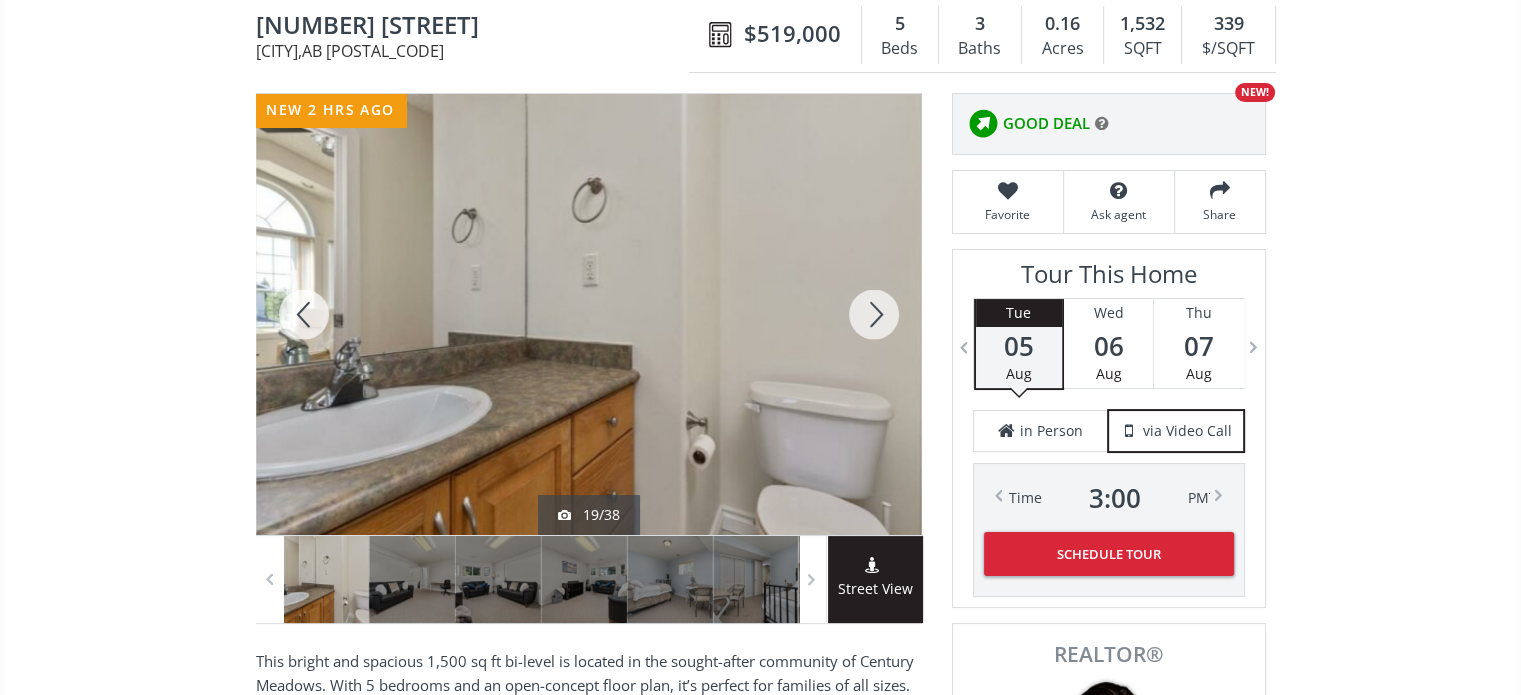 click at bounding box center [874, 314] 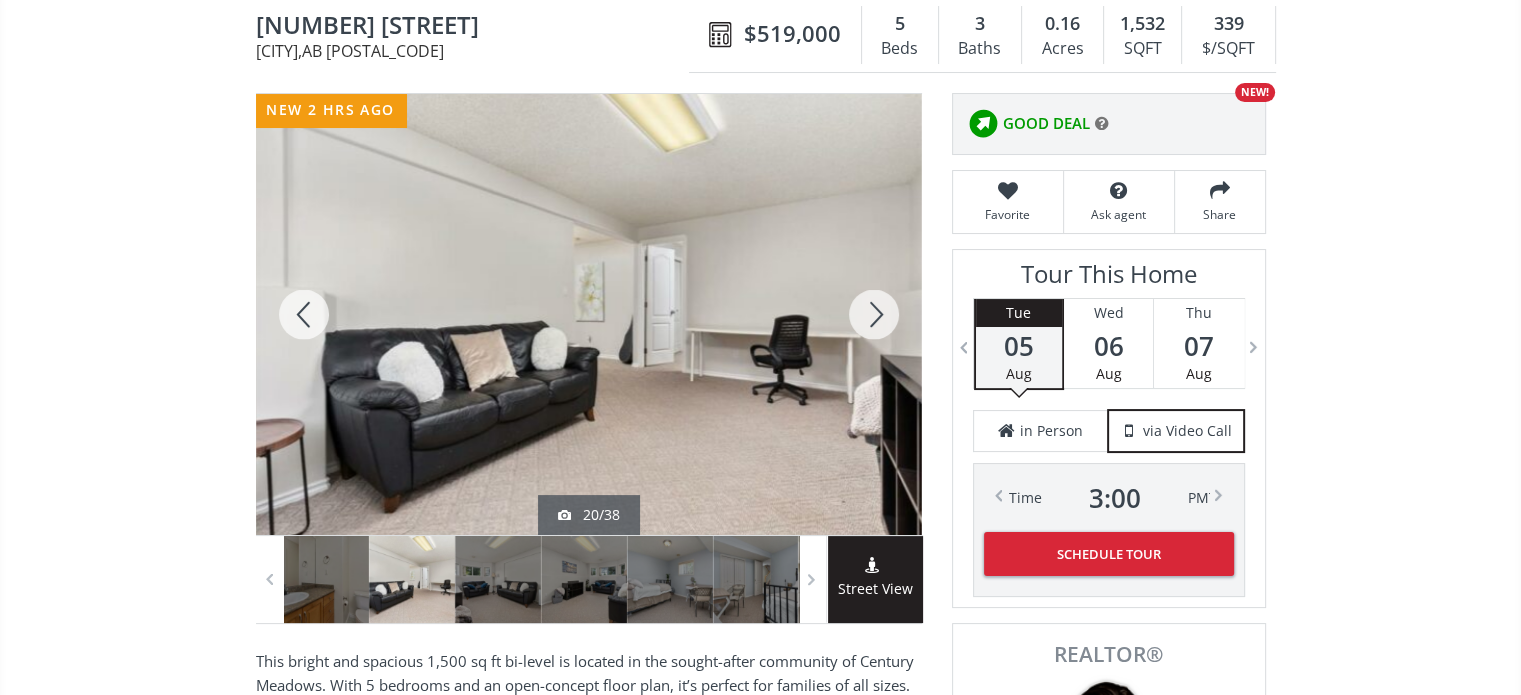 click at bounding box center [874, 314] 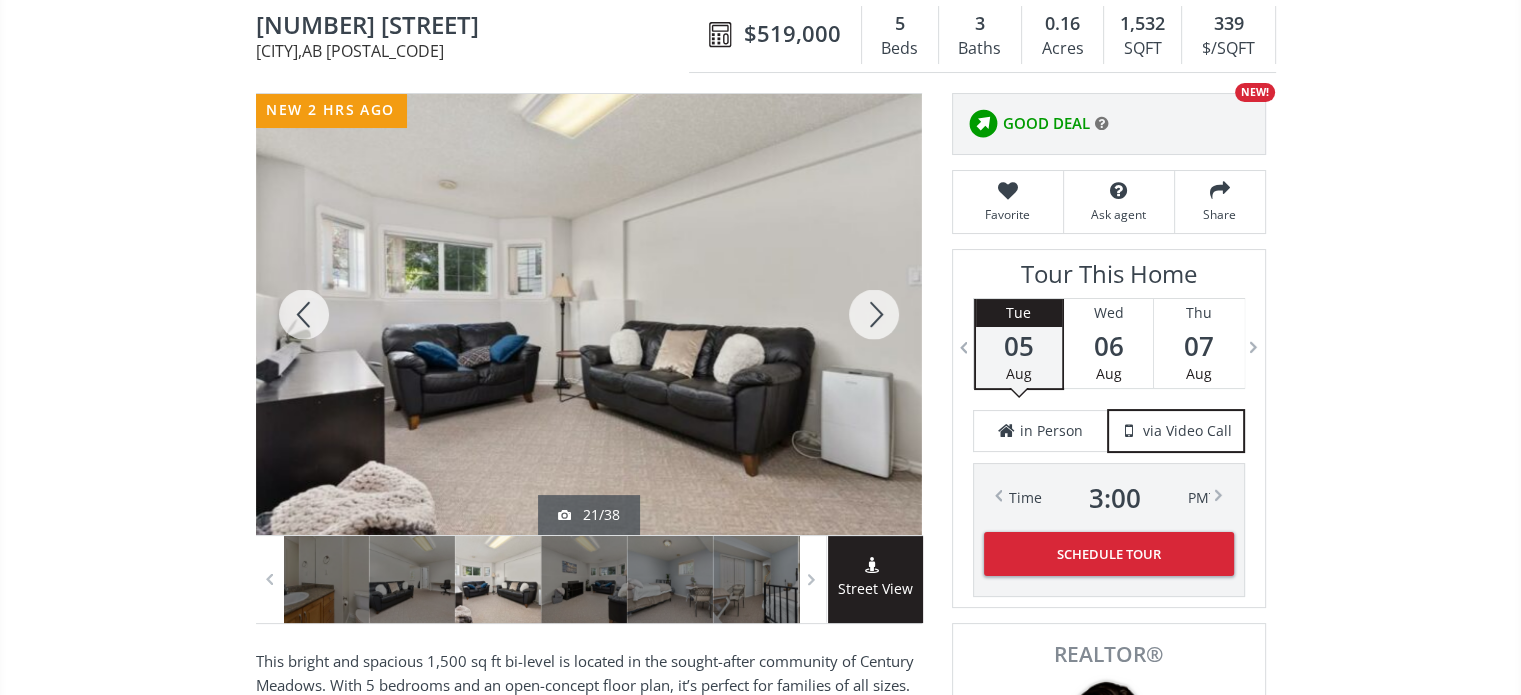 click at bounding box center (874, 314) 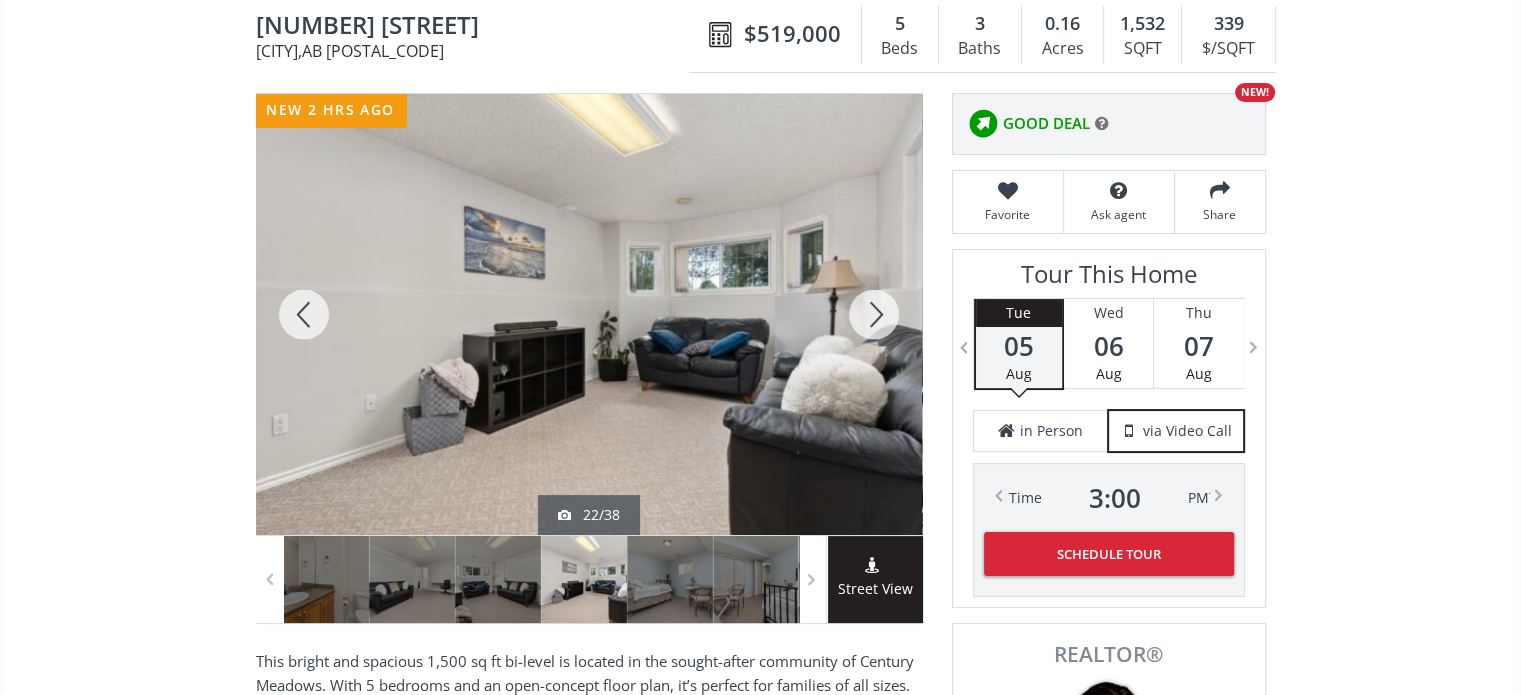 click at bounding box center [874, 314] 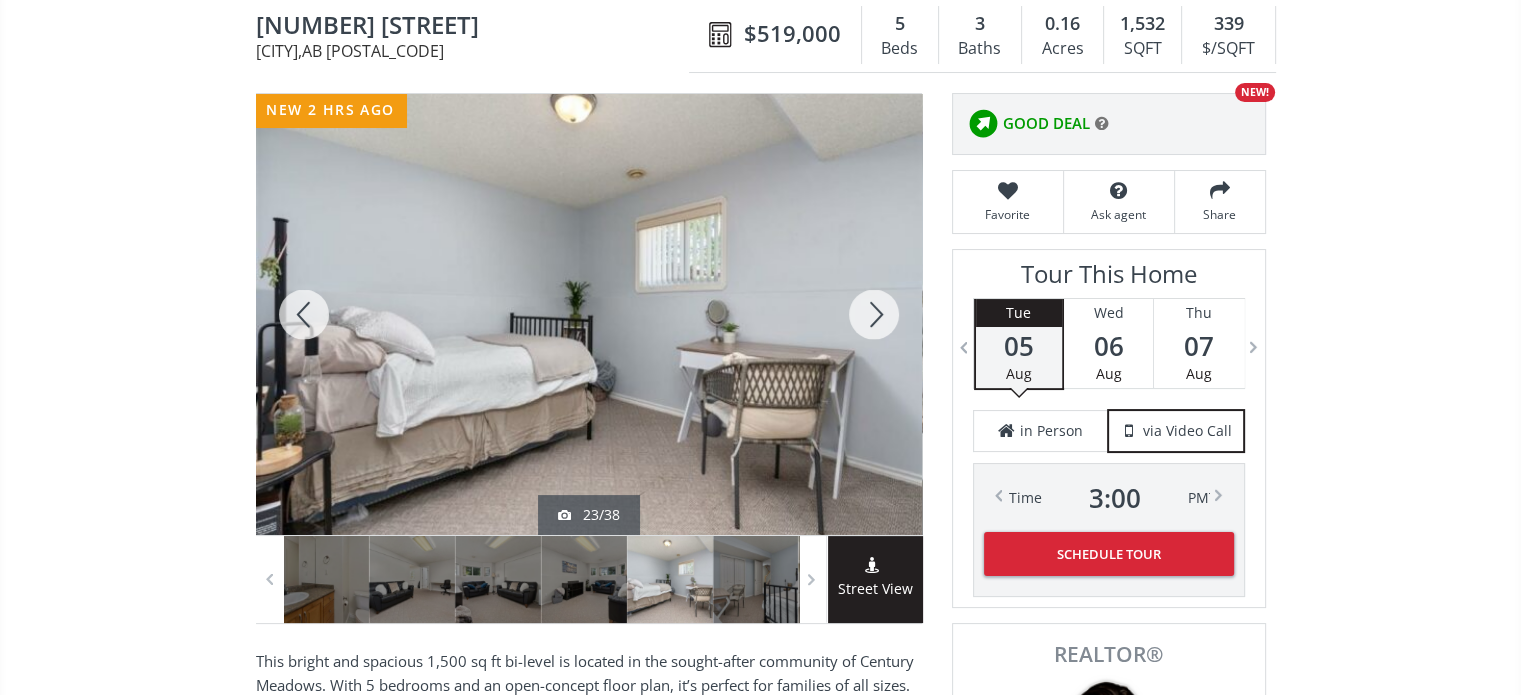 click at bounding box center (874, 314) 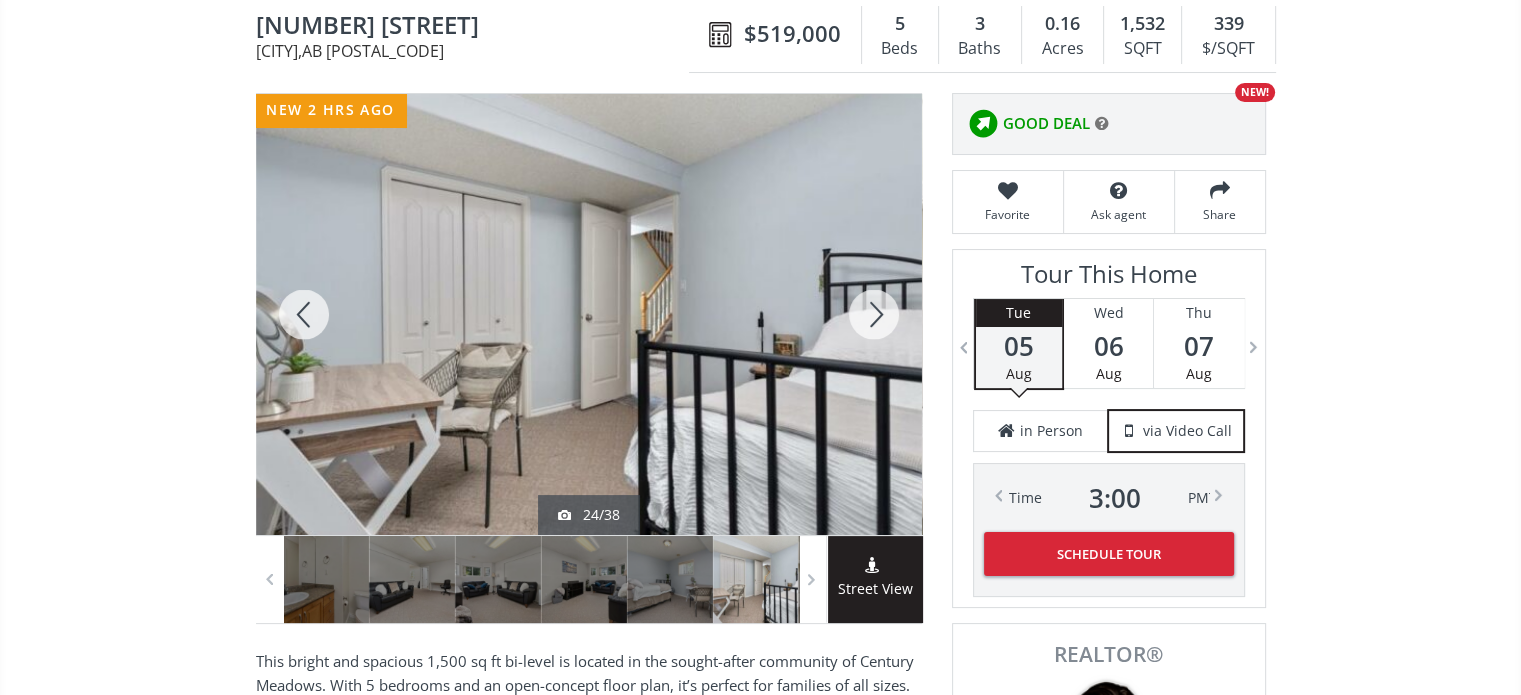 click at bounding box center [874, 314] 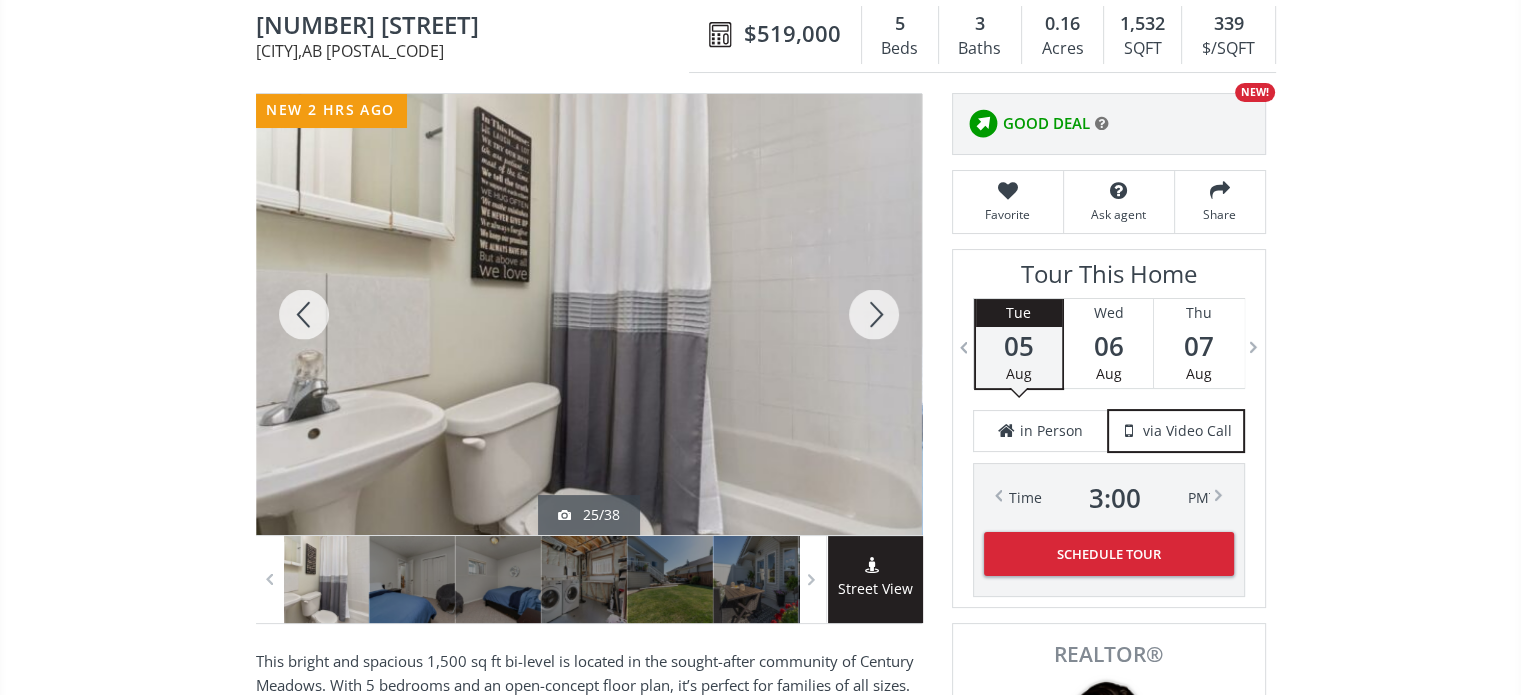 click at bounding box center (874, 314) 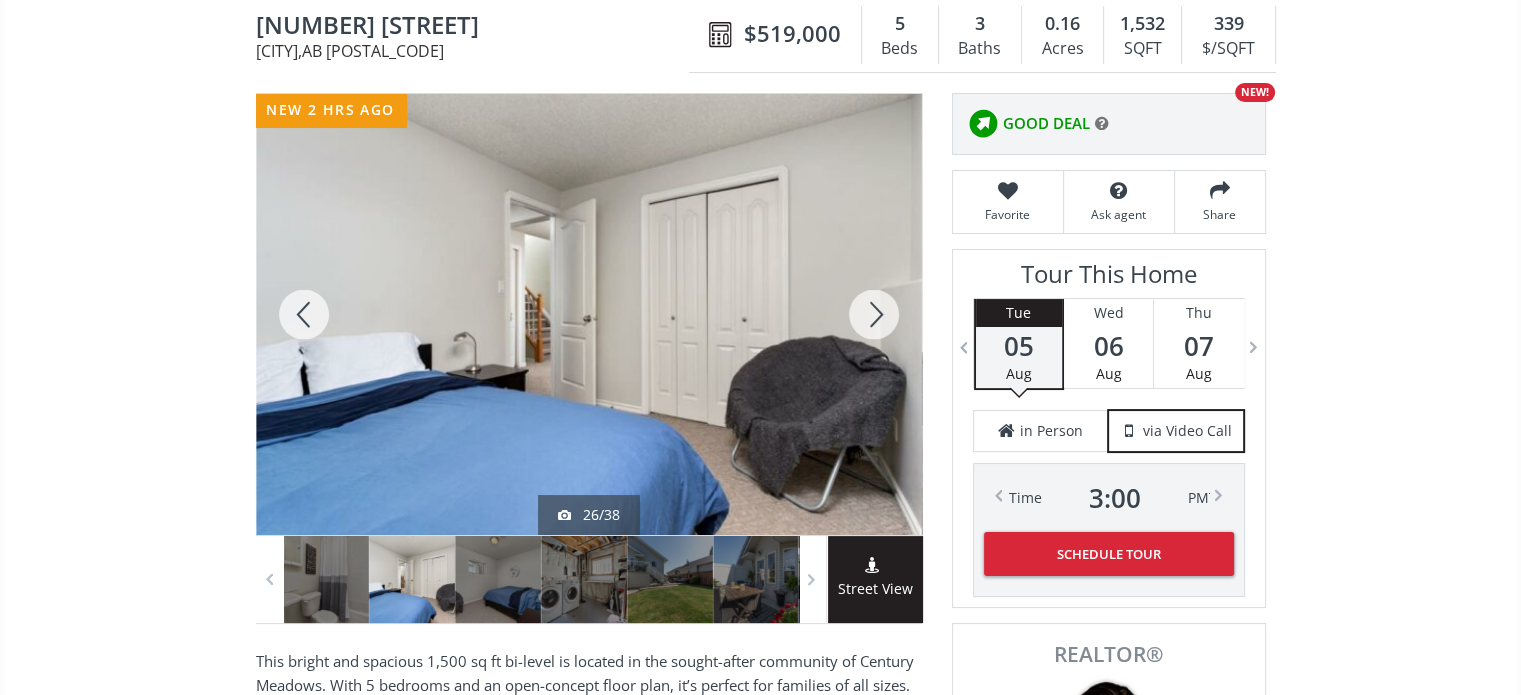 click at bounding box center [874, 314] 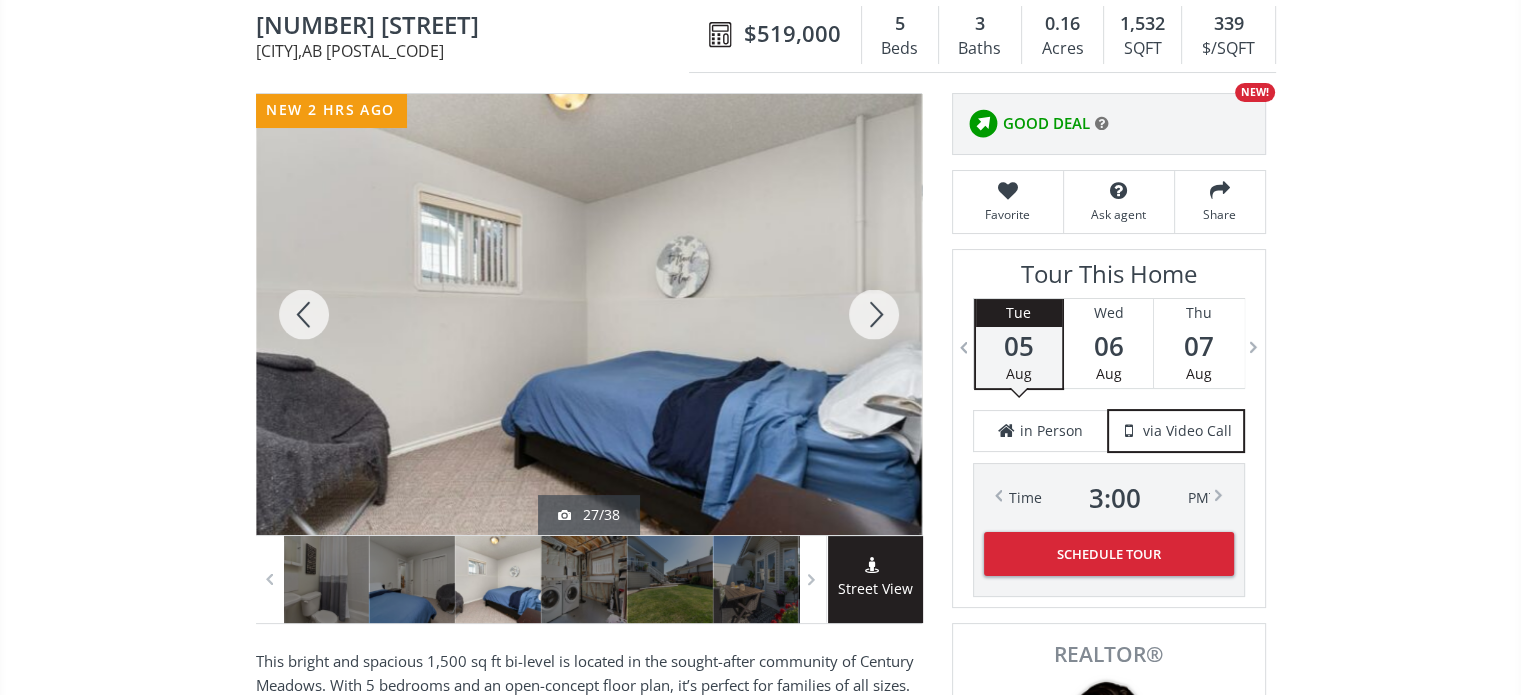 click at bounding box center [874, 314] 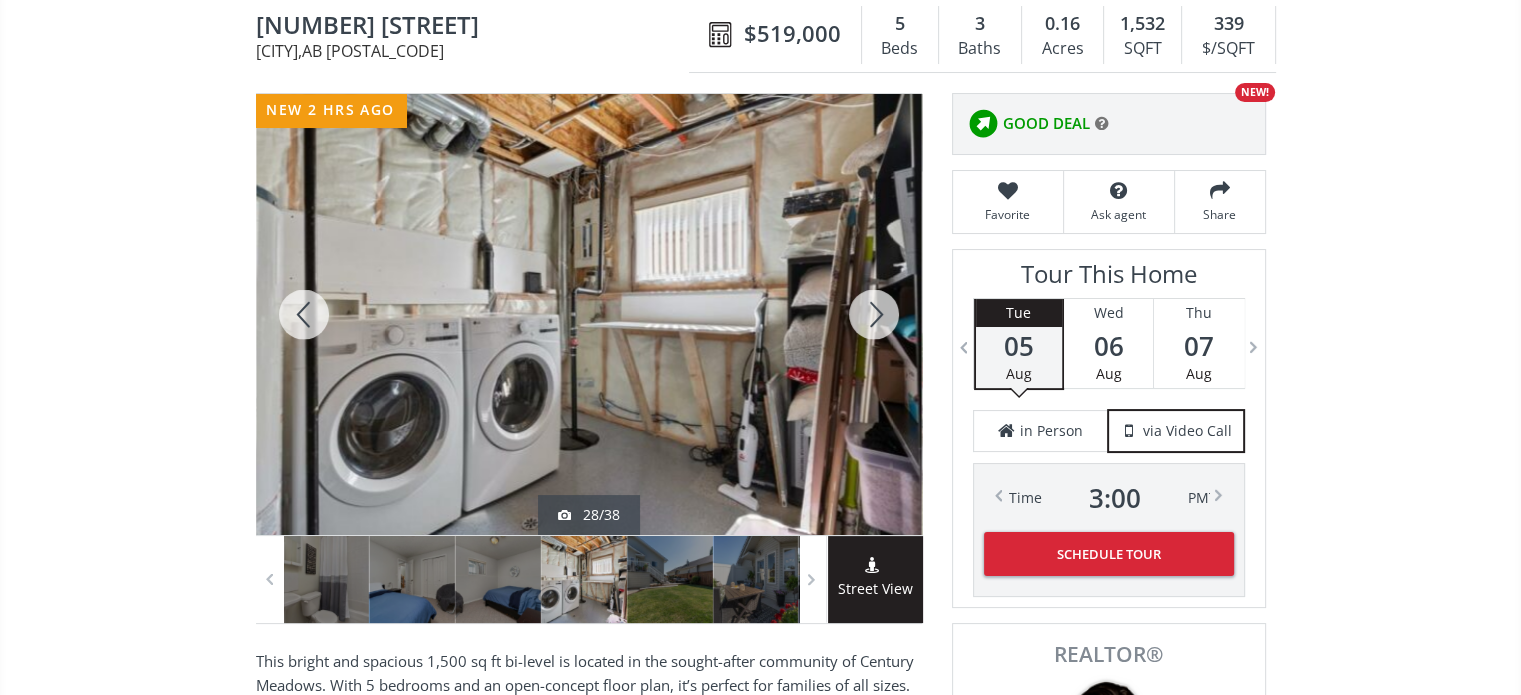 click at bounding box center (874, 314) 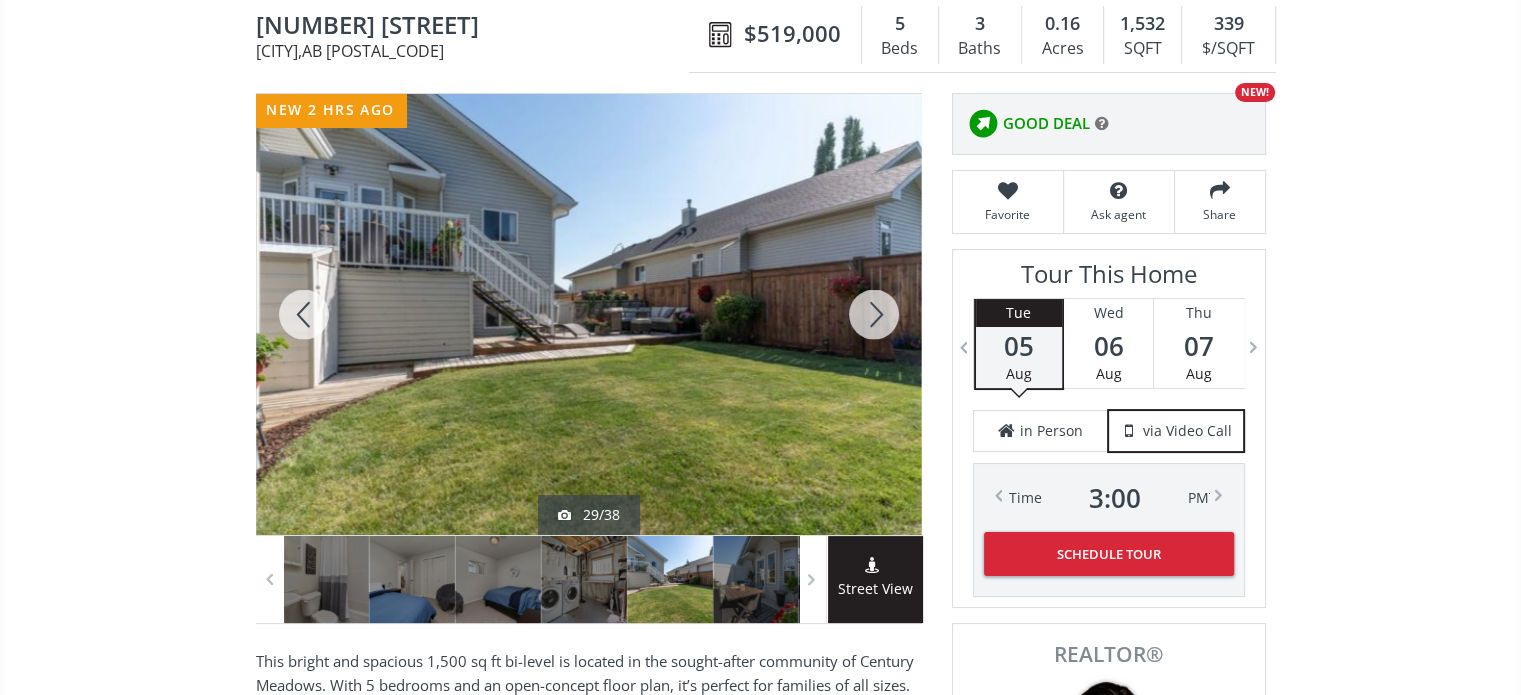 click at bounding box center (874, 314) 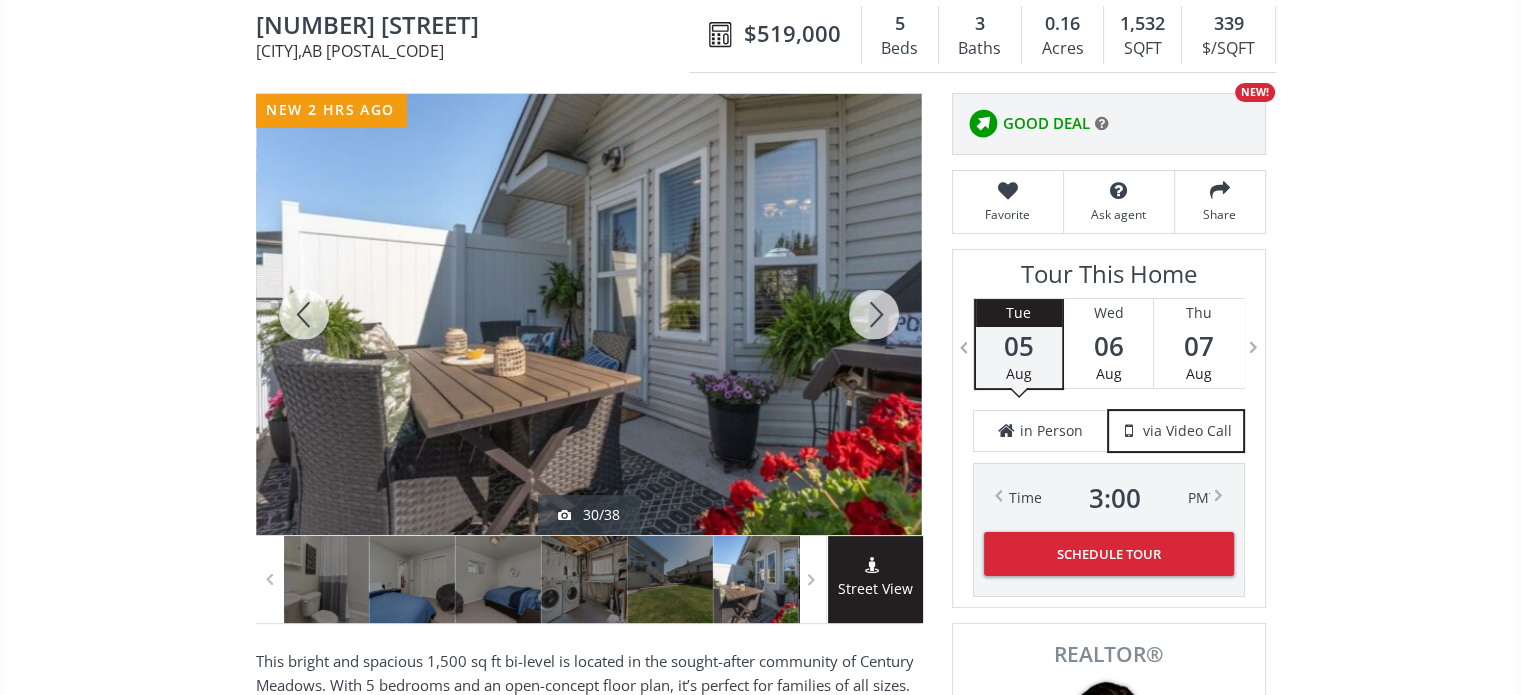 click at bounding box center (874, 314) 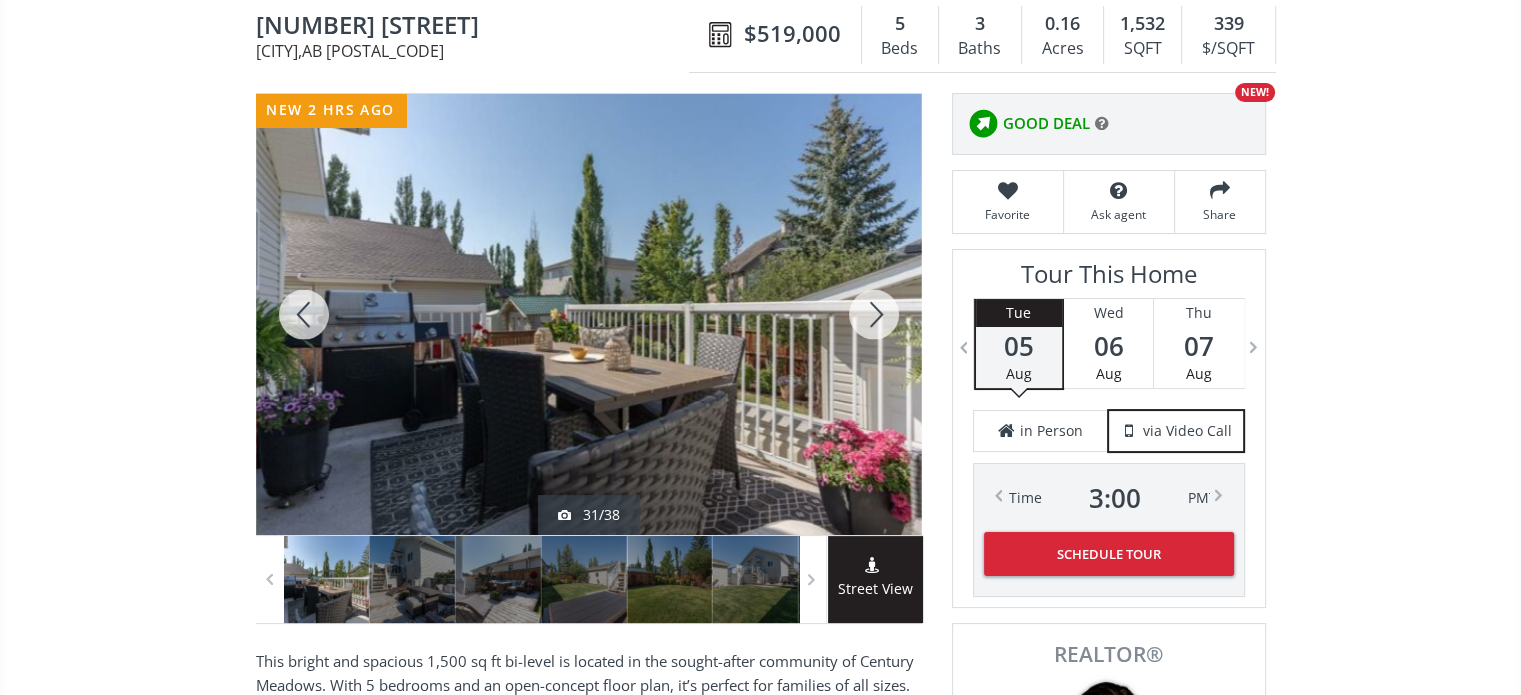 click at bounding box center (874, 314) 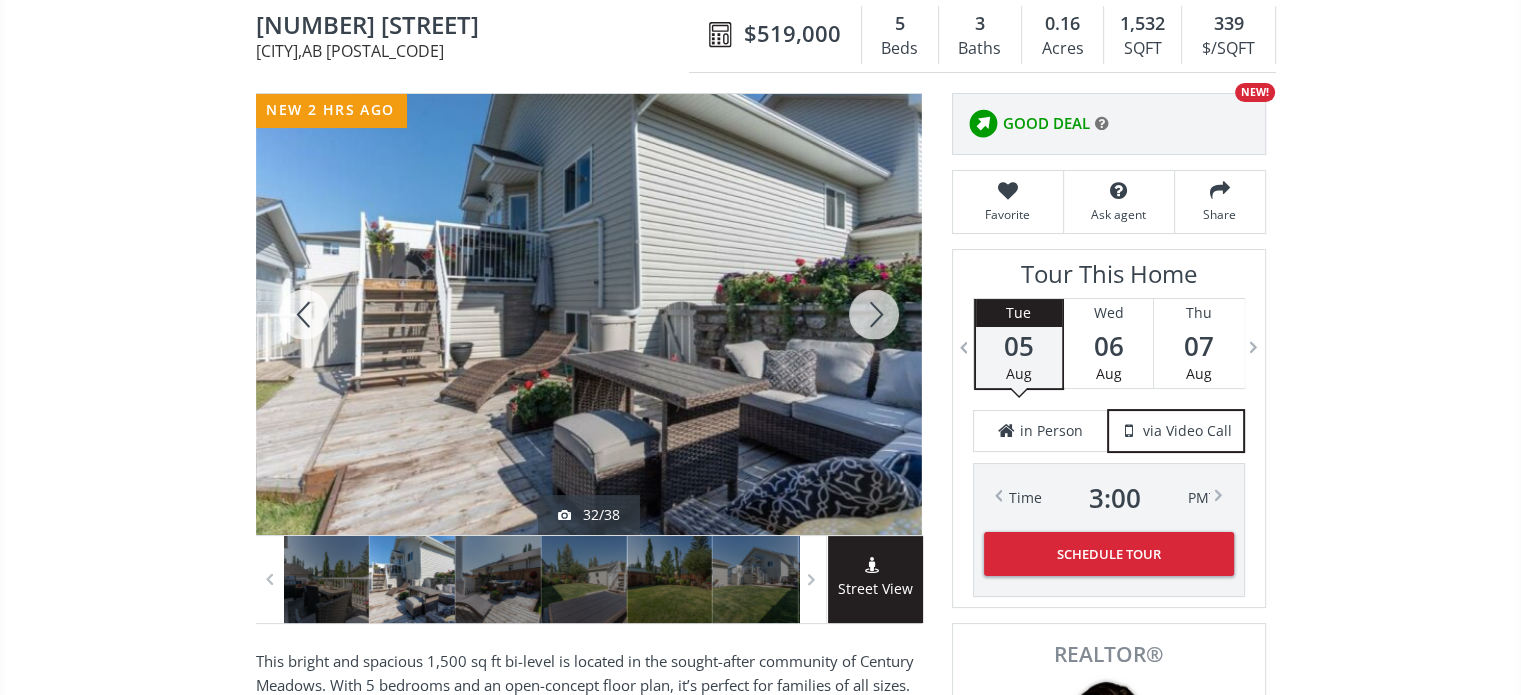 click at bounding box center [874, 314] 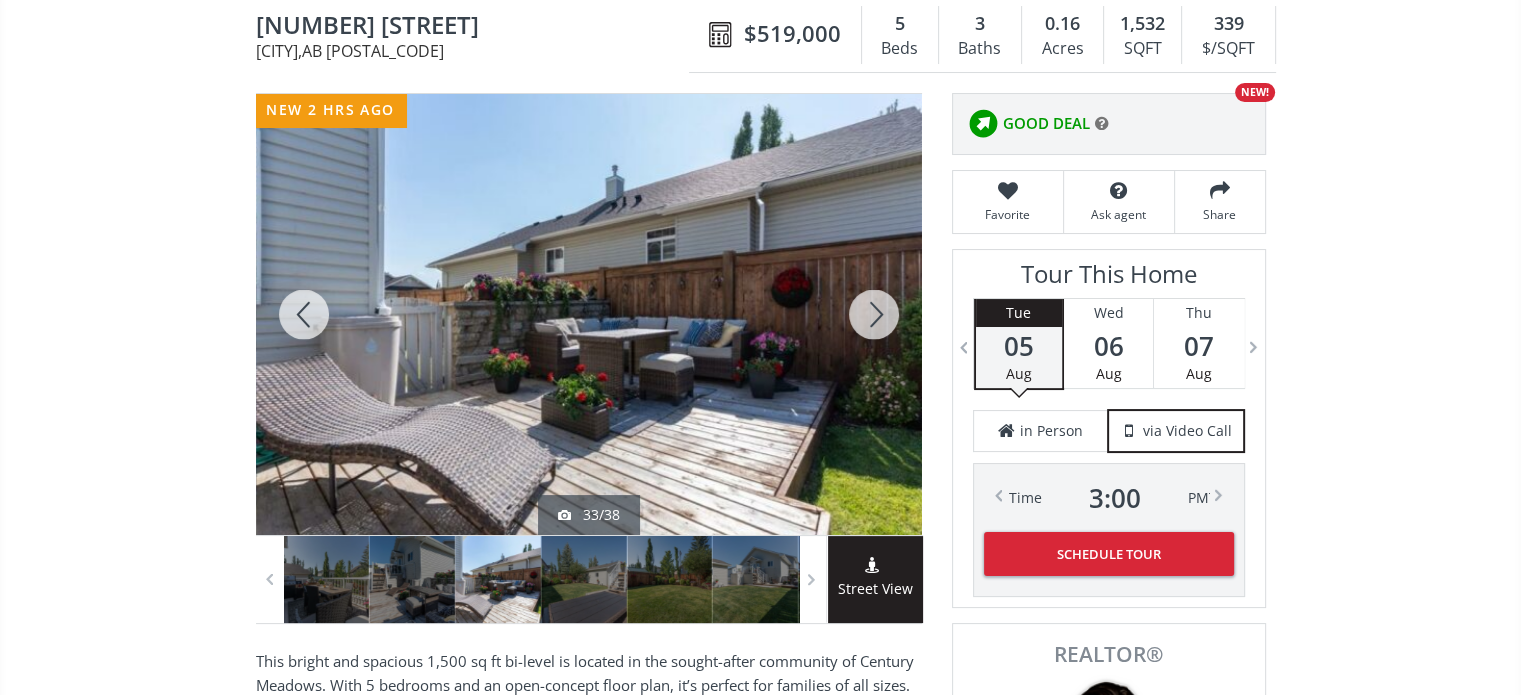 click at bounding box center [874, 314] 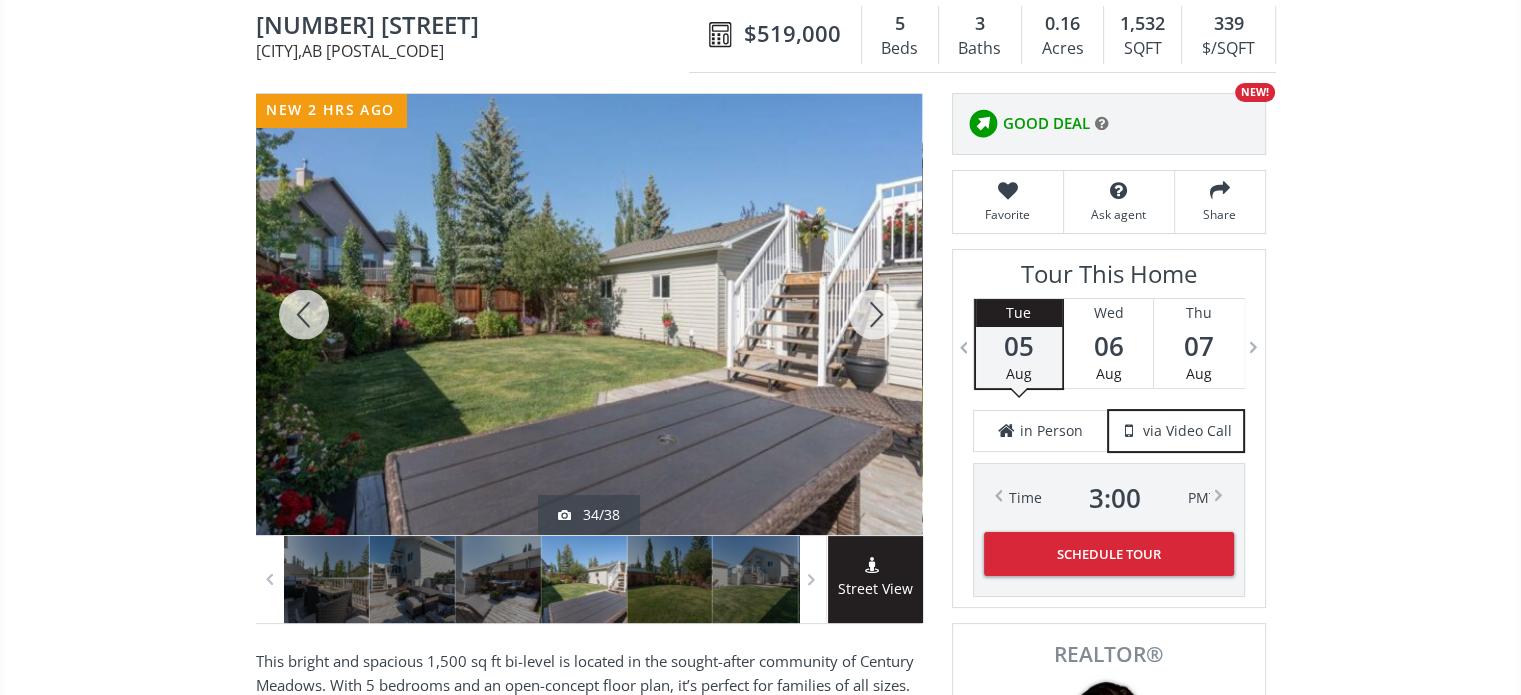click at bounding box center [874, 314] 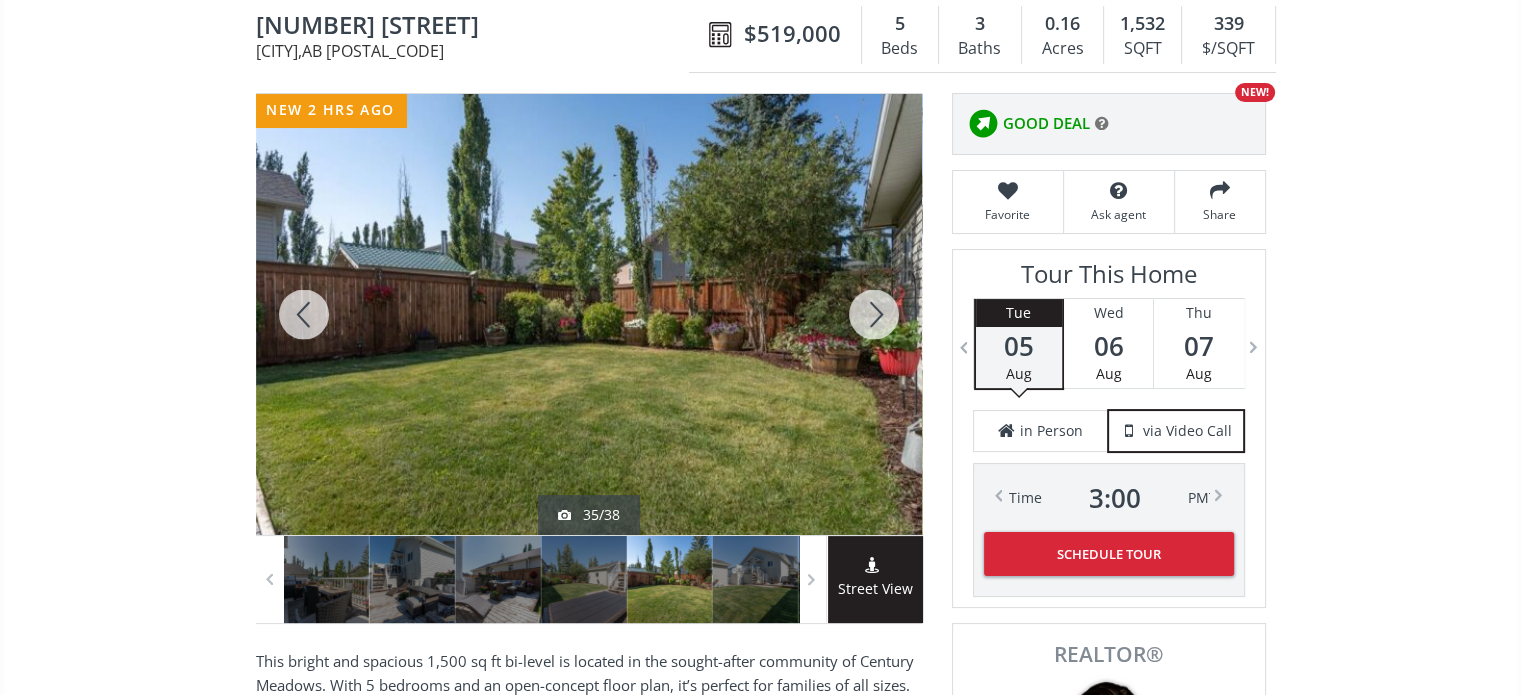 click at bounding box center [874, 314] 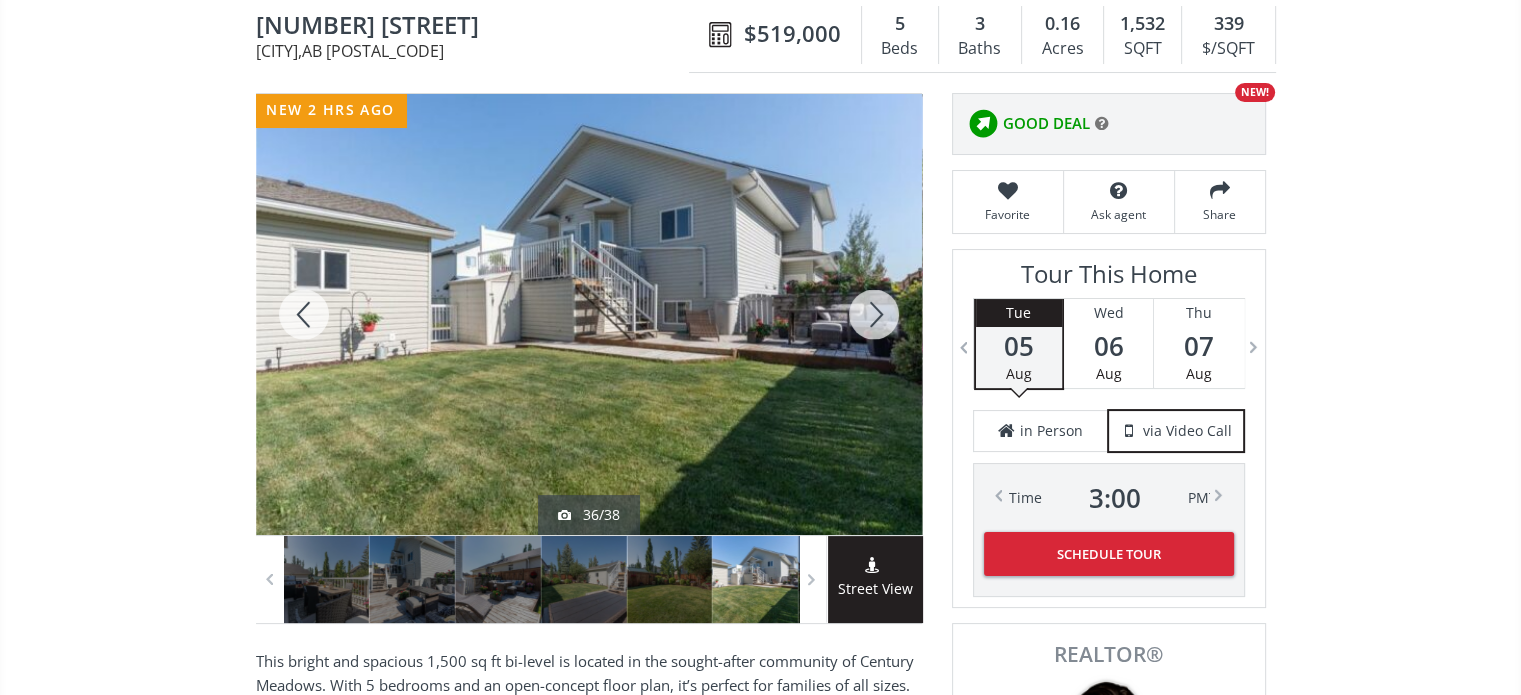 scroll, scrollTop: 0, scrollLeft: 0, axis: both 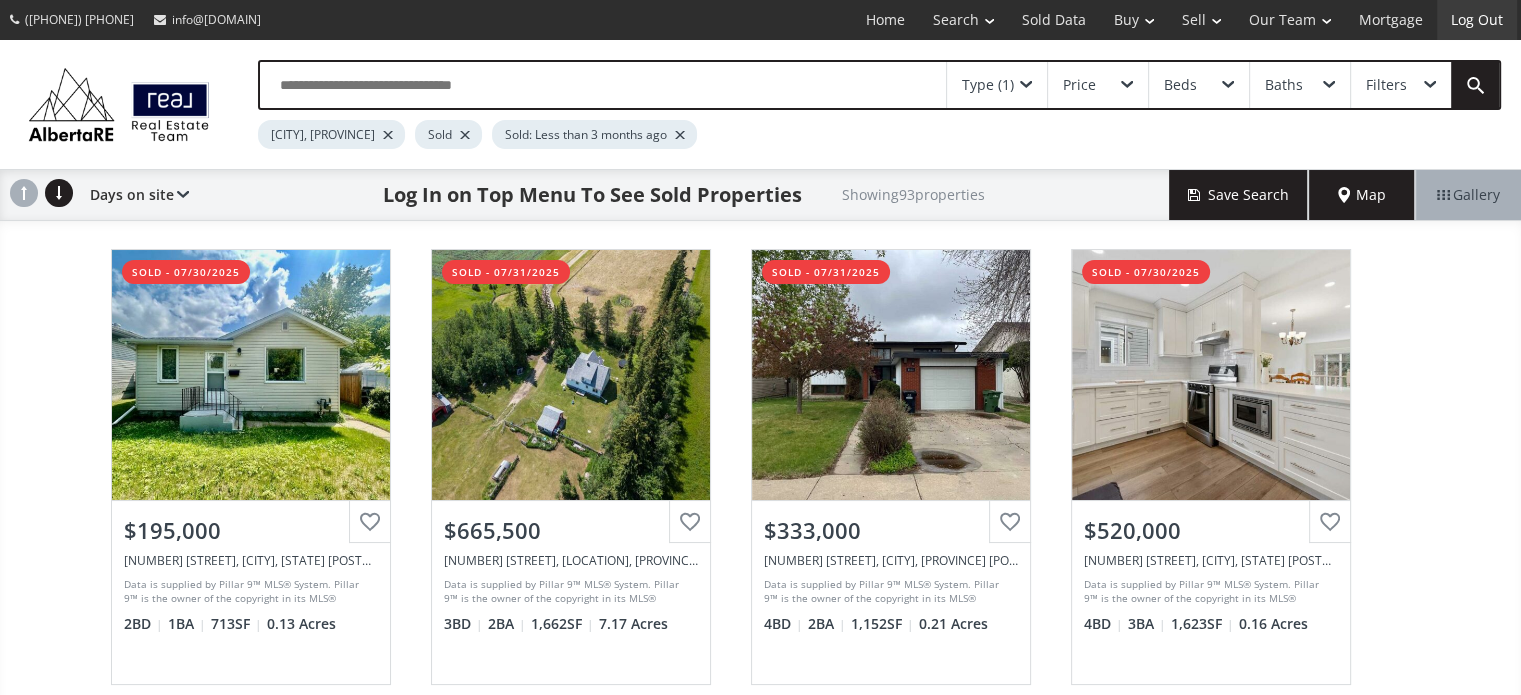 click on "Log Out" at bounding box center (1477, 20) 